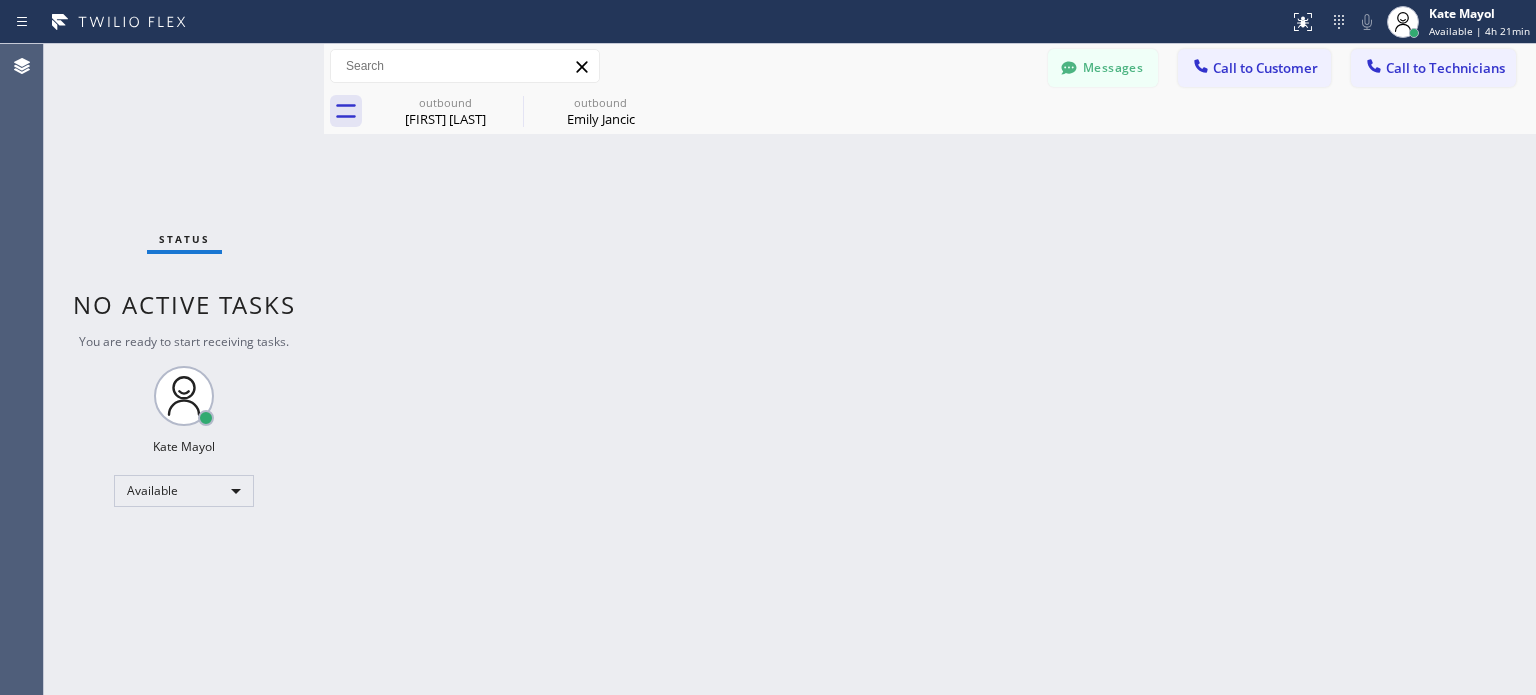 scroll, scrollTop: 0, scrollLeft: 0, axis: both 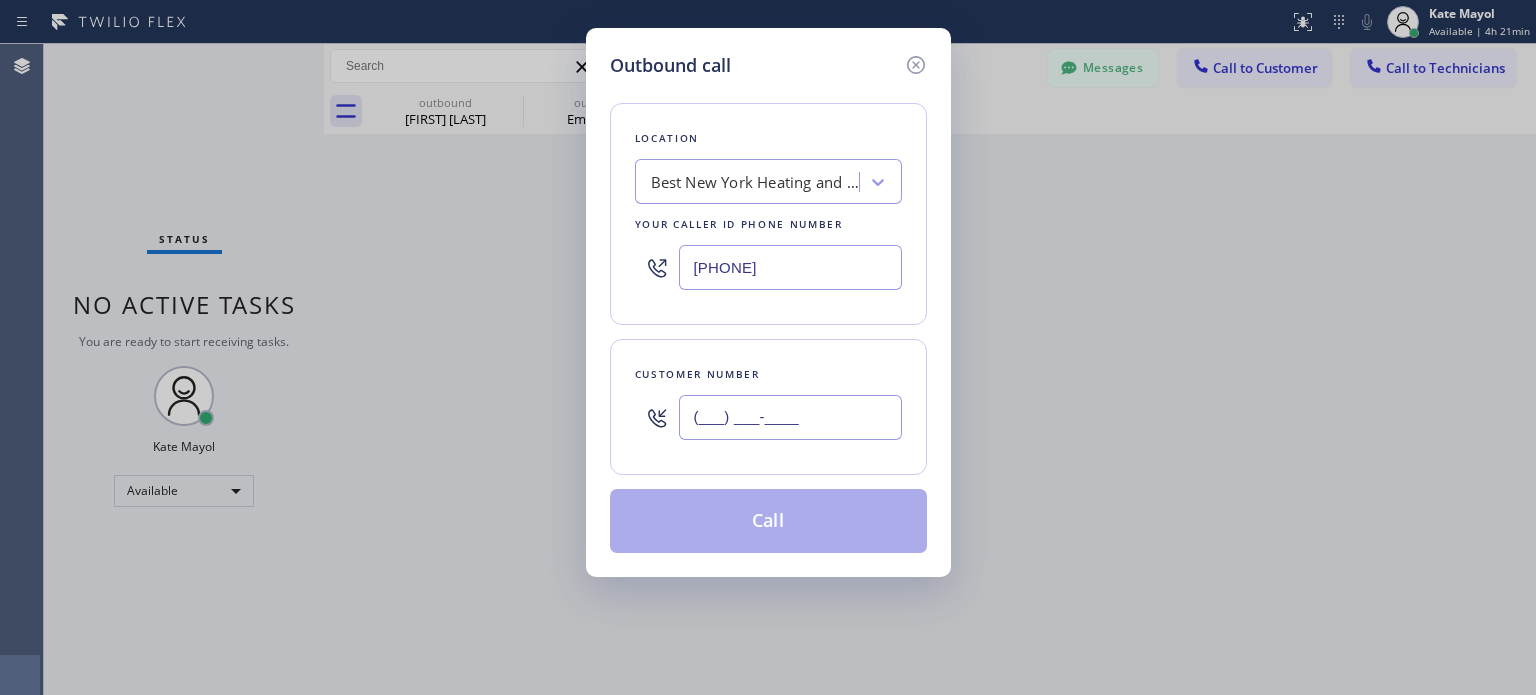 click on "(___) ___-____" at bounding box center [790, 417] 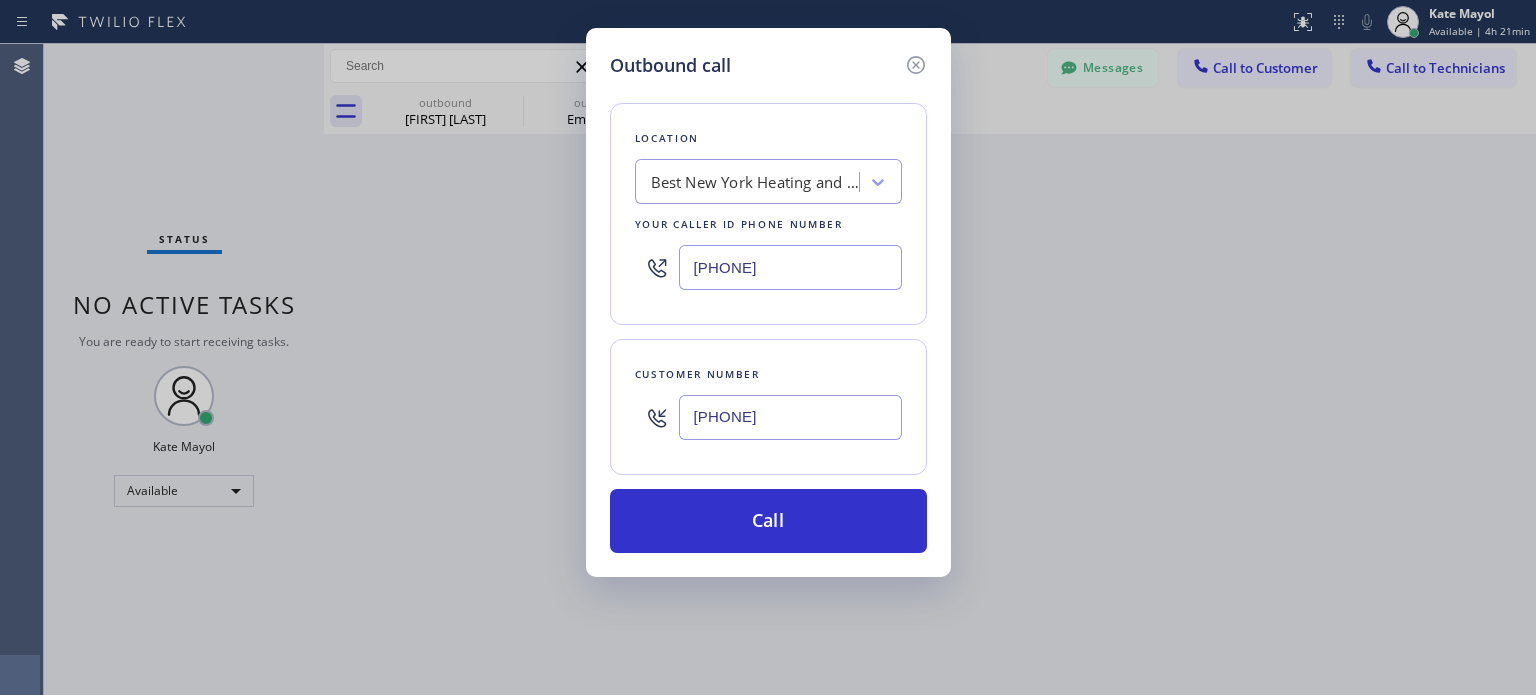type on "[PHONE]" 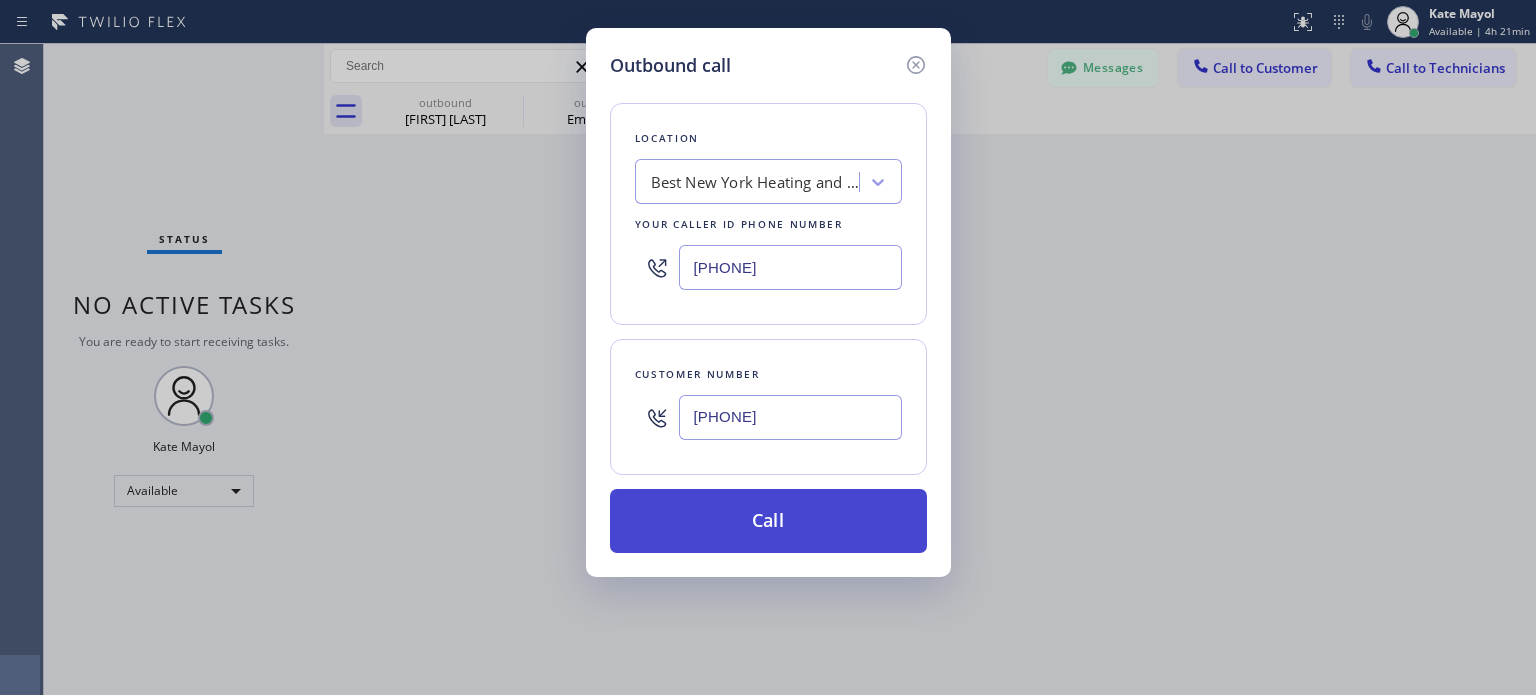 click on "Call" at bounding box center [768, 521] 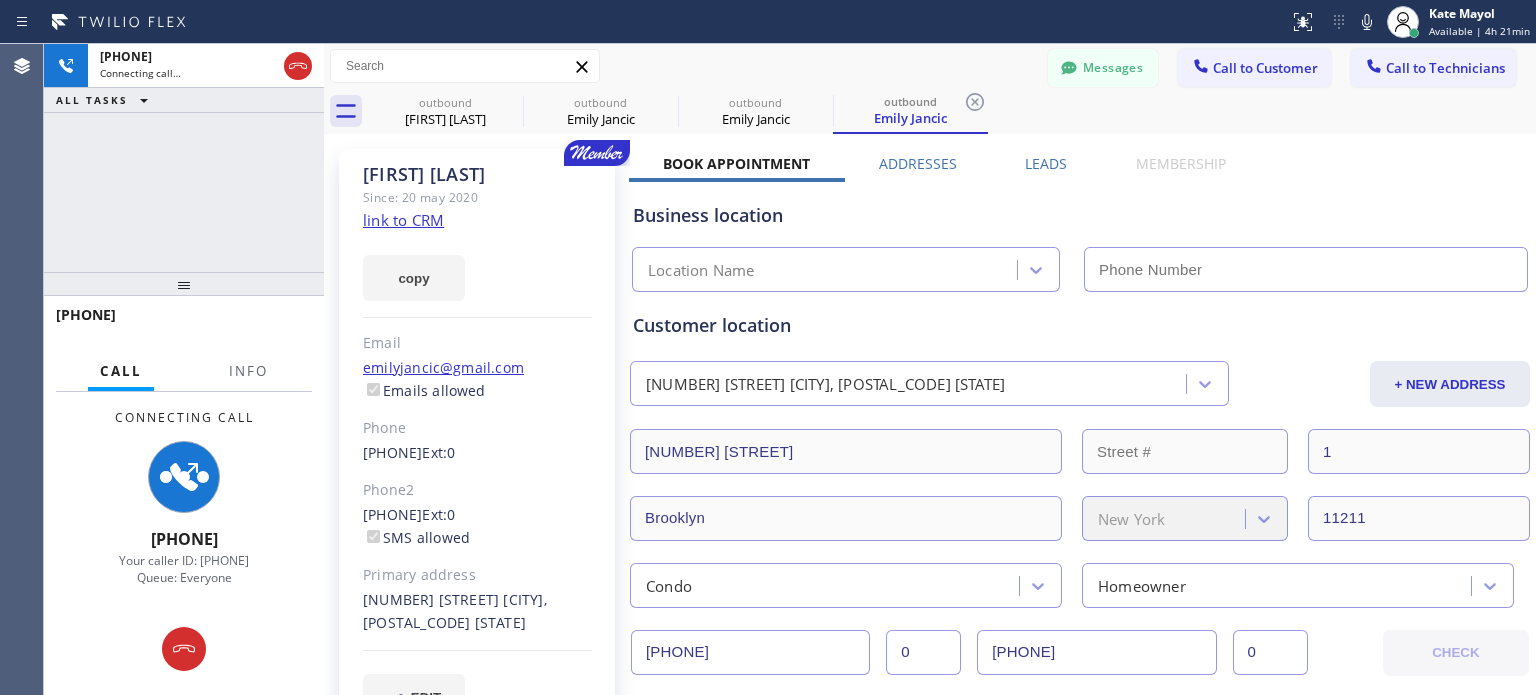 type on "[PHONE]" 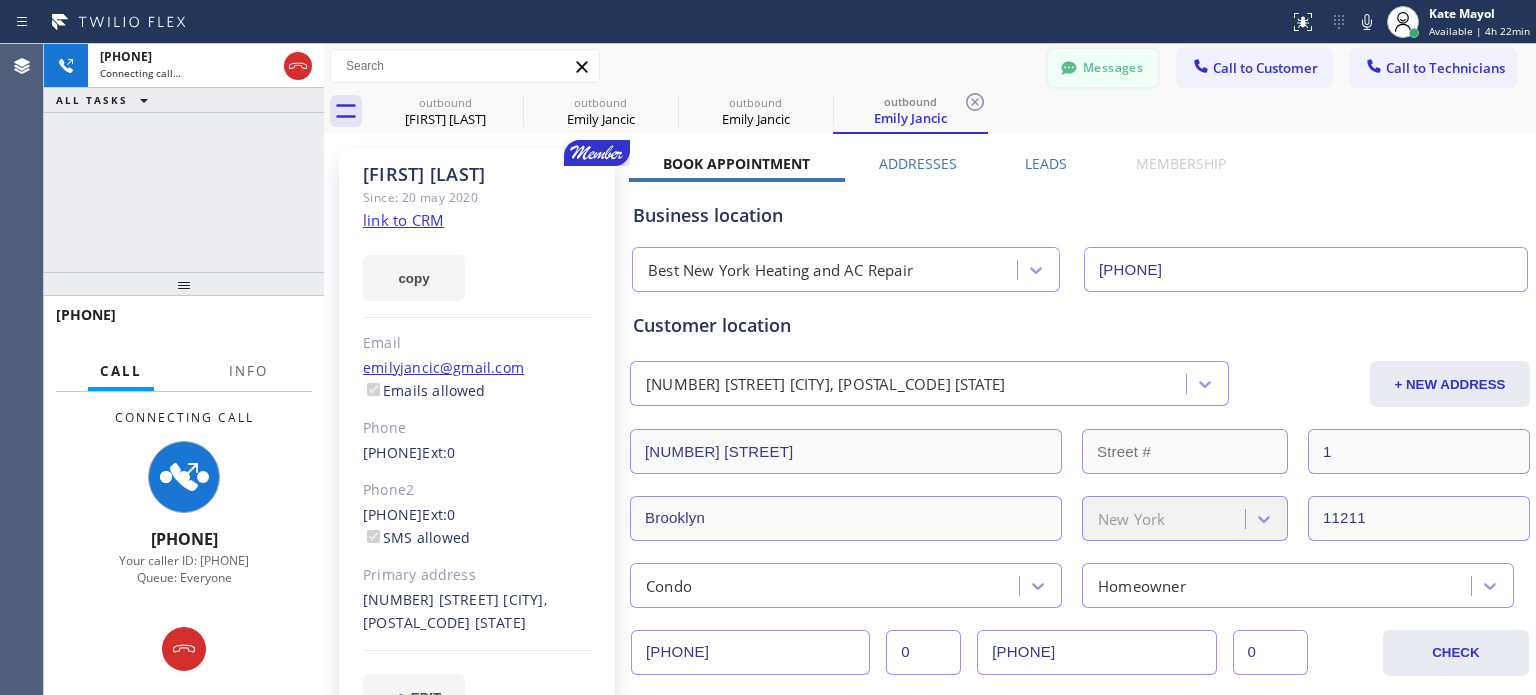 click on "Messages" at bounding box center (1103, 68) 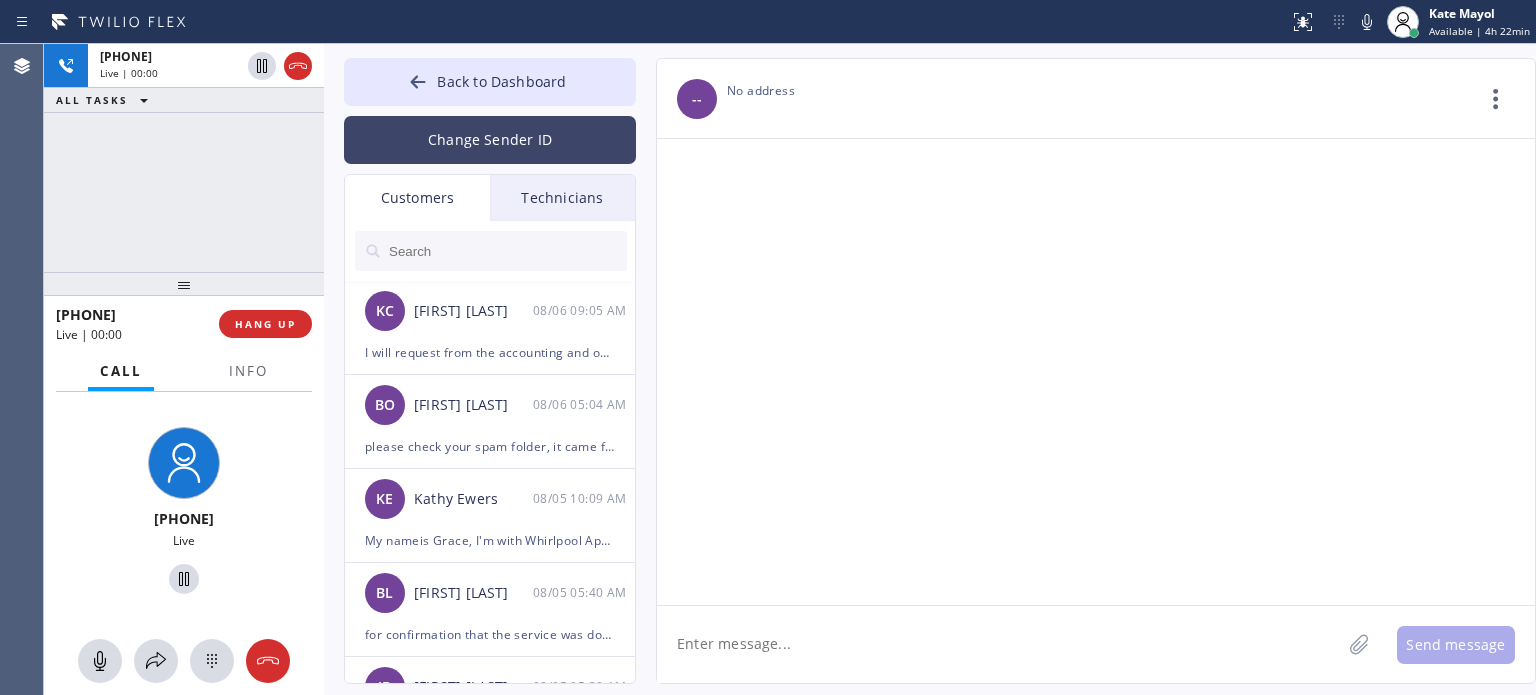 click on "Change Sender ID" at bounding box center [490, 140] 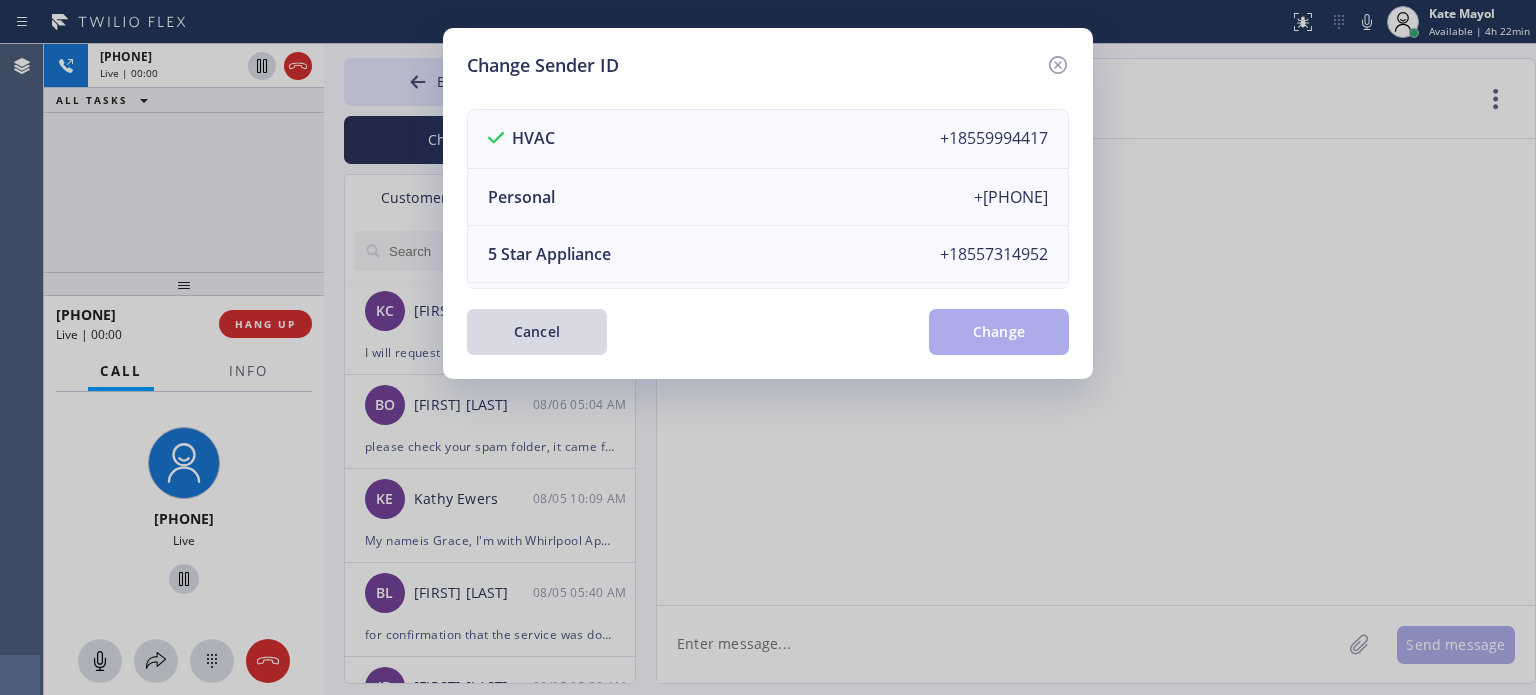 click on "Change Sender ID HVAC +[PHONE] Personal +[PHONE] 5 Star Appliance +[PHONE] Appliance Repair +[PHONE] Plumbing +[PHONE] Air Duct Cleaning +[PHONE] Electricians +[PHONE] Cancel Change" at bounding box center [768, 347] 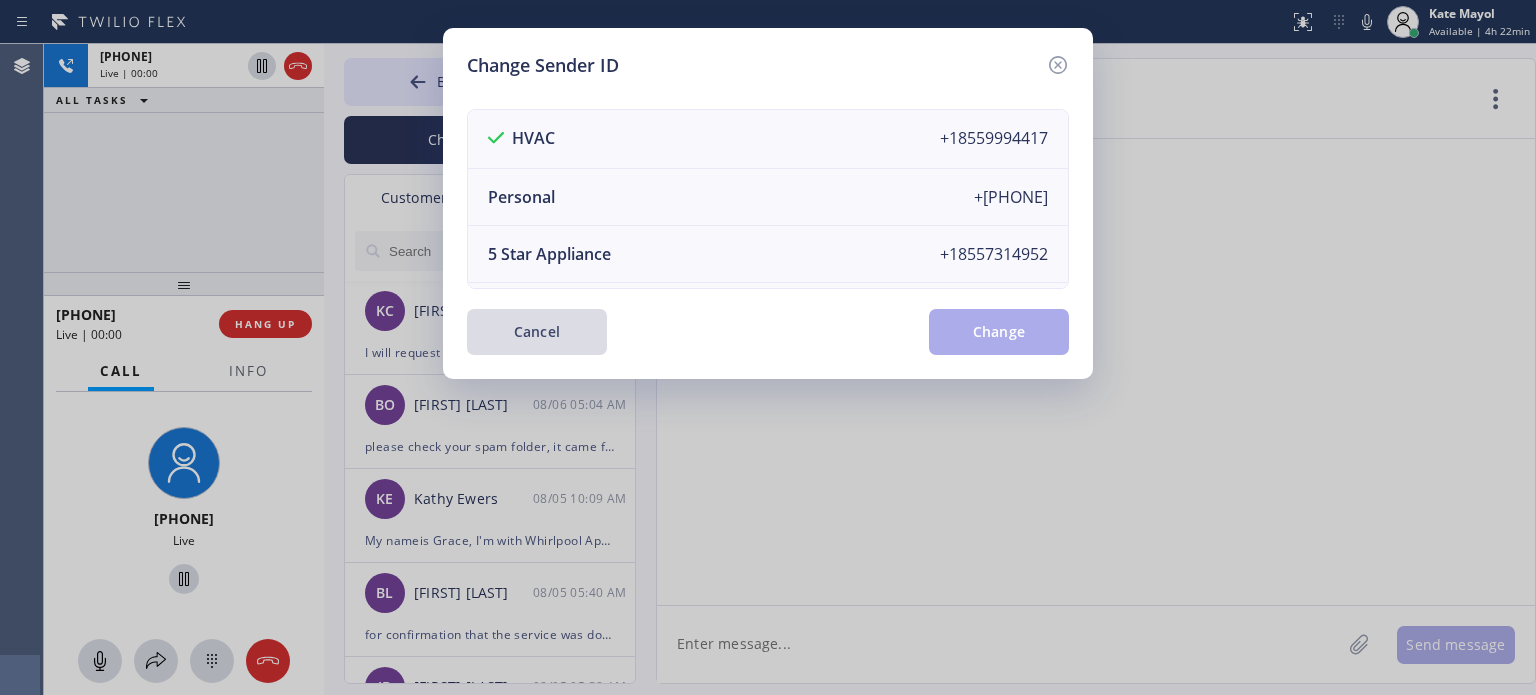 click on "Cancel" at bounding box center [537, 332] 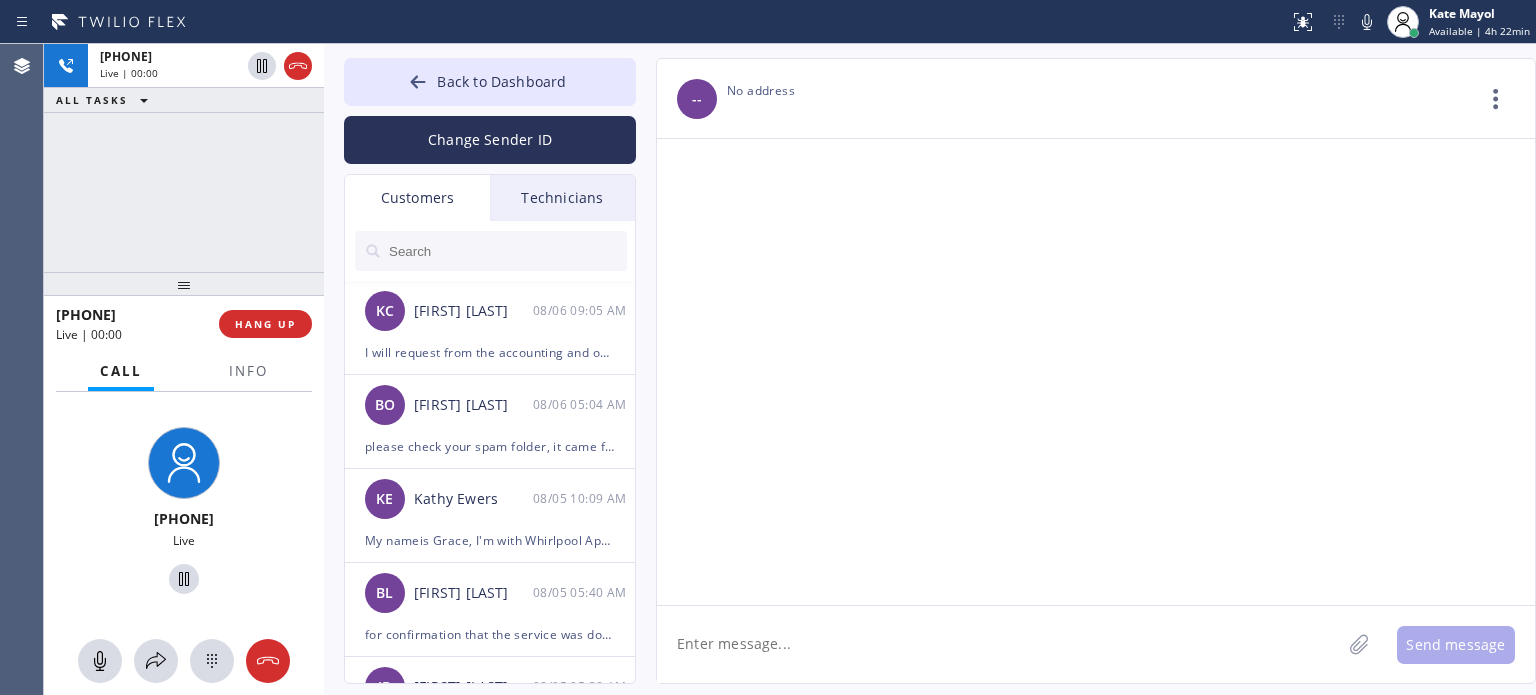 click at bounding box center [507, 251] 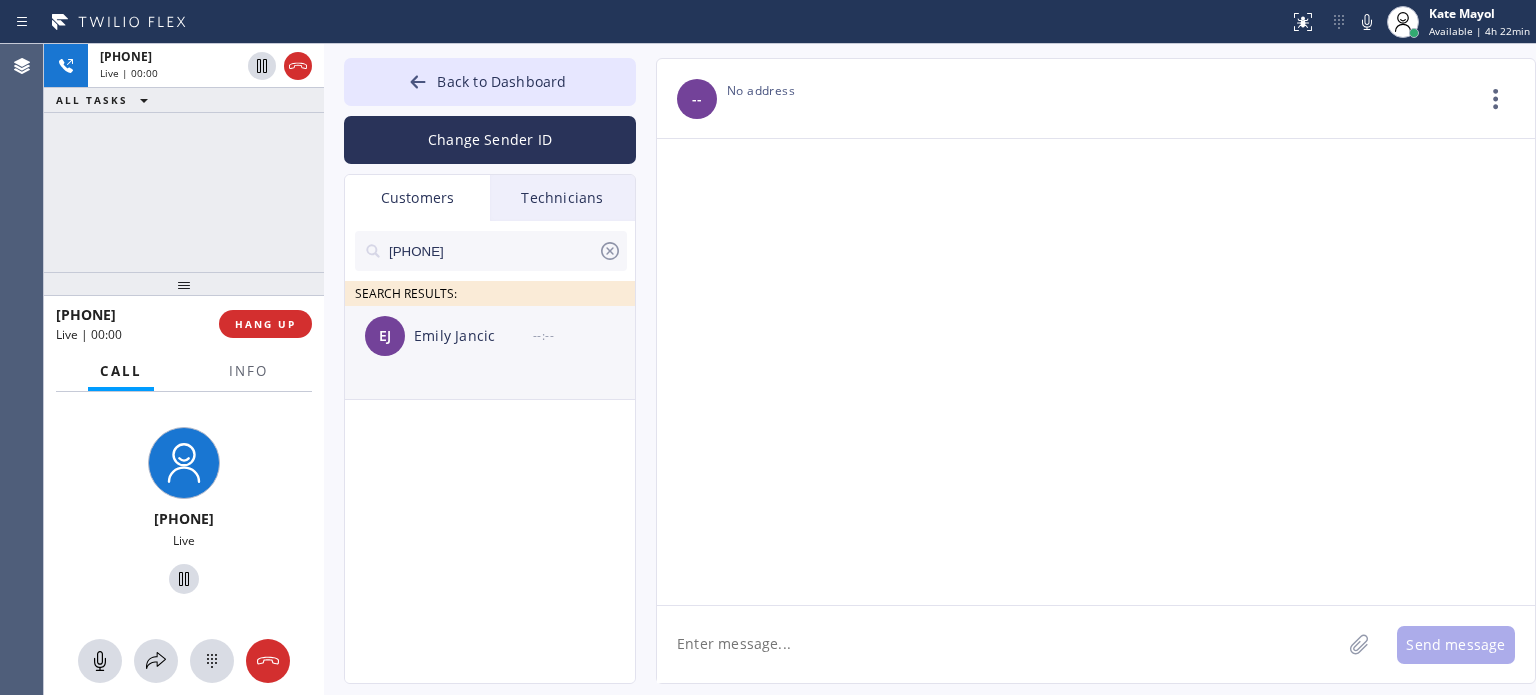 click on "Emily Jancic" at bounding box center (473, 336) 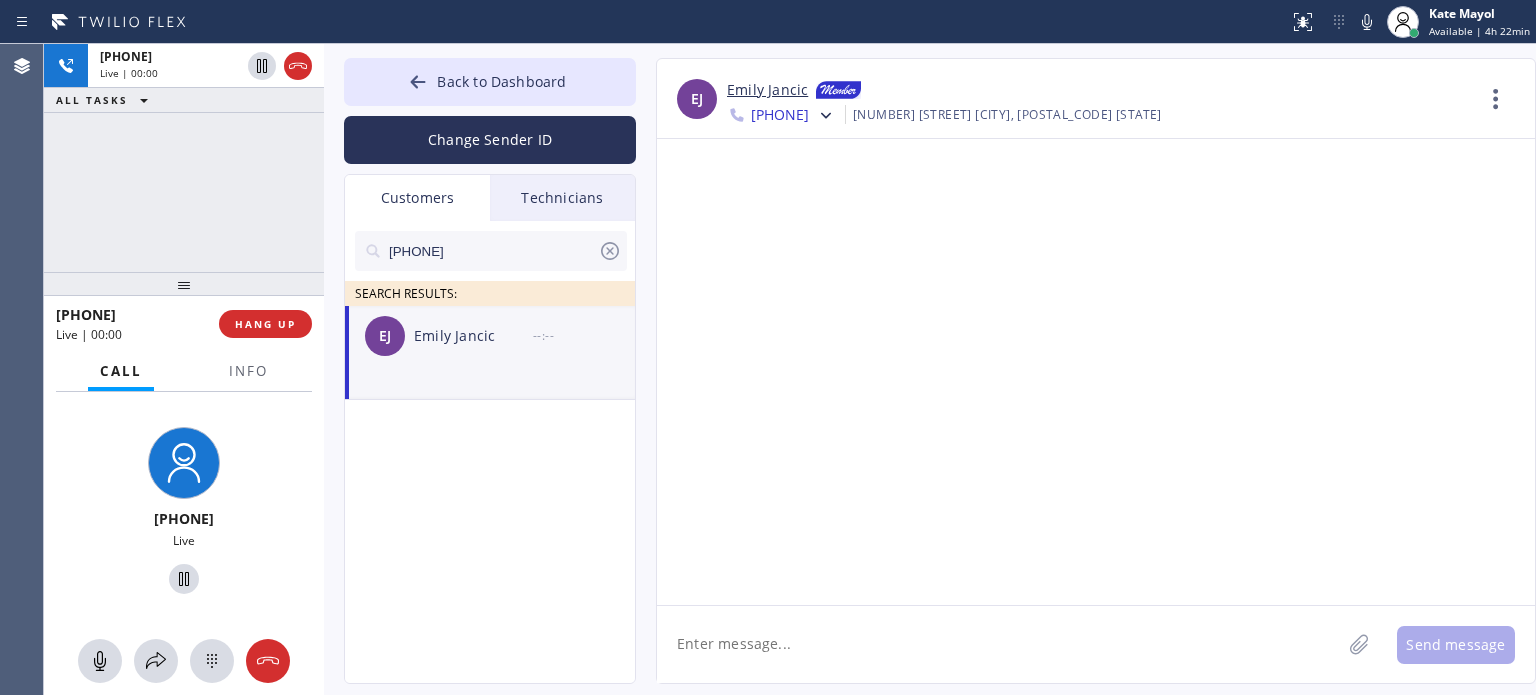 drag, startPoint x: 768, startPoint y: 636, endPoint x: 766, endPoint y: 616, distance: 20.09975 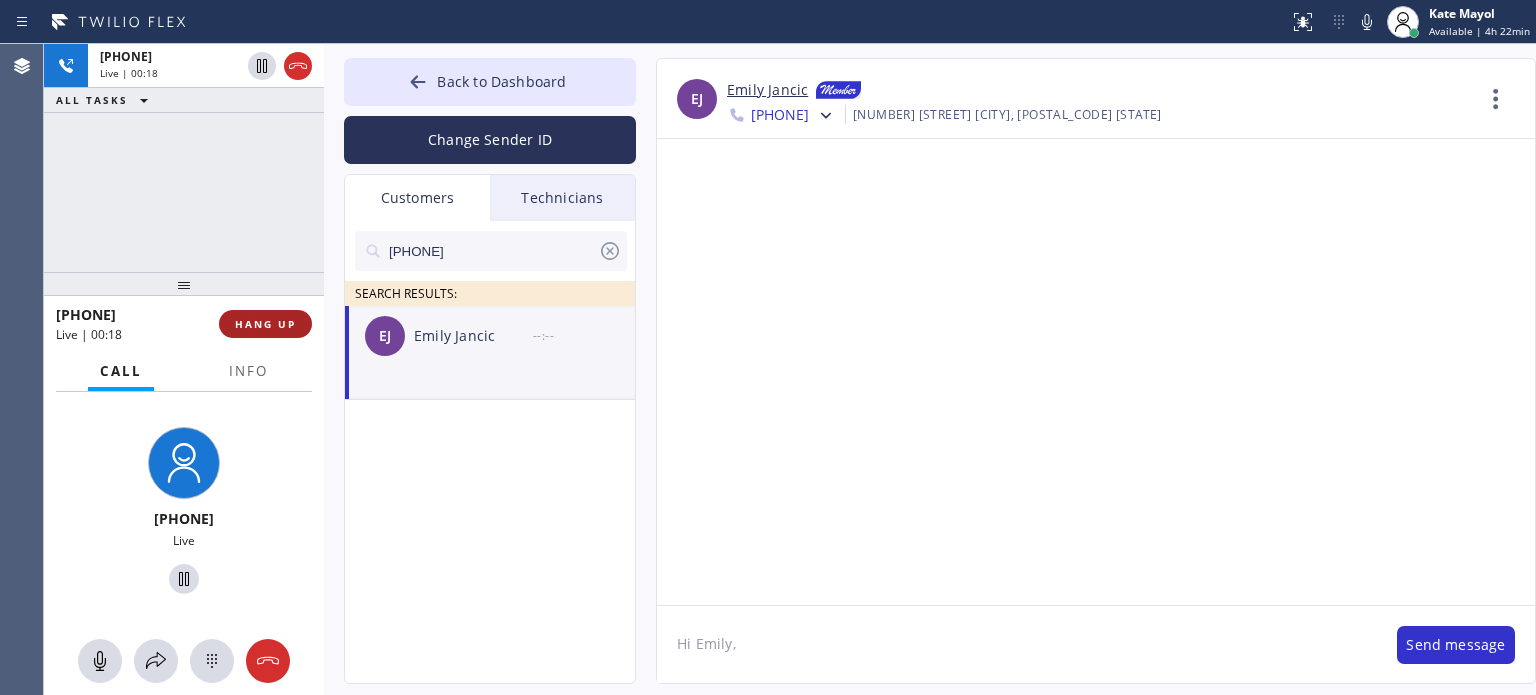 click on "HANG UP" at bounding box center (265, 324) 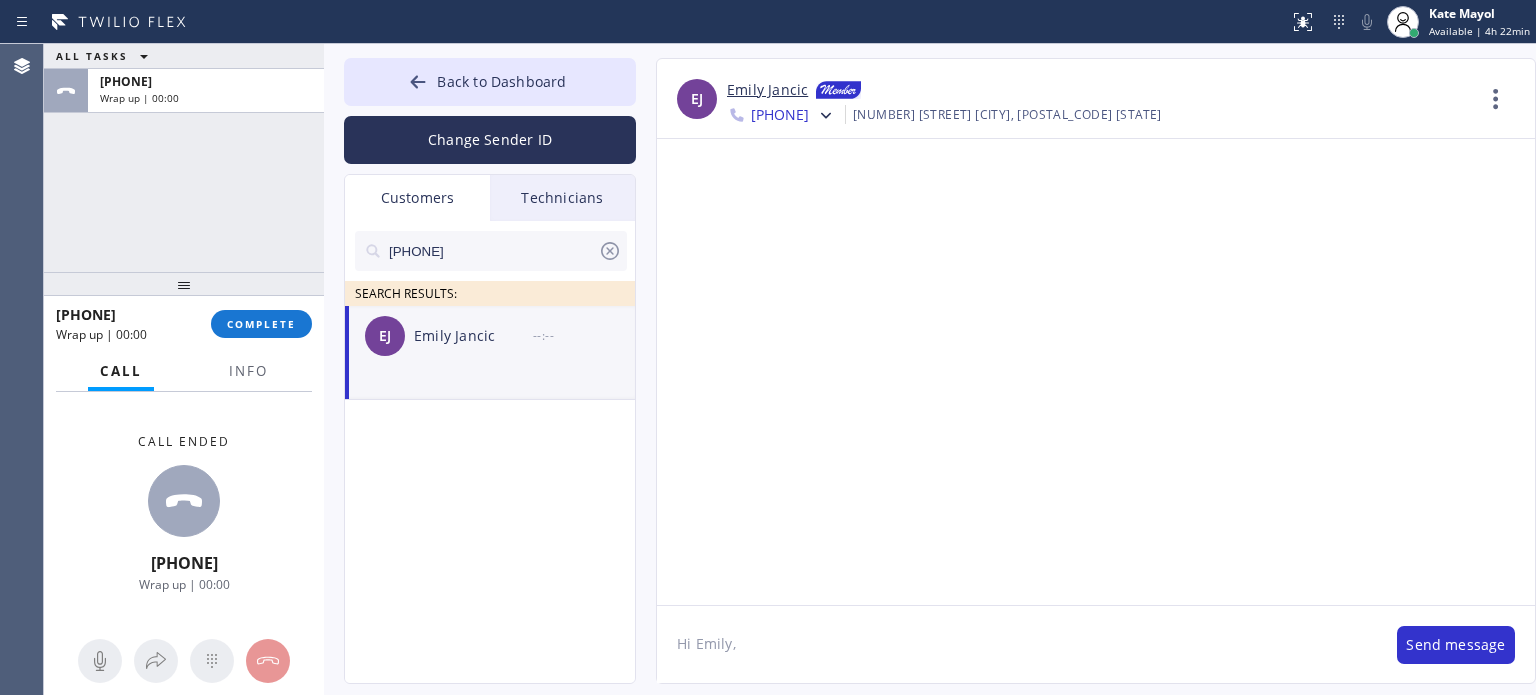 drag, startPoint x: 768, startPoint y: 651, endPoint x: 770, endPoint y: 619, distance: 32.06244 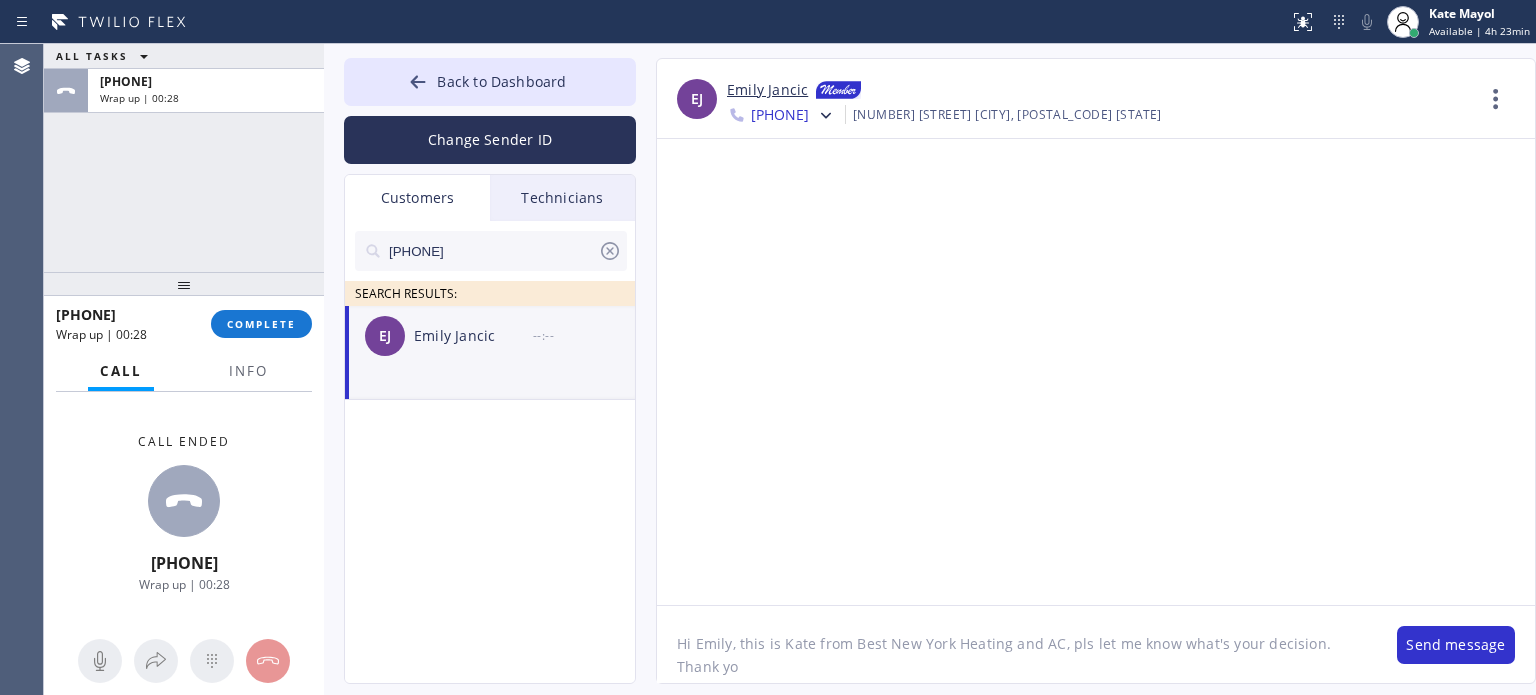 type on "Hi Emily, this is Kate from Best New York Heating and AC, pls let me know what's your decision. Thank you" 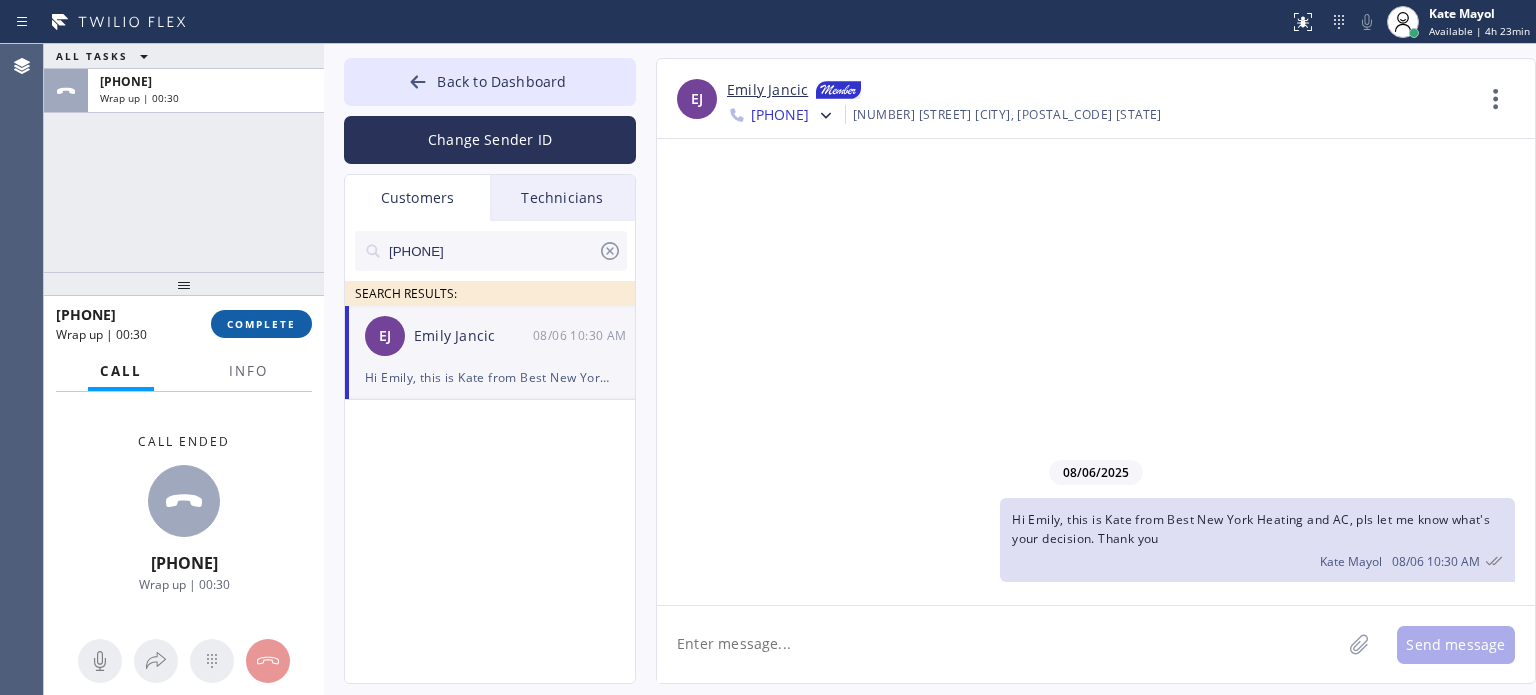 type 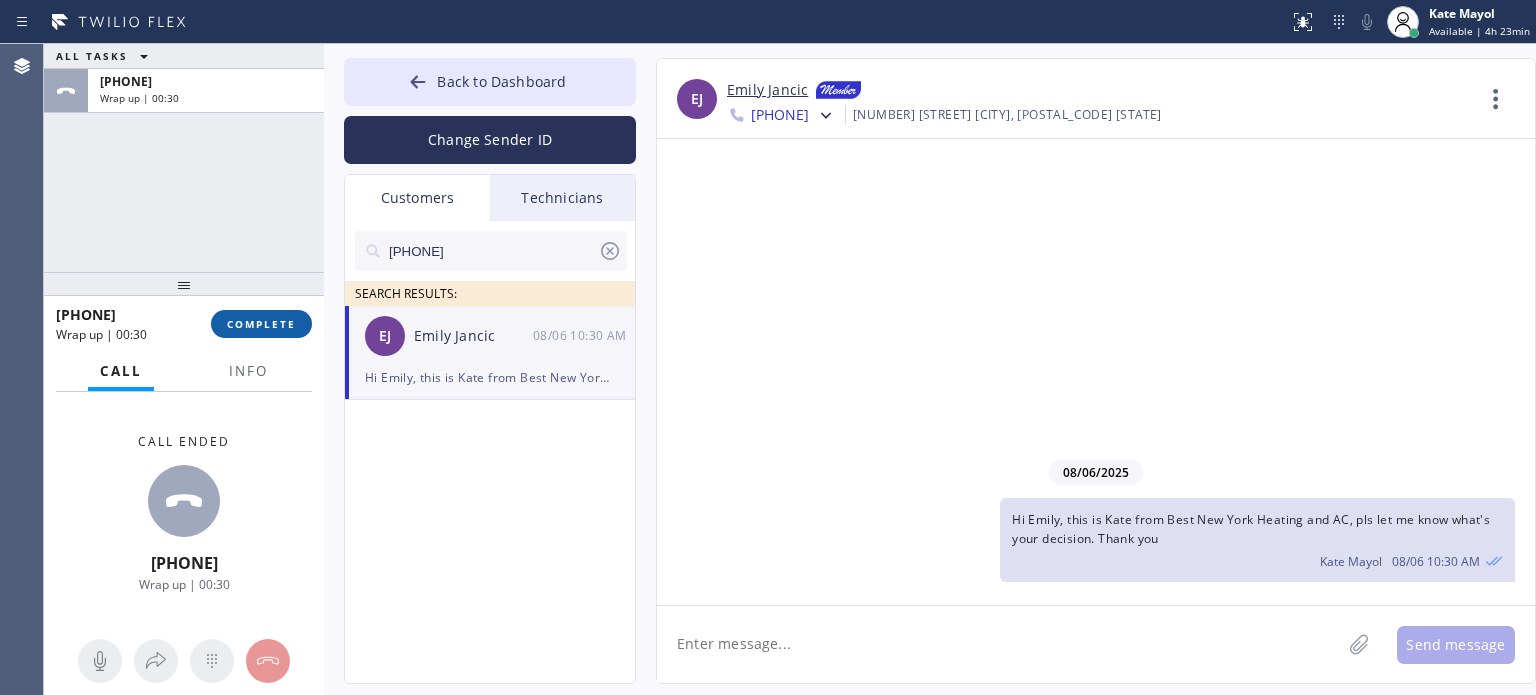 drag, startPoint x: 238, startPoint y: 320, endPoint x: 240, endPoint y: 299, distance: 21.095022 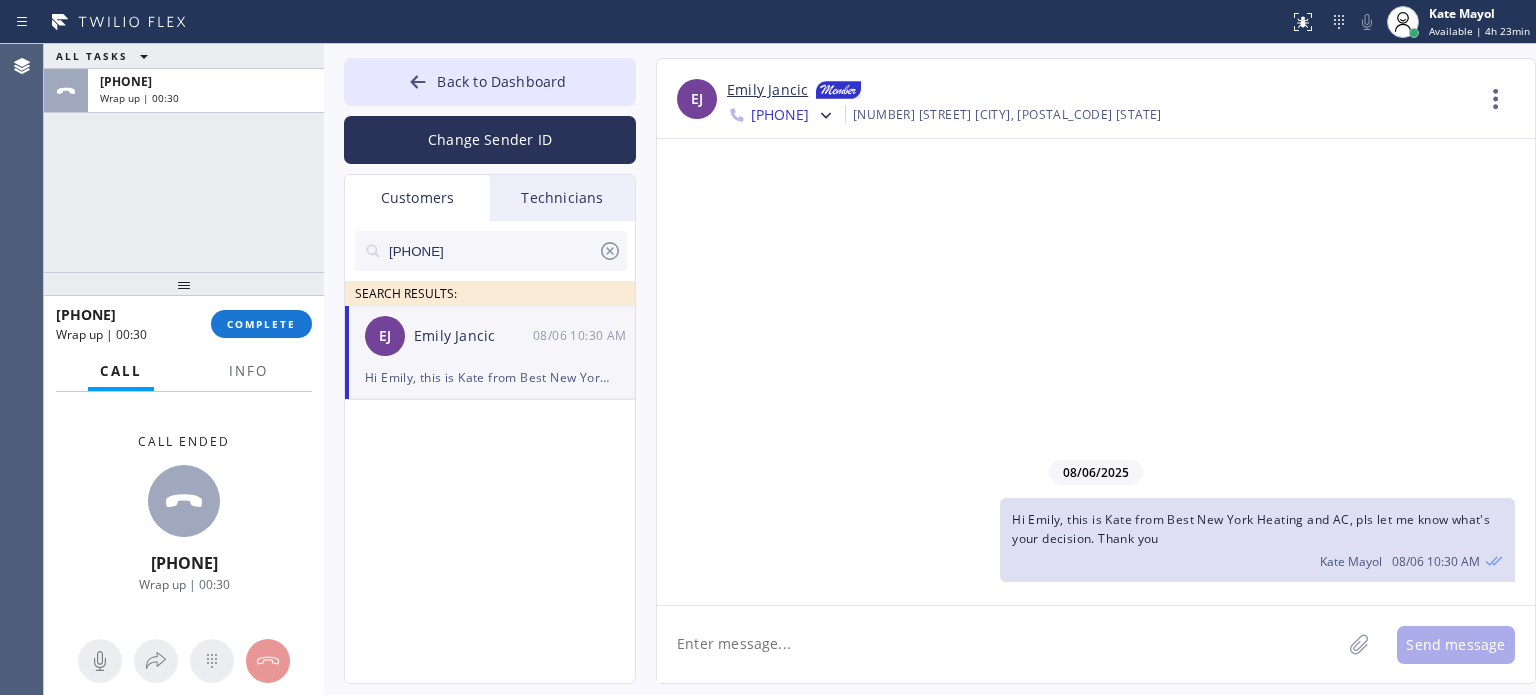click on "COMPLETE" at bounding box center [261, 324] 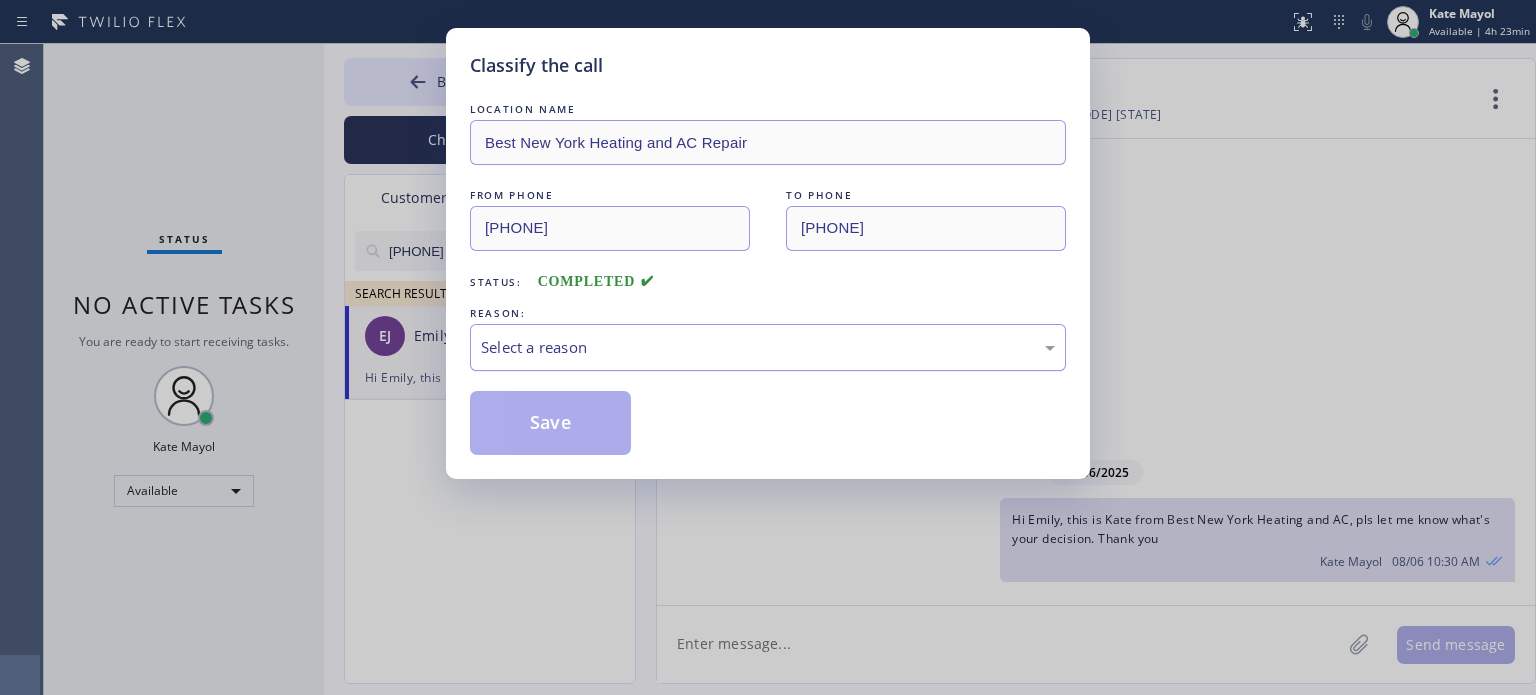 click on "Select a reason" at bounding box center [768, 347] 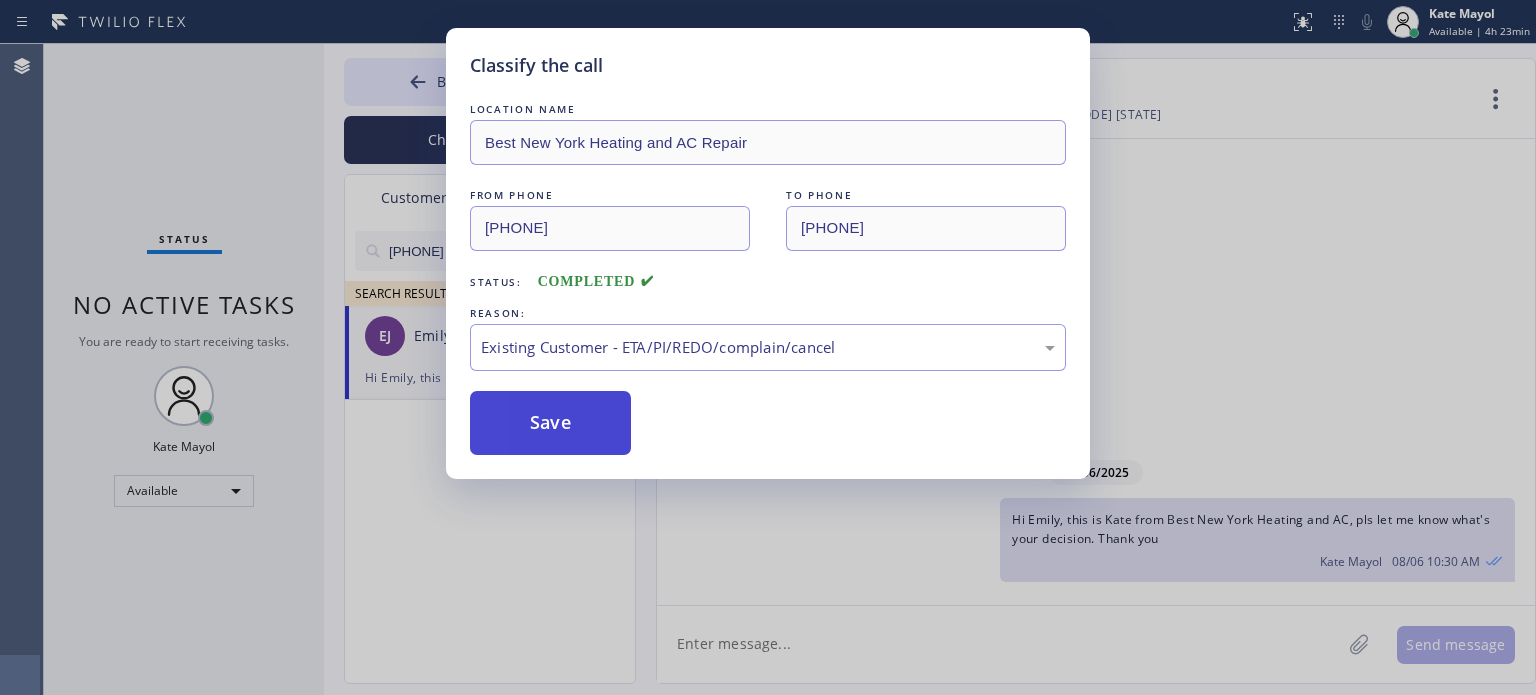 click on "Save" at bounding box center [550, 423] 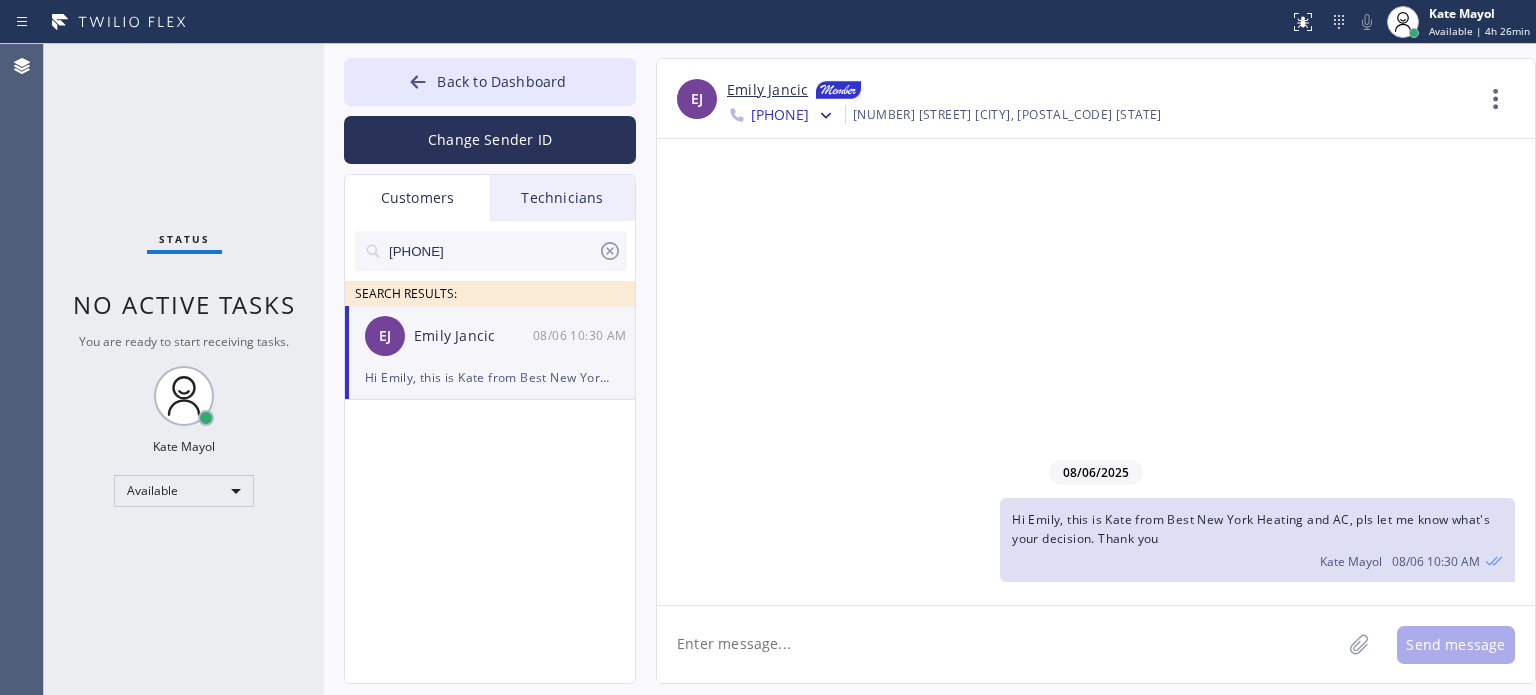 click on "Emily Jancic" at bounding box center (473, 336) 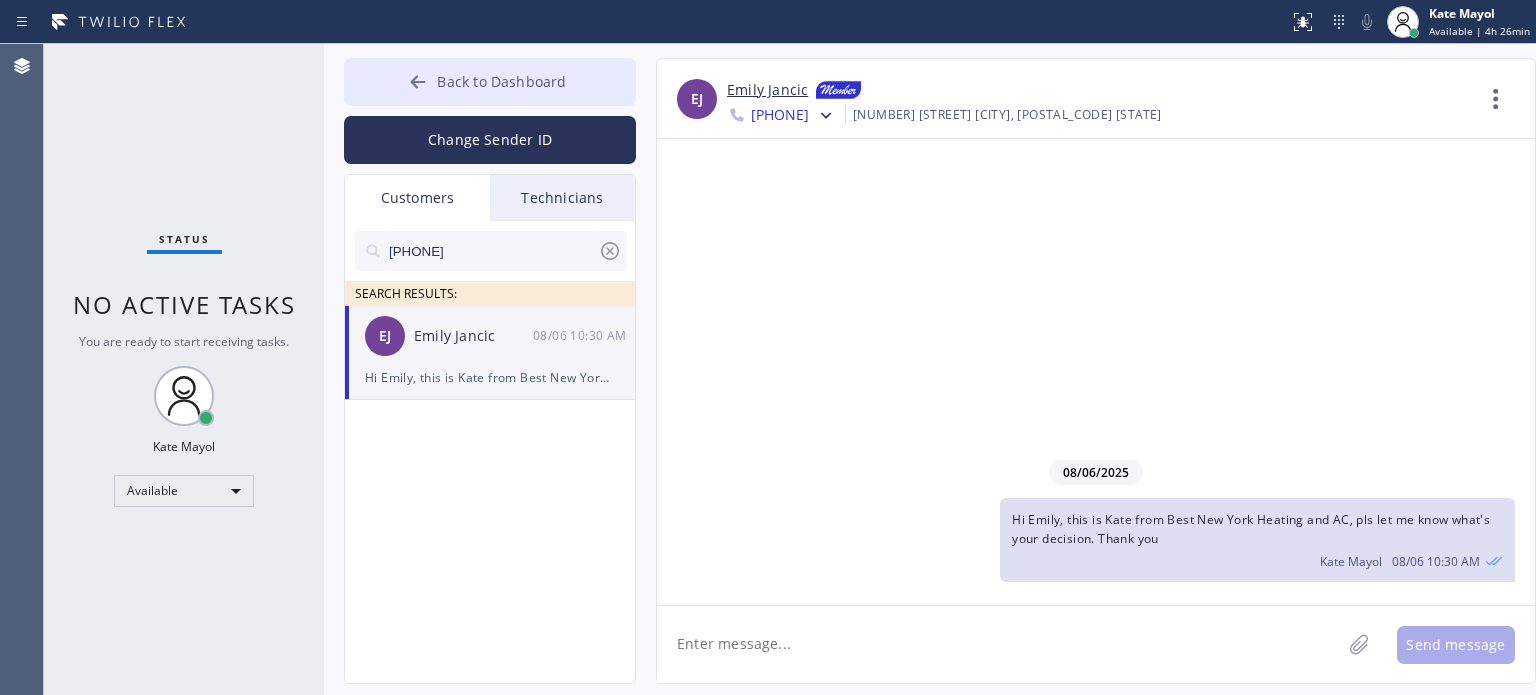 click on "Back to Dashboard" at bounding box center (501, 81) 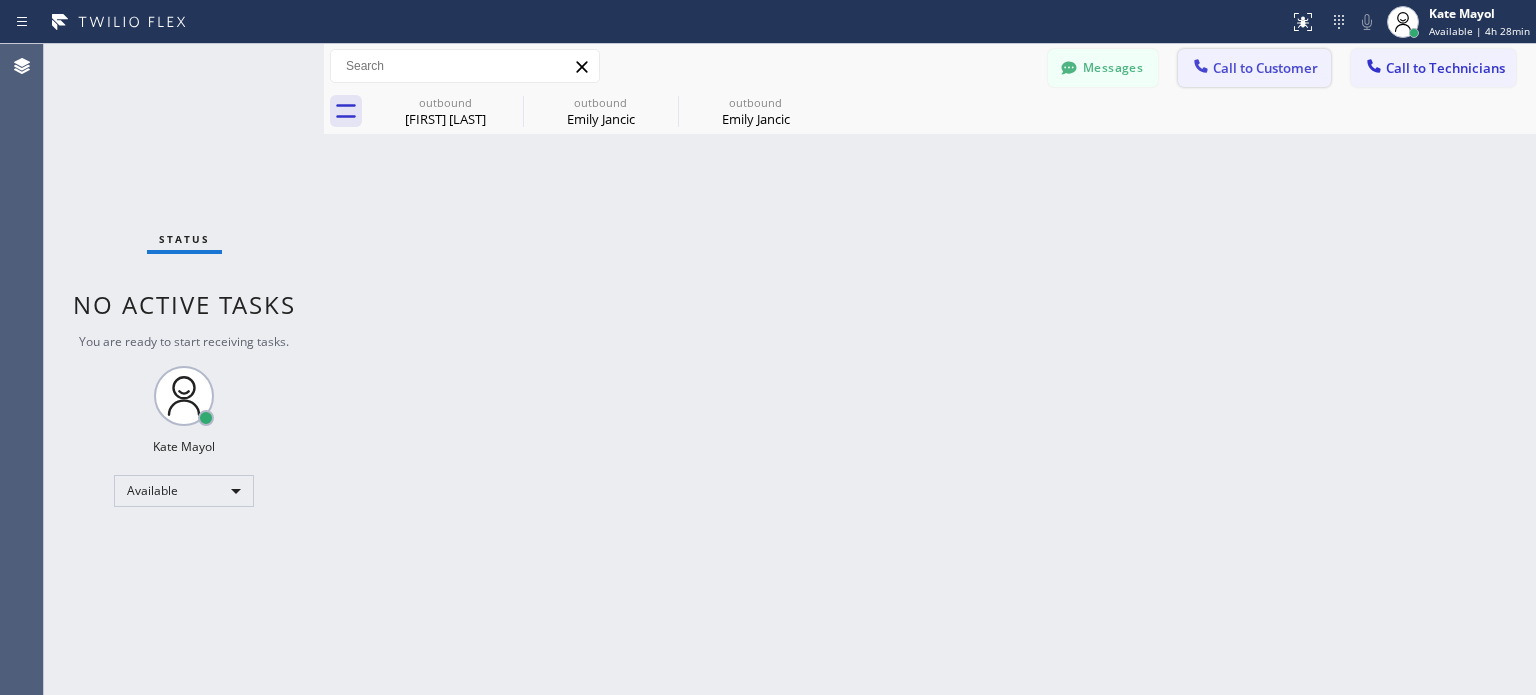 click at bounding box center [1201, 68] 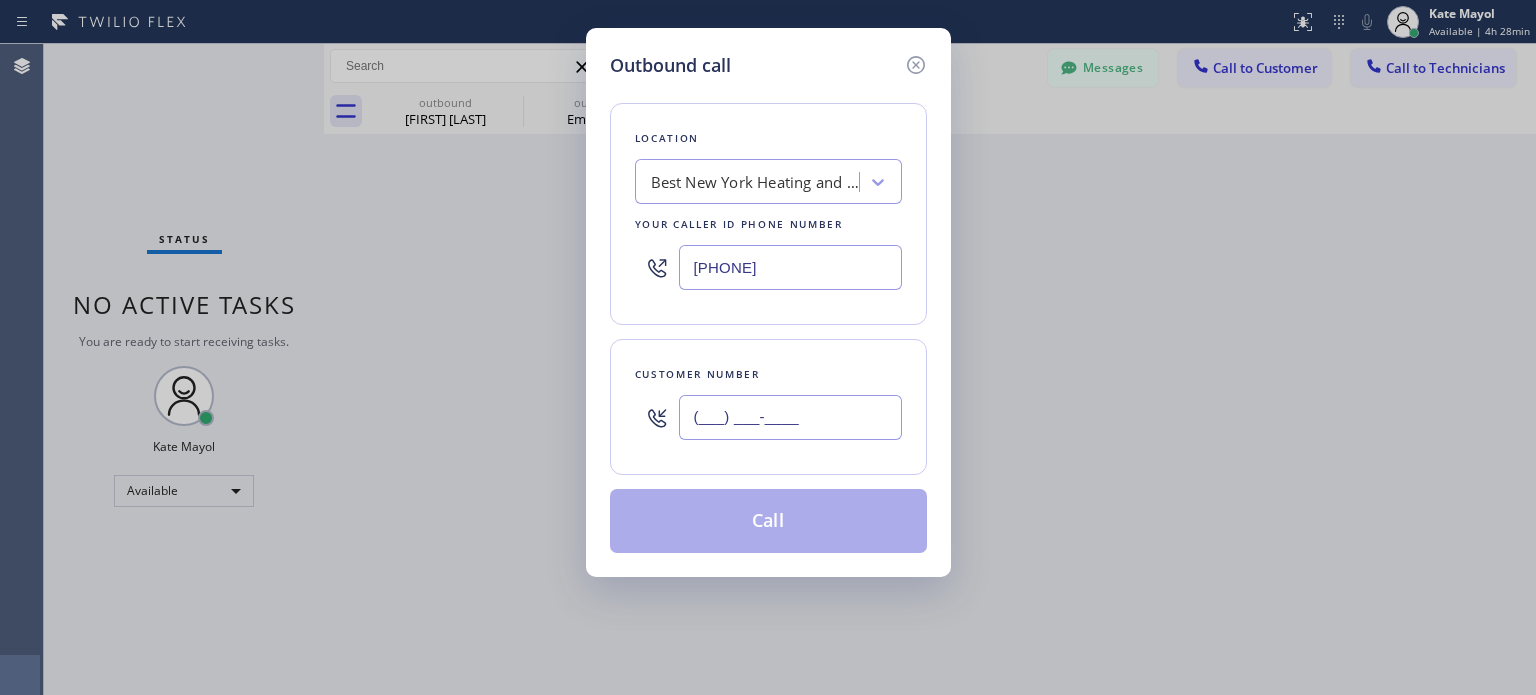 click on "(___) ___-____" at bounding box center (790, 417) 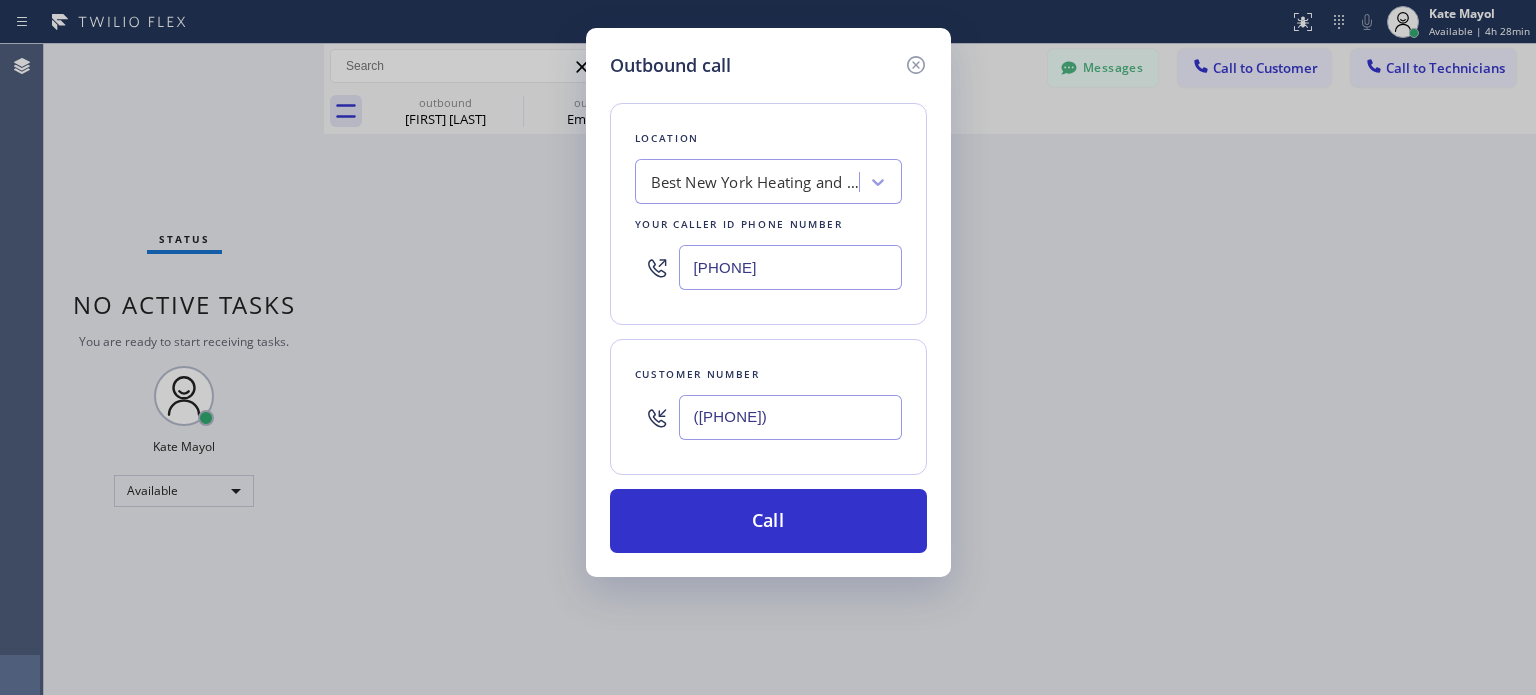 type on "([PHONE])" 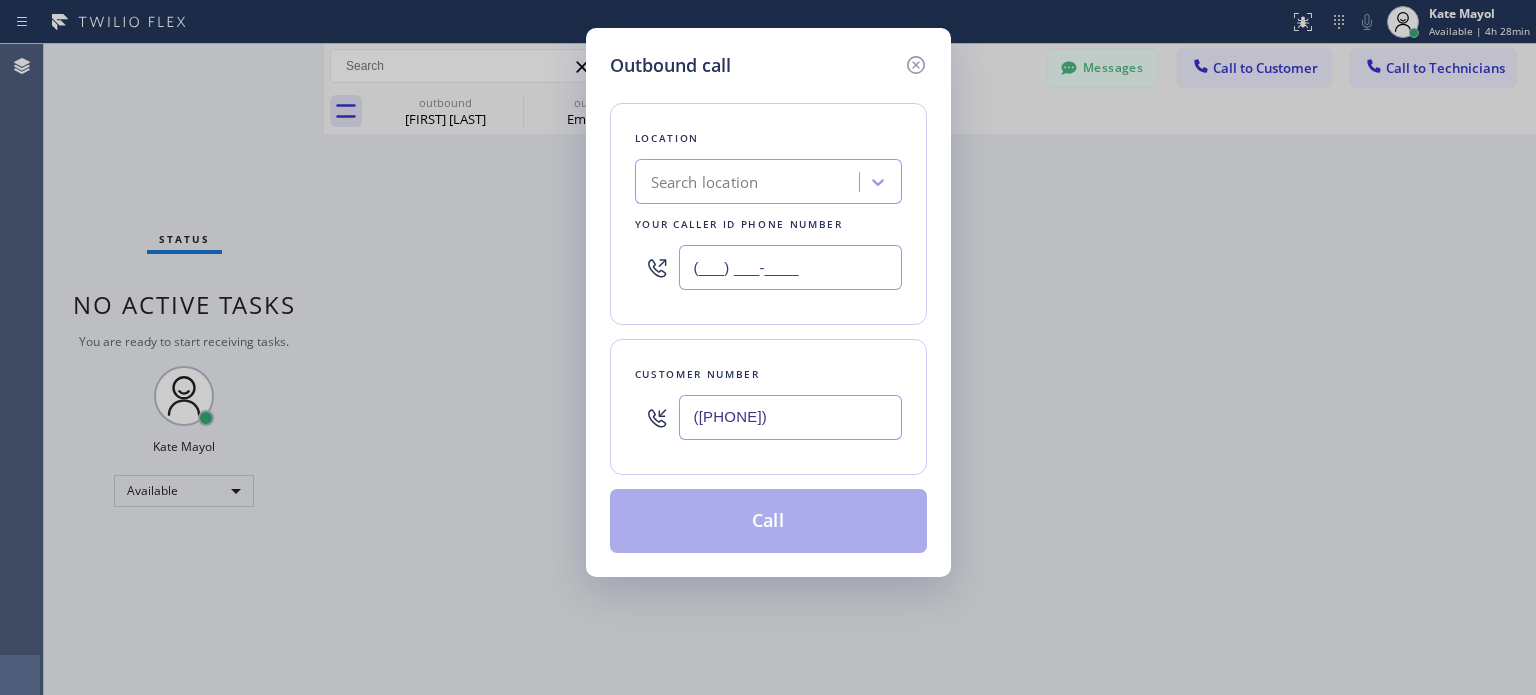 type on "(___) ___-____" 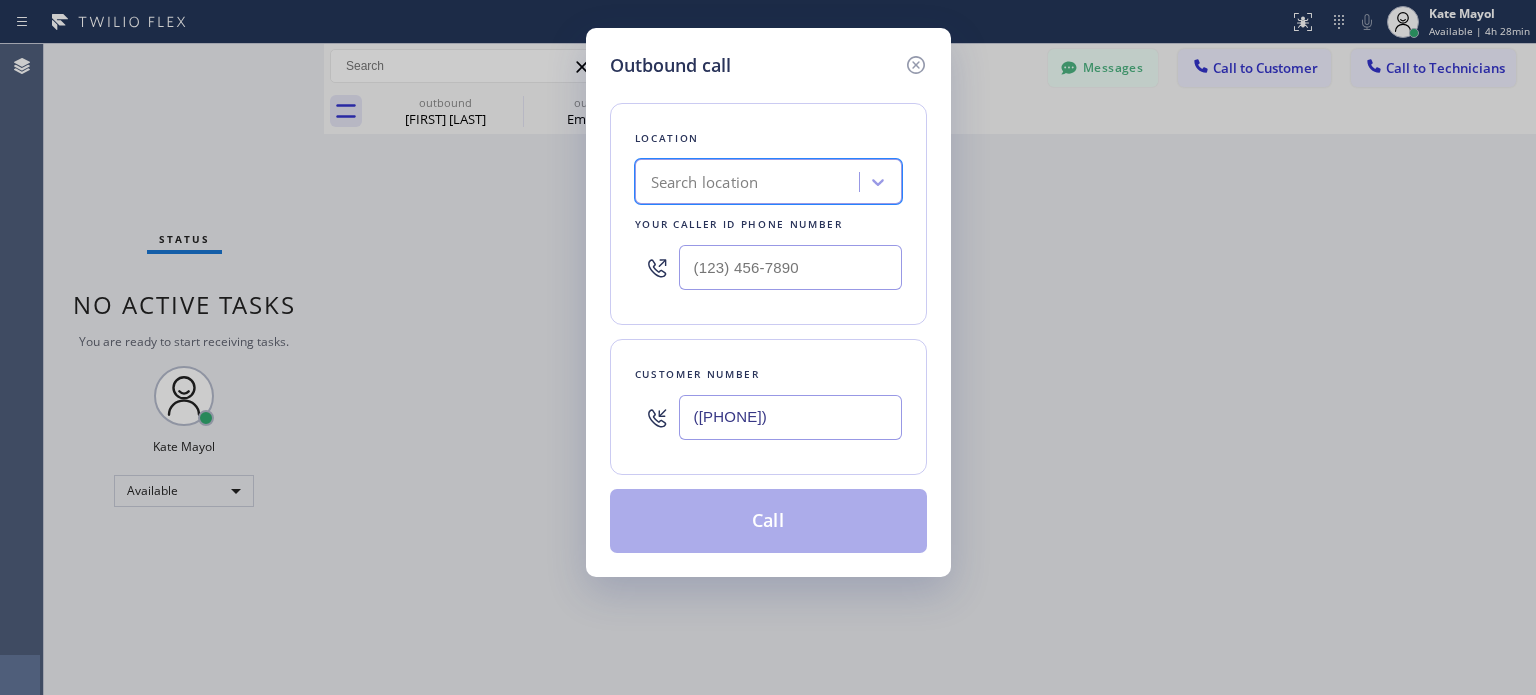 click on "Search location" at bounding box center (705, 182) 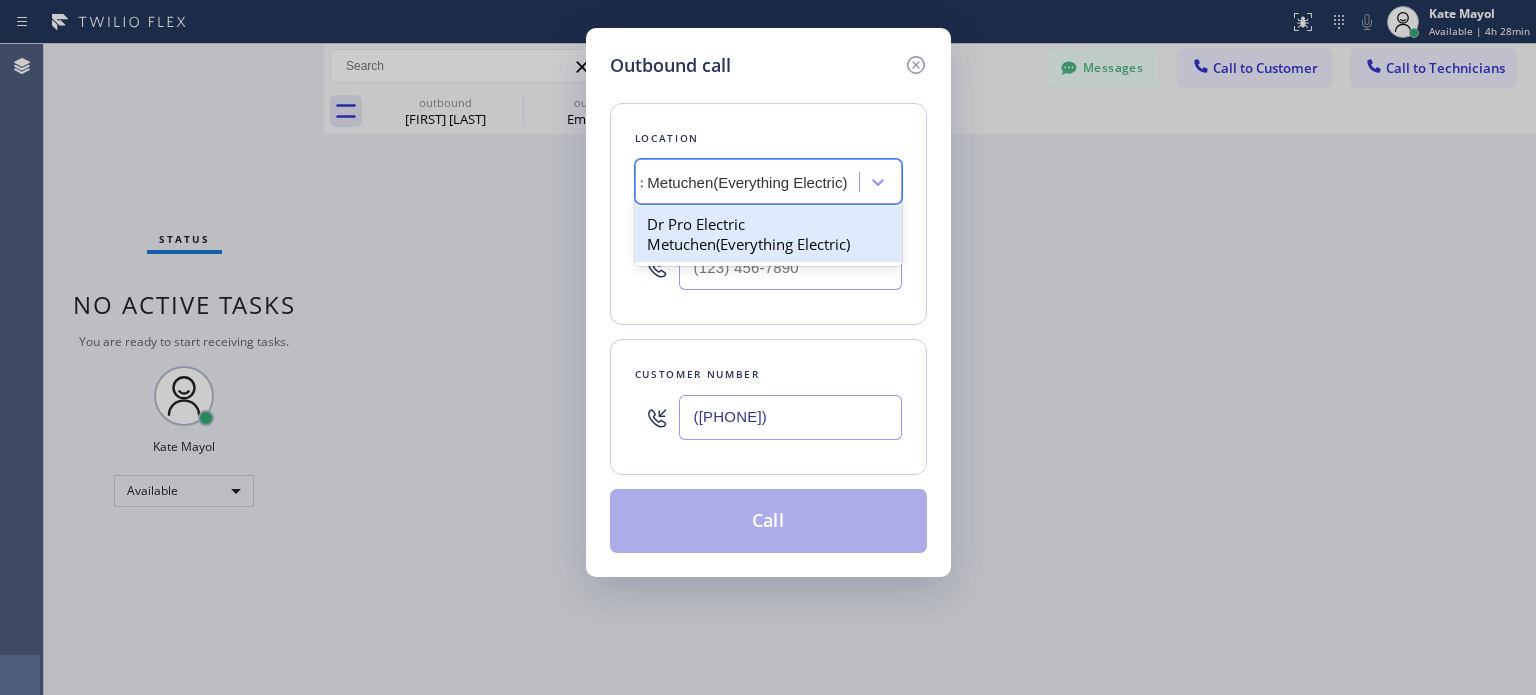 click on "Dr Pro Electric Metuchen(Everything Electric)" at bounding box center (768, 234) 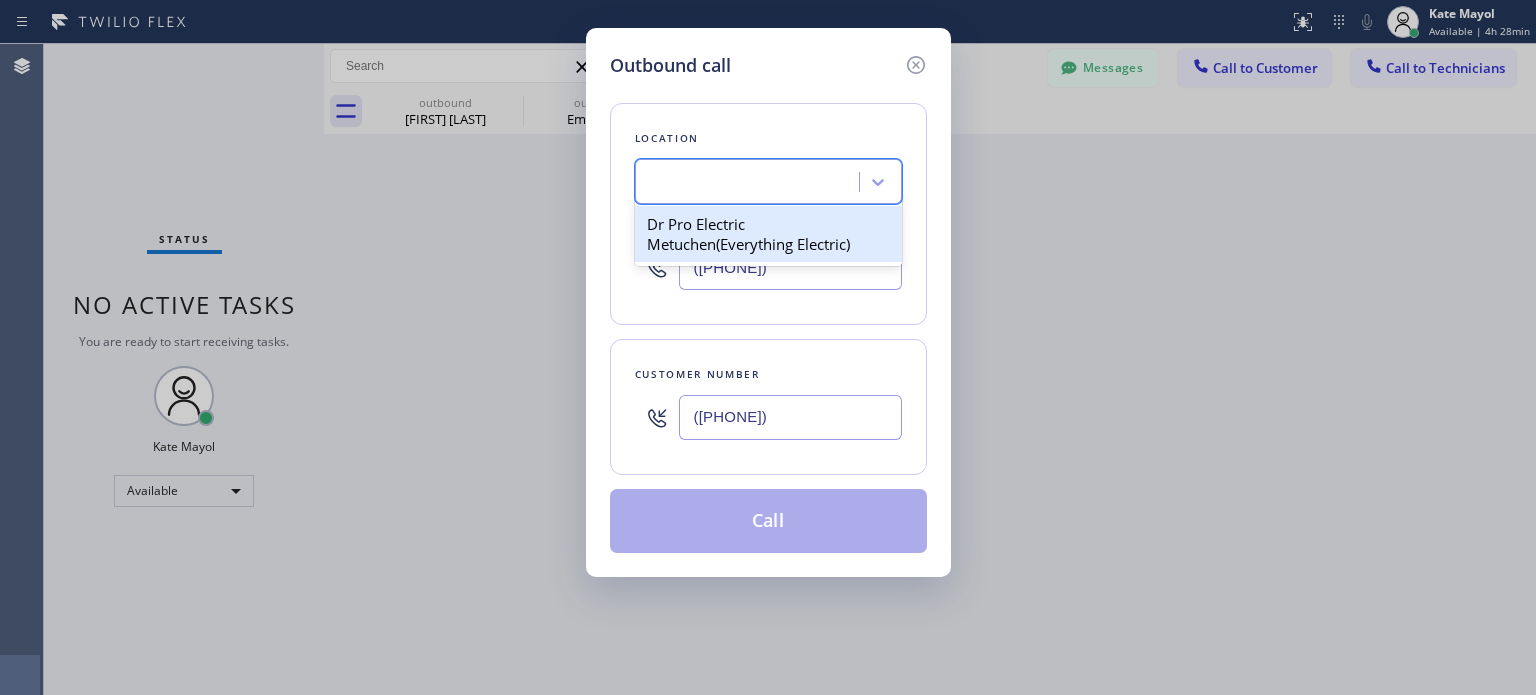 scroll, scrollTop: 0, scrollLeft: 1, axis: horizontal 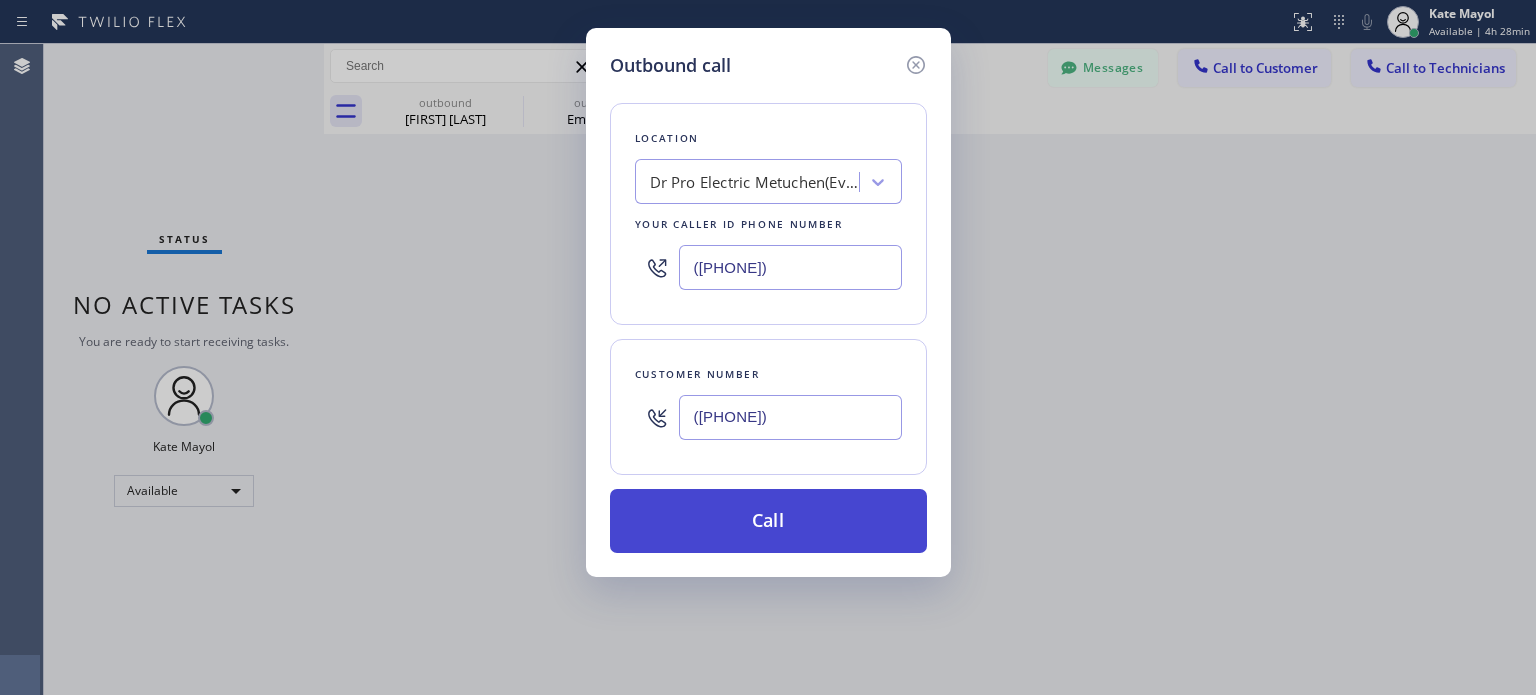 click on "Call" at bounding box center [768, 521] 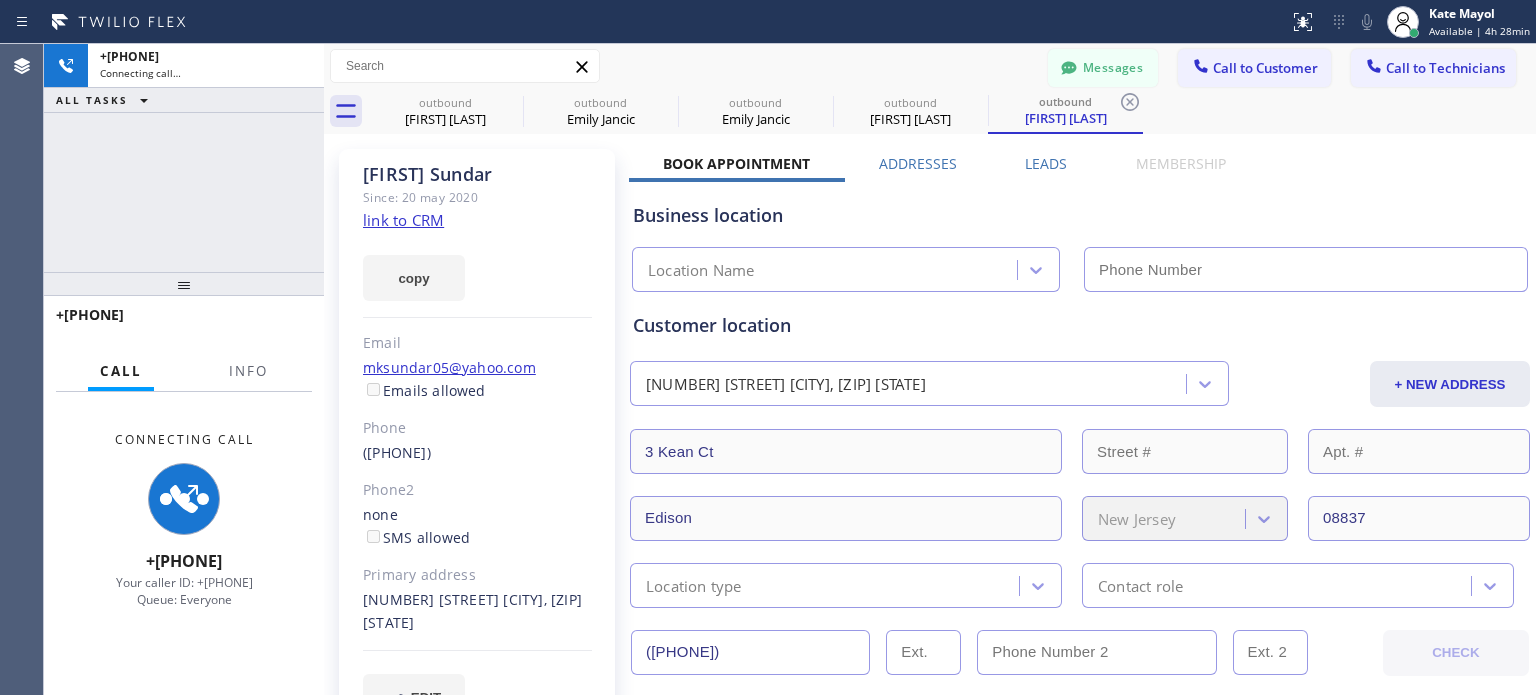 type on "([PHONE])" 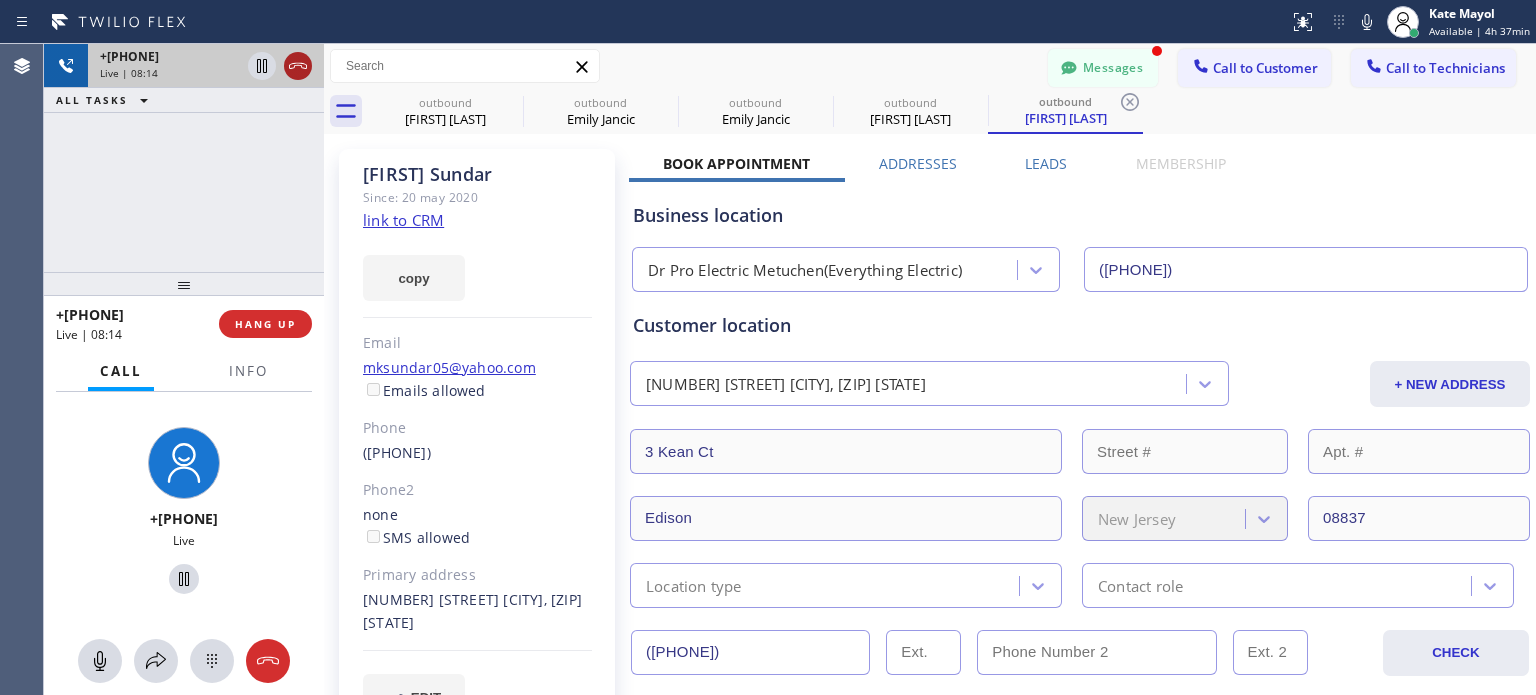 click at bounding box center [298, 66] 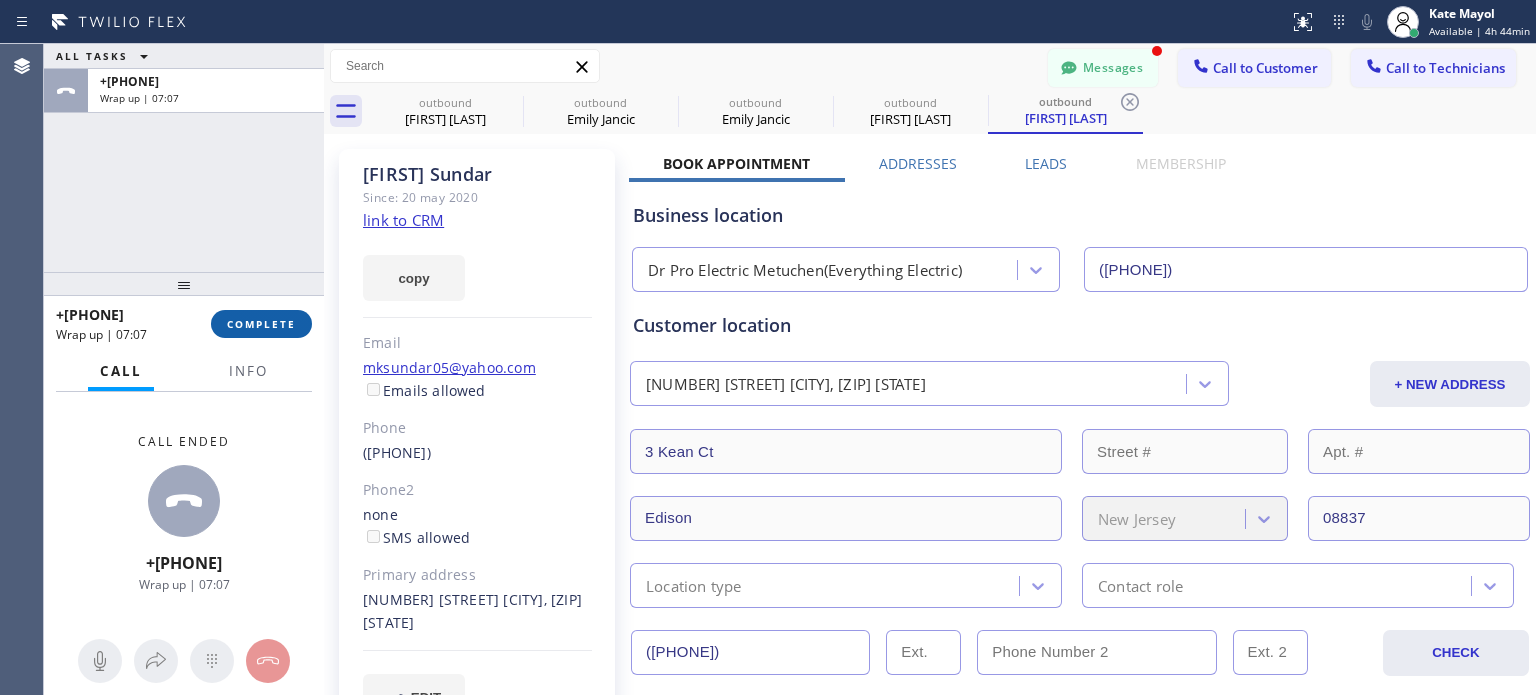 click on "COMPLETE" at bounding box center [261, 324] 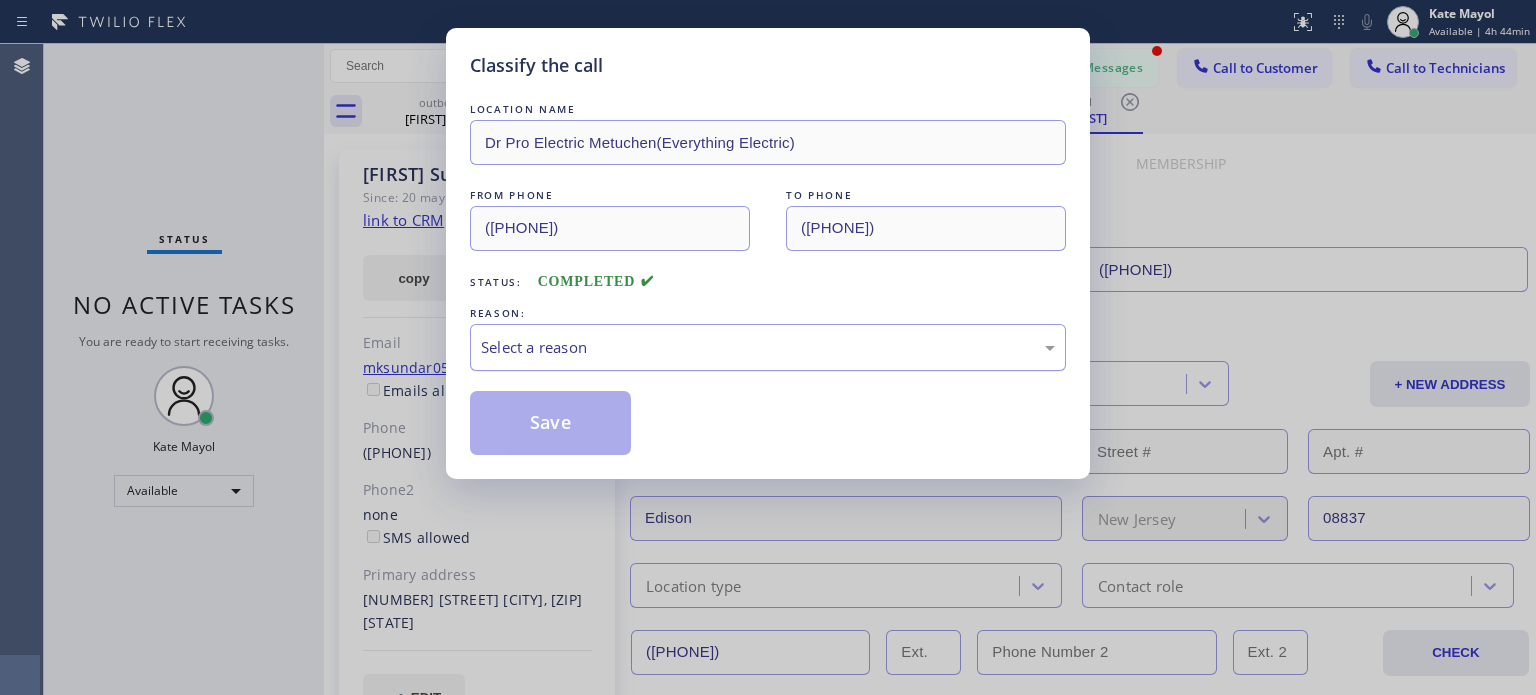 click on "Select a reason" at bounding box center [768, 347] 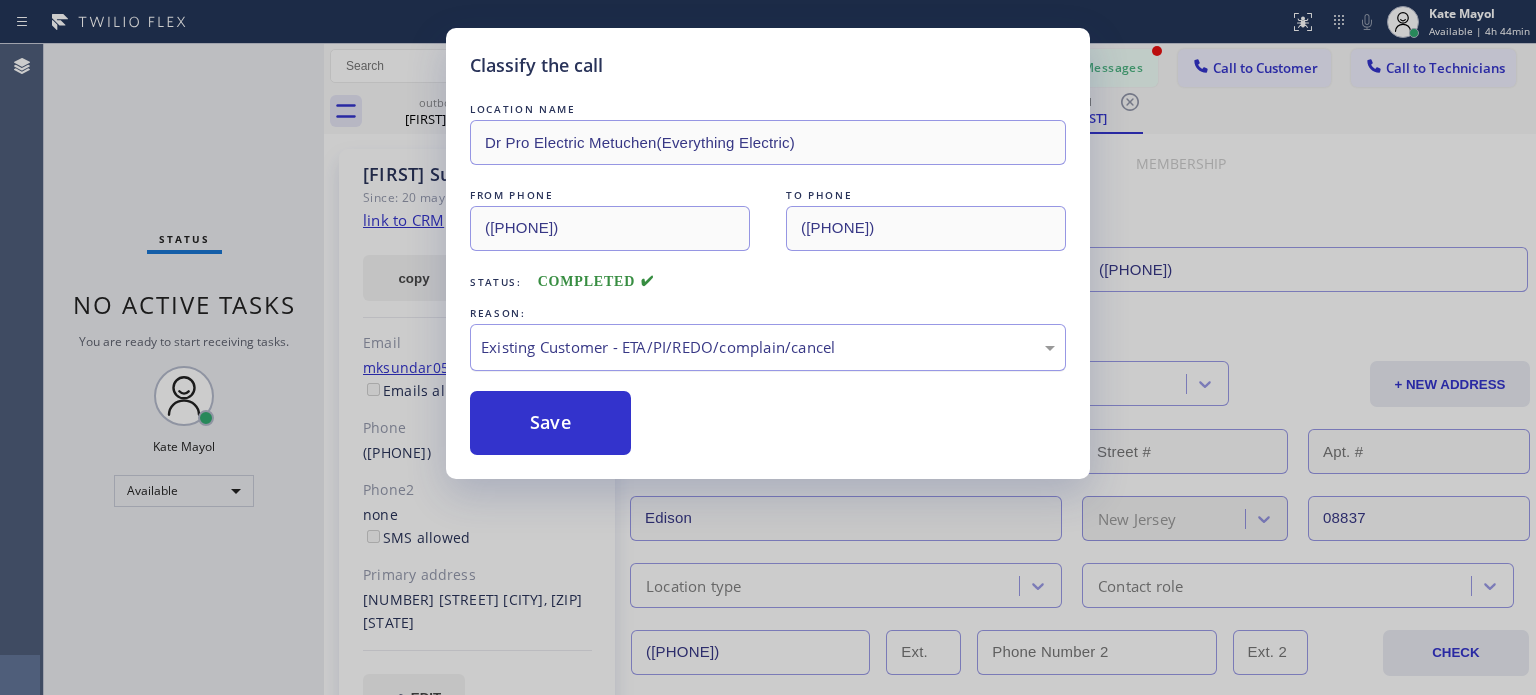 drag, startPoint x: 565, startPoint y: 413, endPoint x: 766, endPoint y: 332, distance: 216.70717 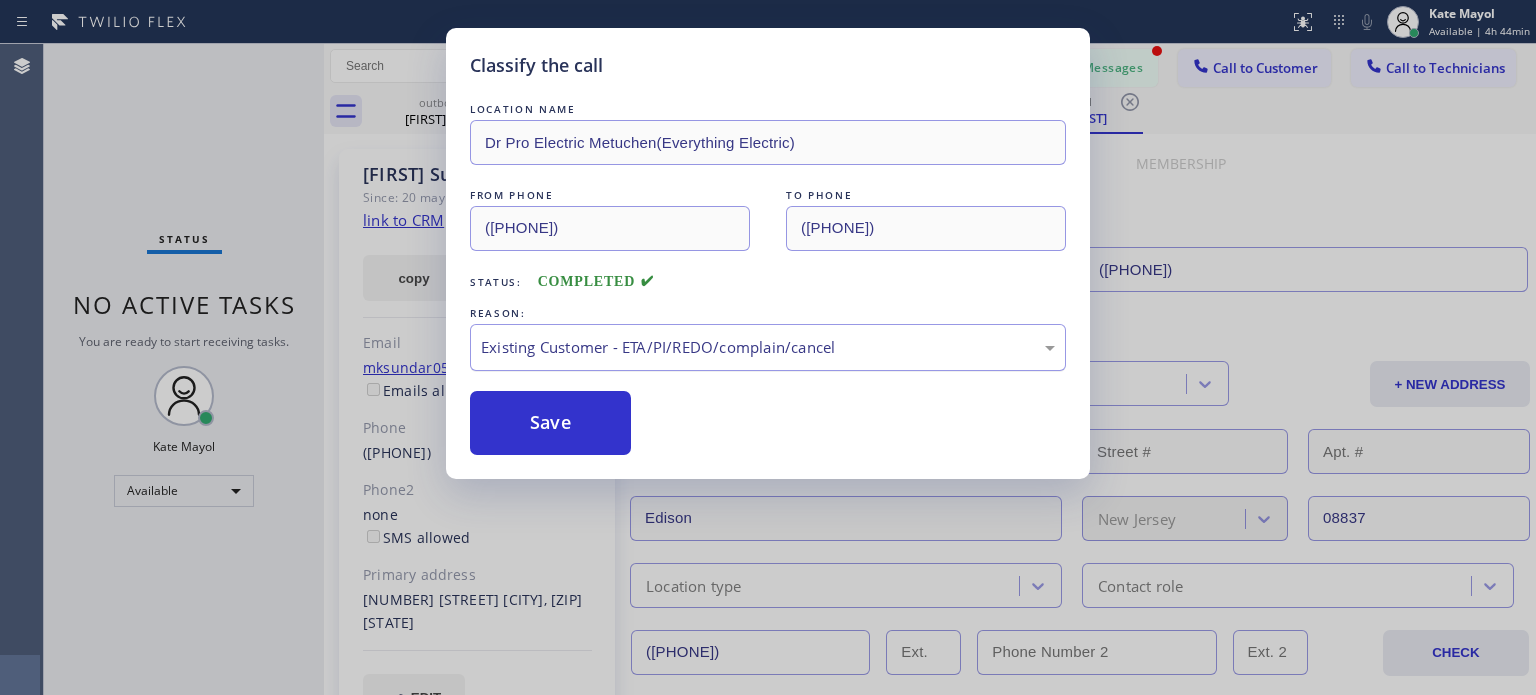 click on "Save" at bounding box center (550, 423) 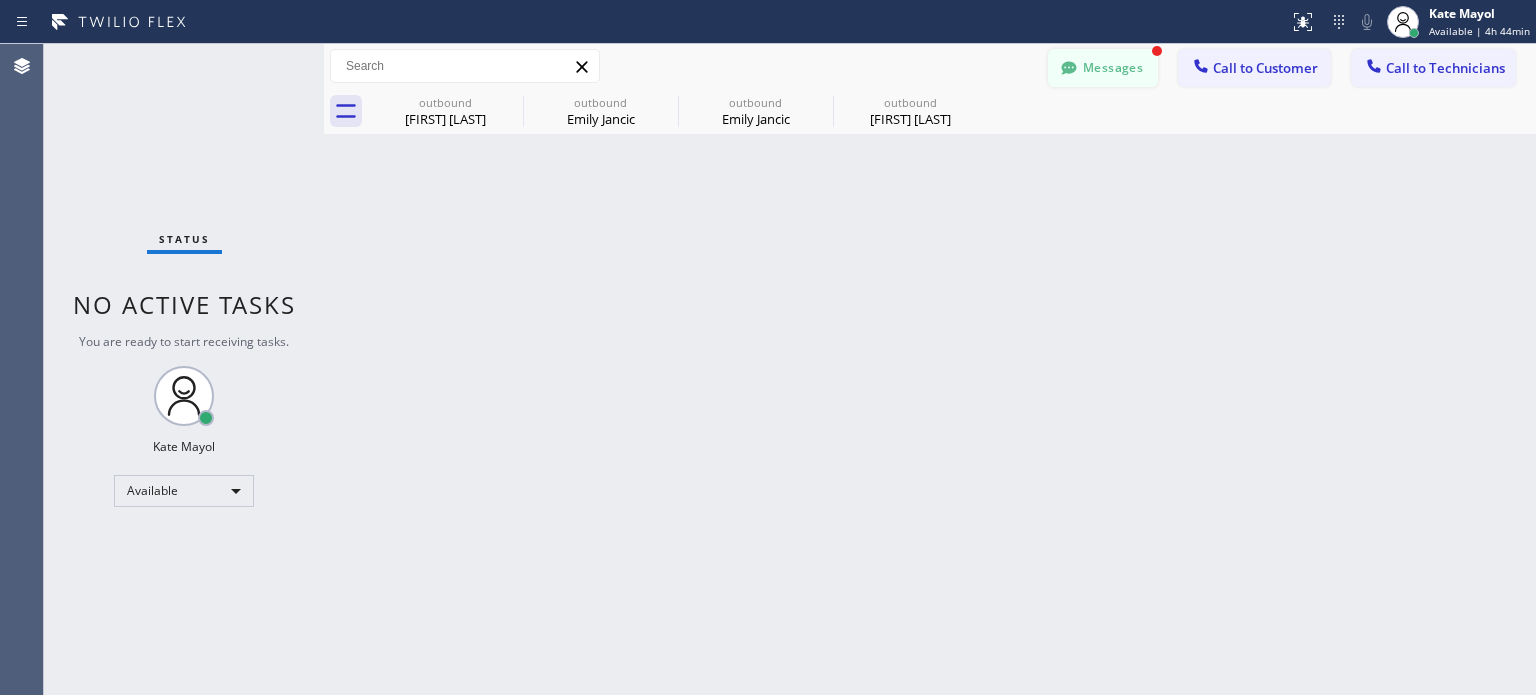 click on "Messages" at bounding box center [1103, 68] 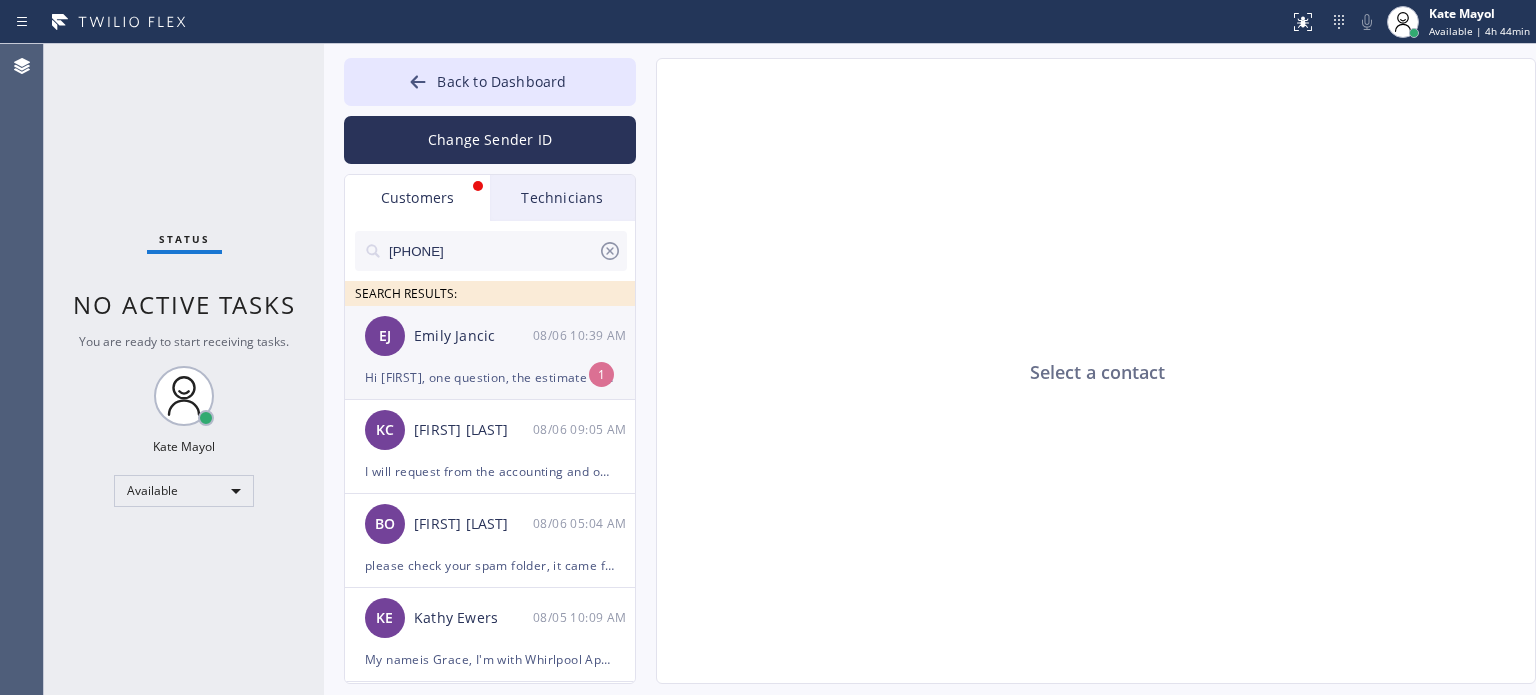 click on "Hi [FIRST], one question, the estimate says heat pump system--that does not seem like part of an ac unit" at bounding box center [490, 377] 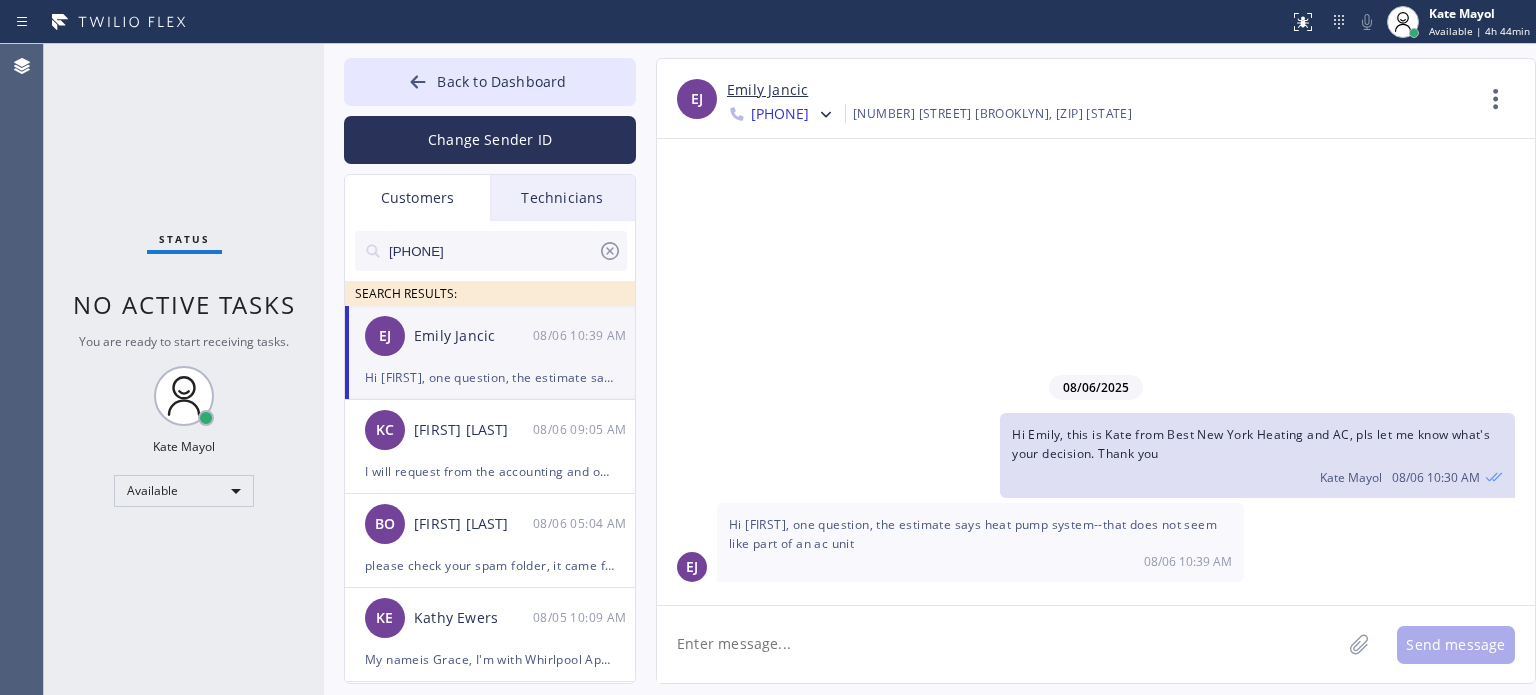 click 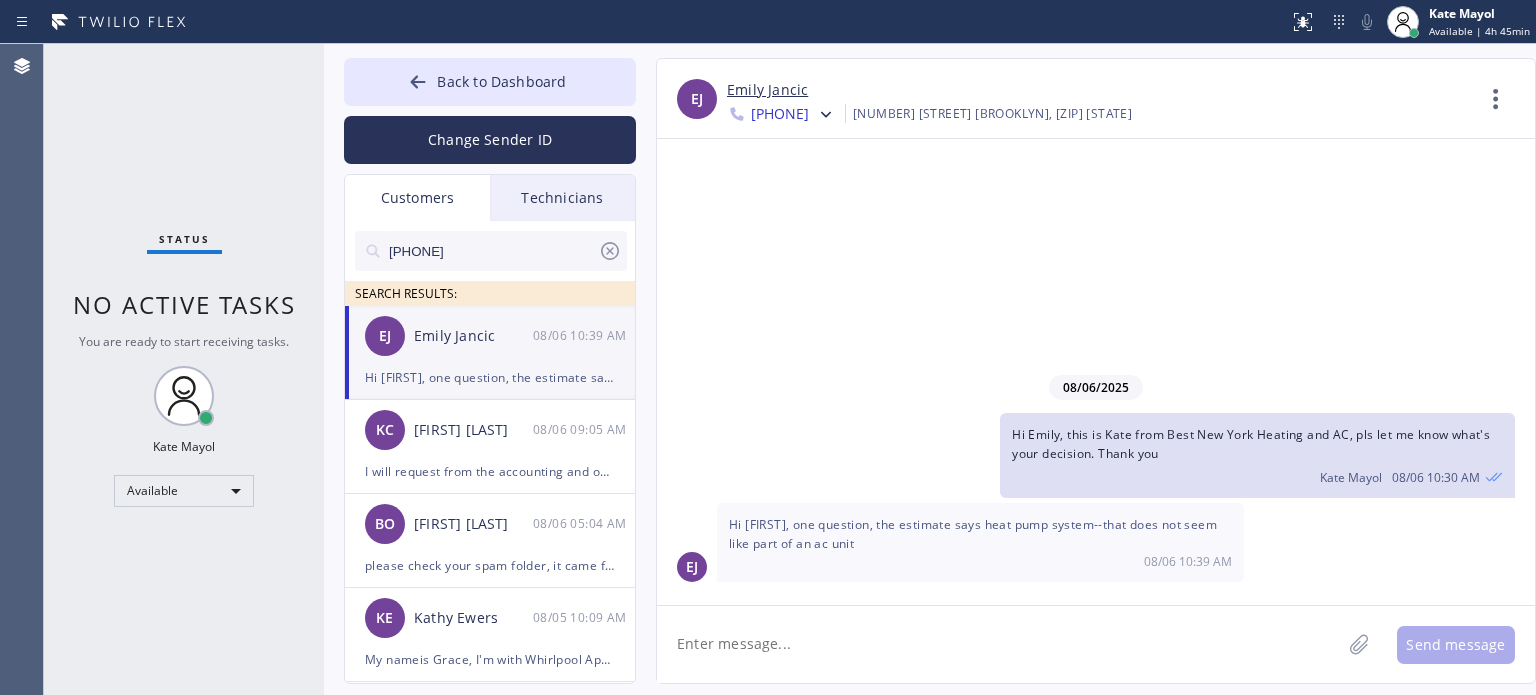 click 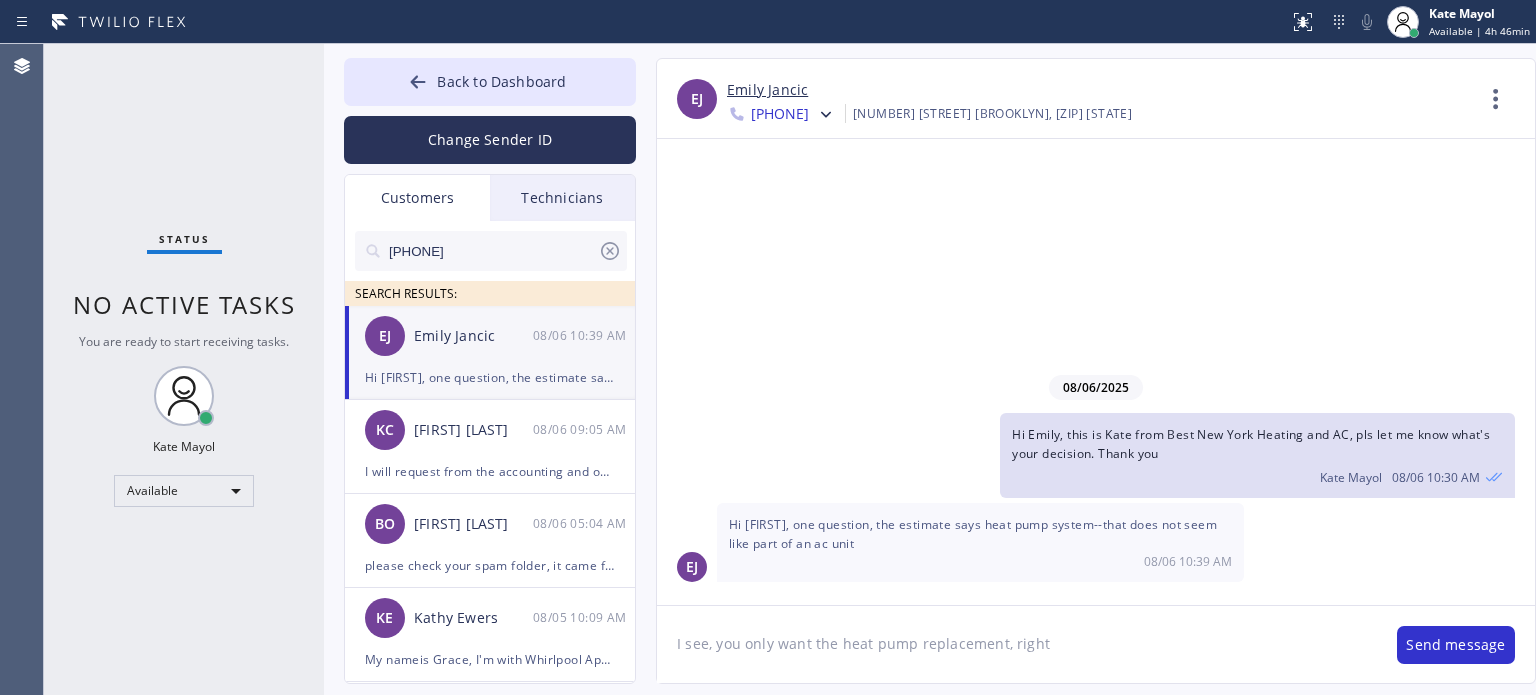 type on "I see, you only want the heat pump replacement, right?" 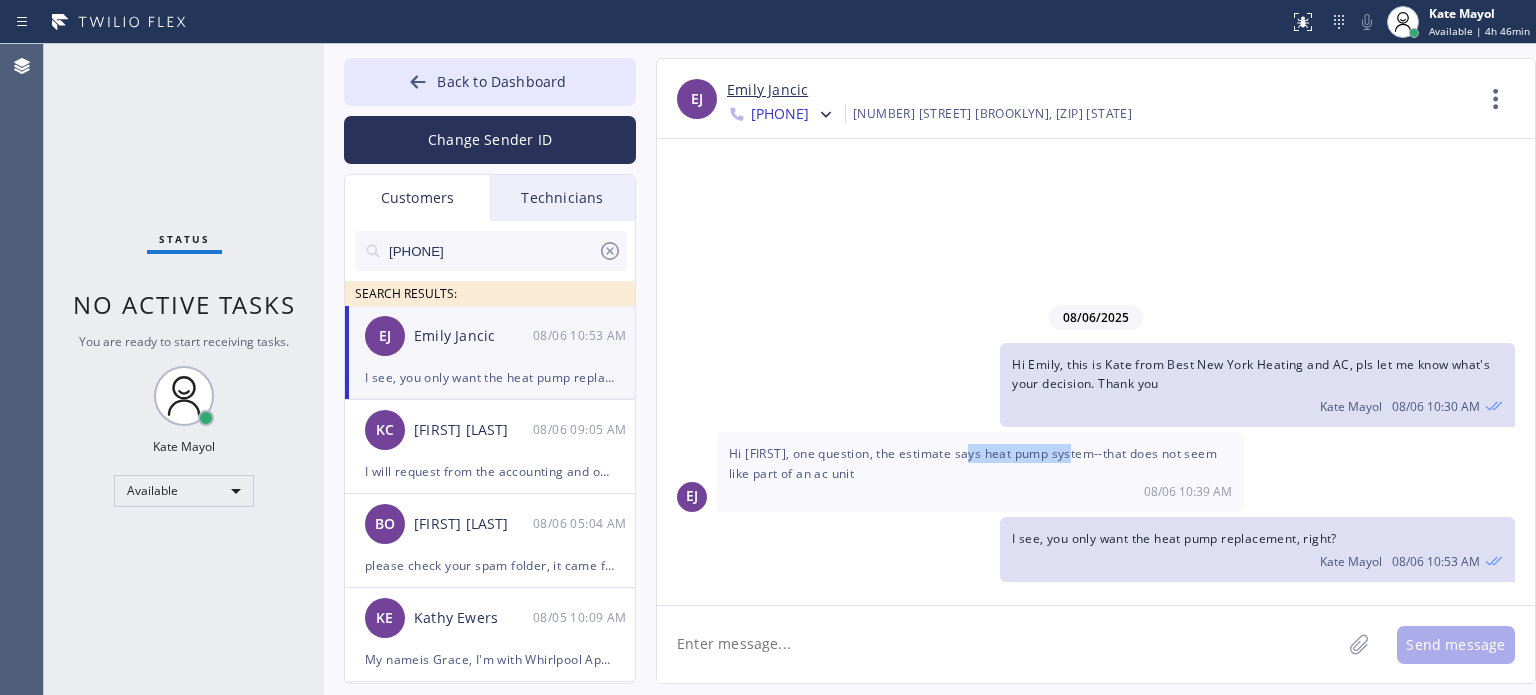 drag, startPoint x: 972, startPoint y: 449, endPoint x: 1078, endPoint y: 452, distance: 106.04244 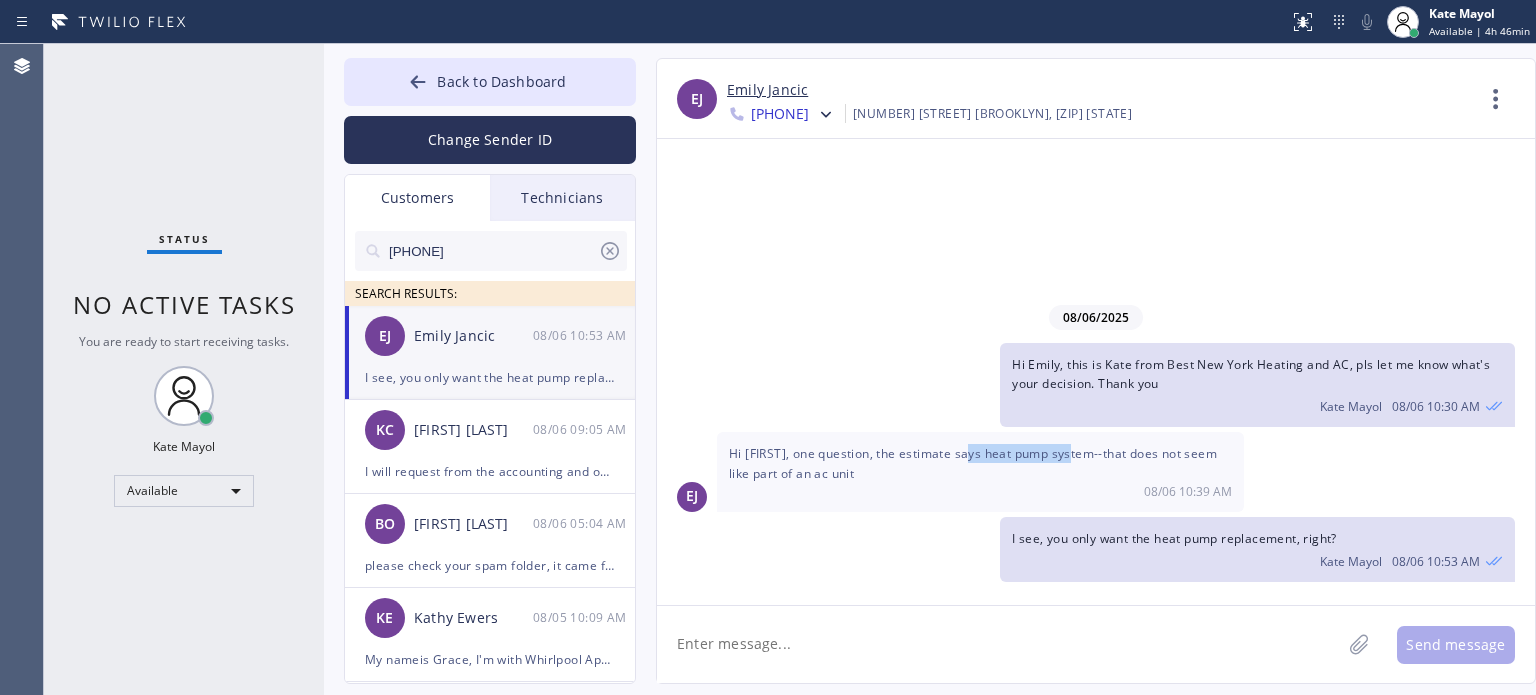 click on "Hi [FIRST], one question, the estimate says heat pump system--that does not seem like part of an ac unit" at bounding box center (973, 463) 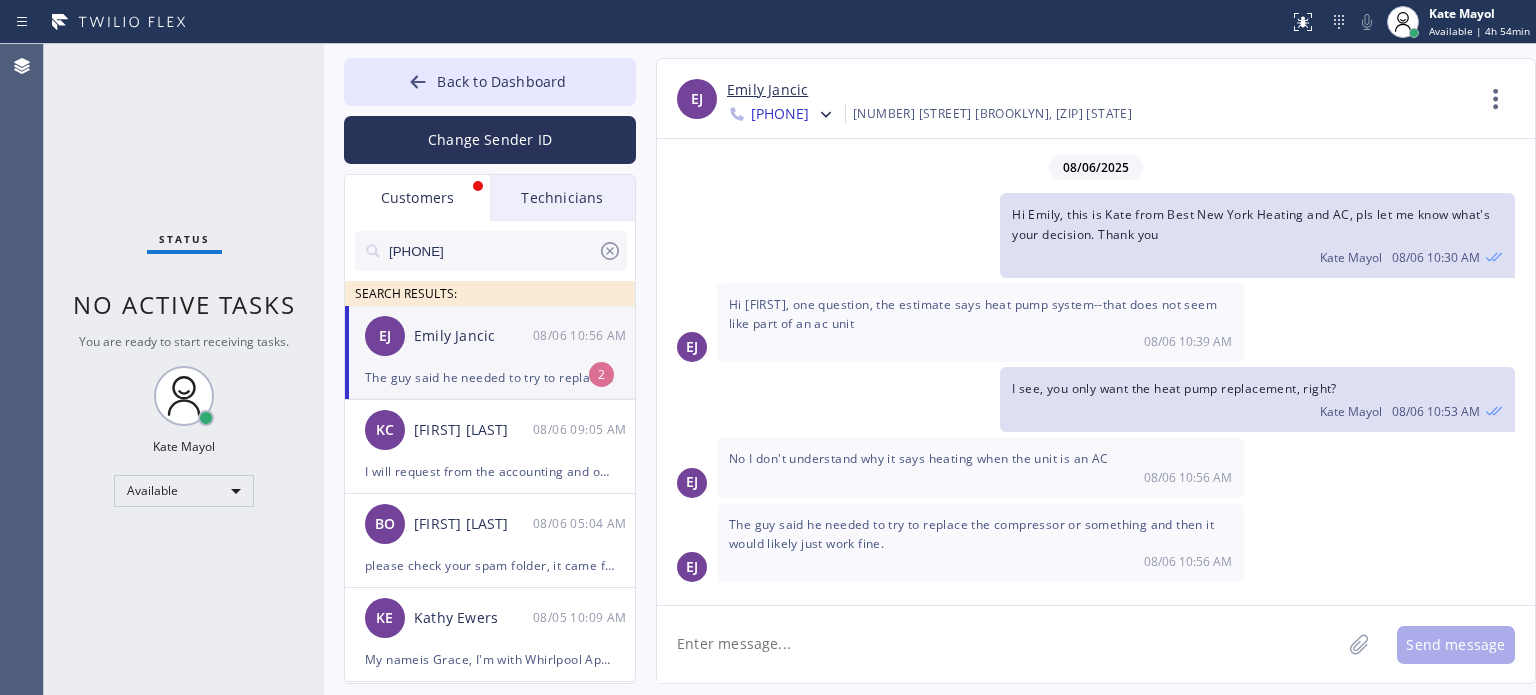 click on "The guy said he needed to try to replace the compressor or something and then it would likely just work fine." at bounding box center (490, 377) 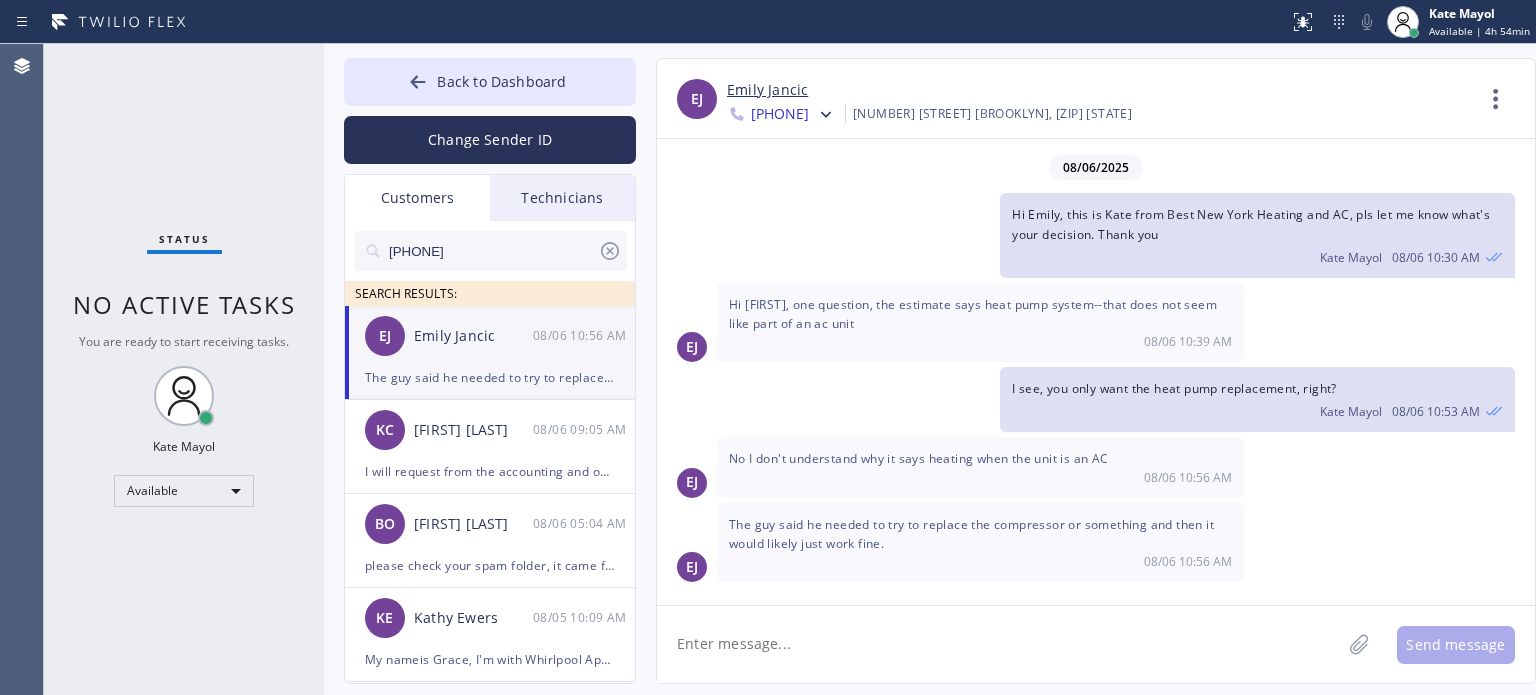 click 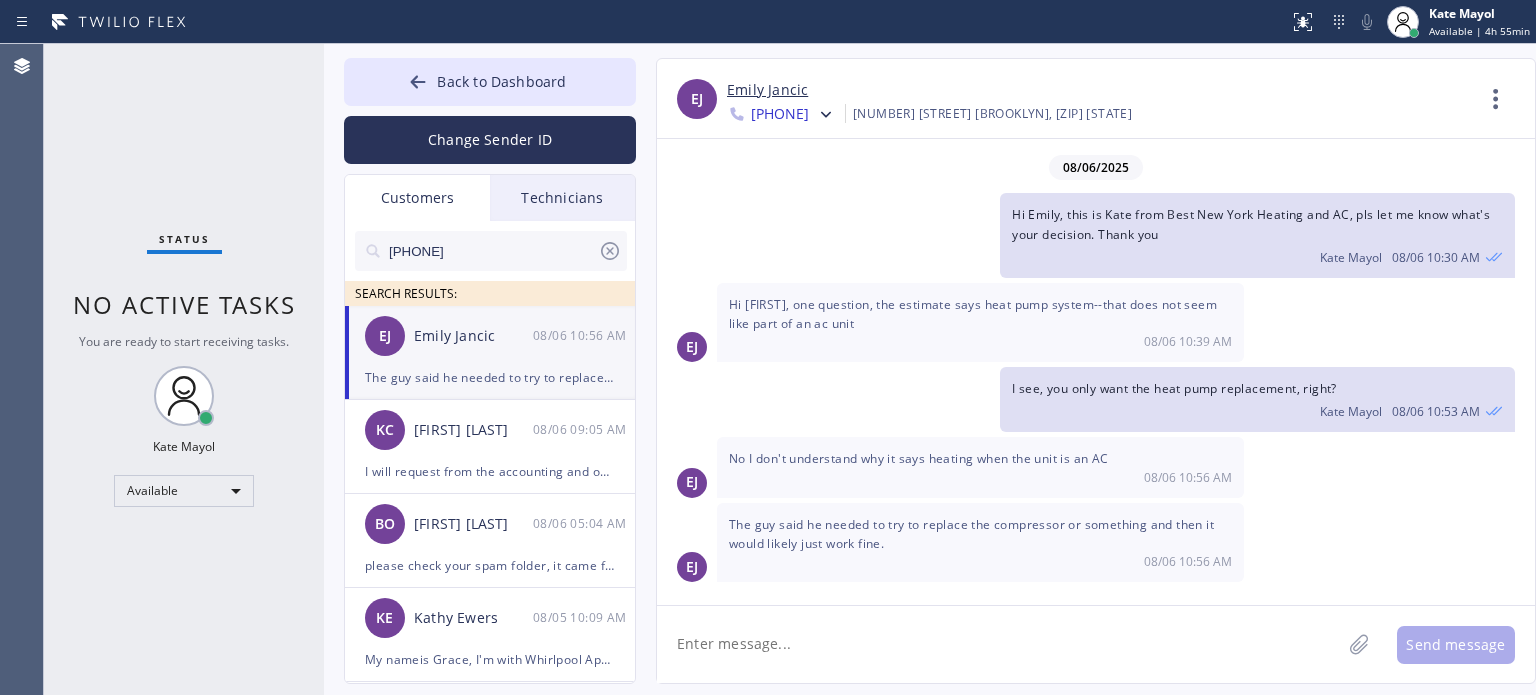 click 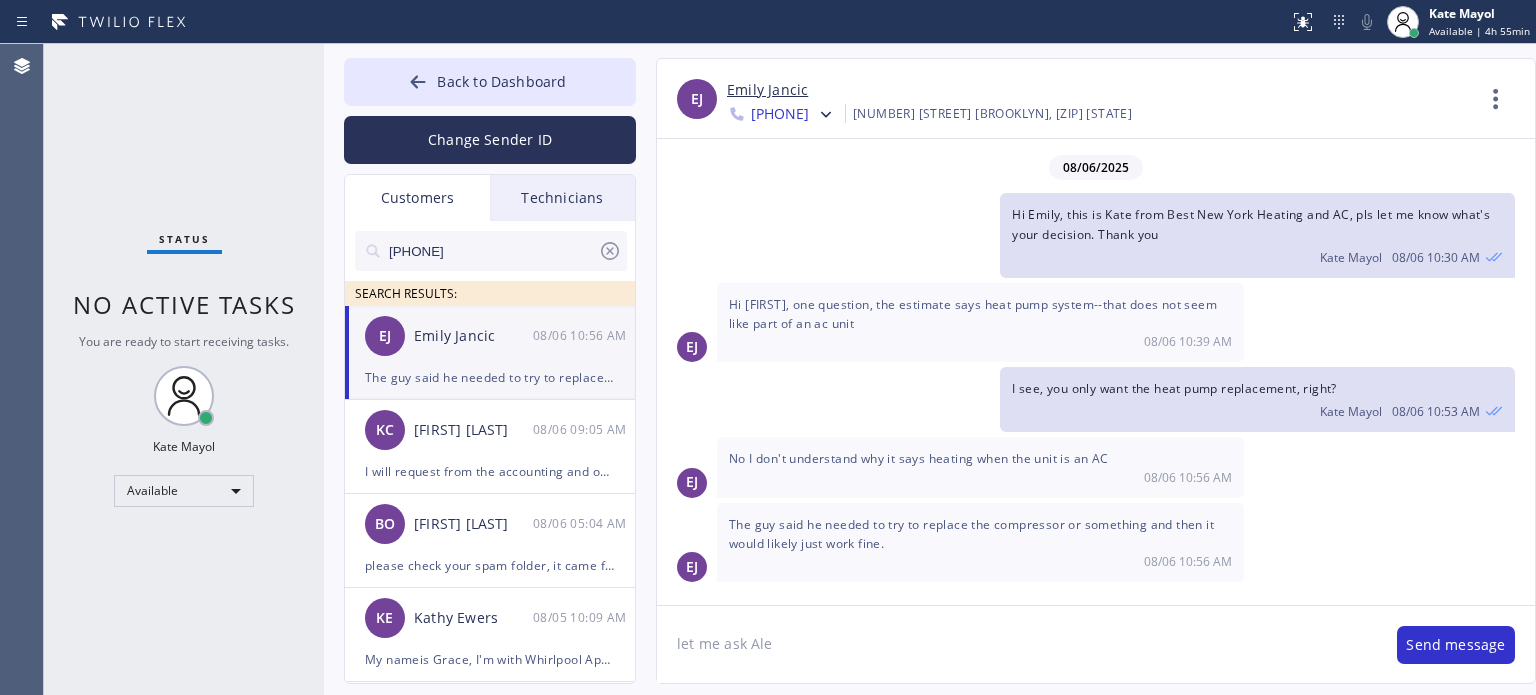 type on "let me ask Alex" 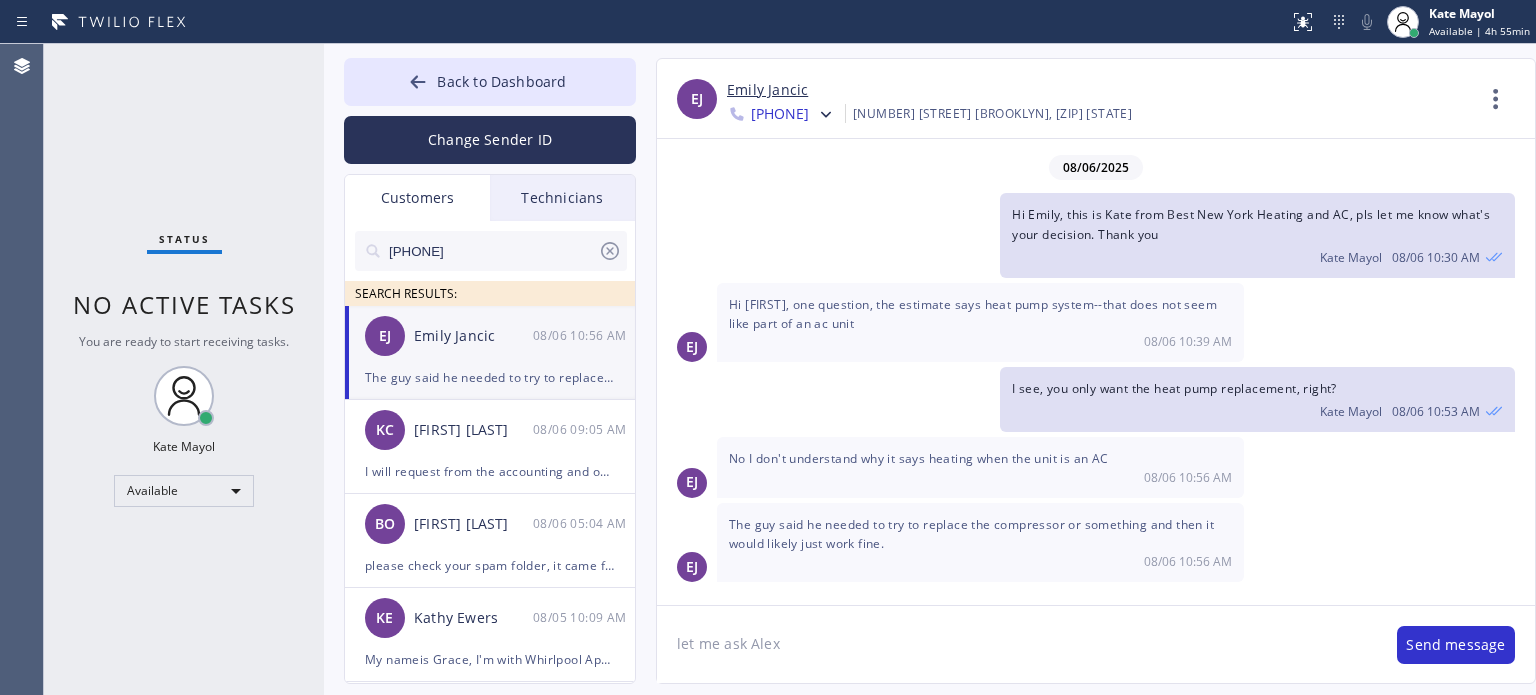 type 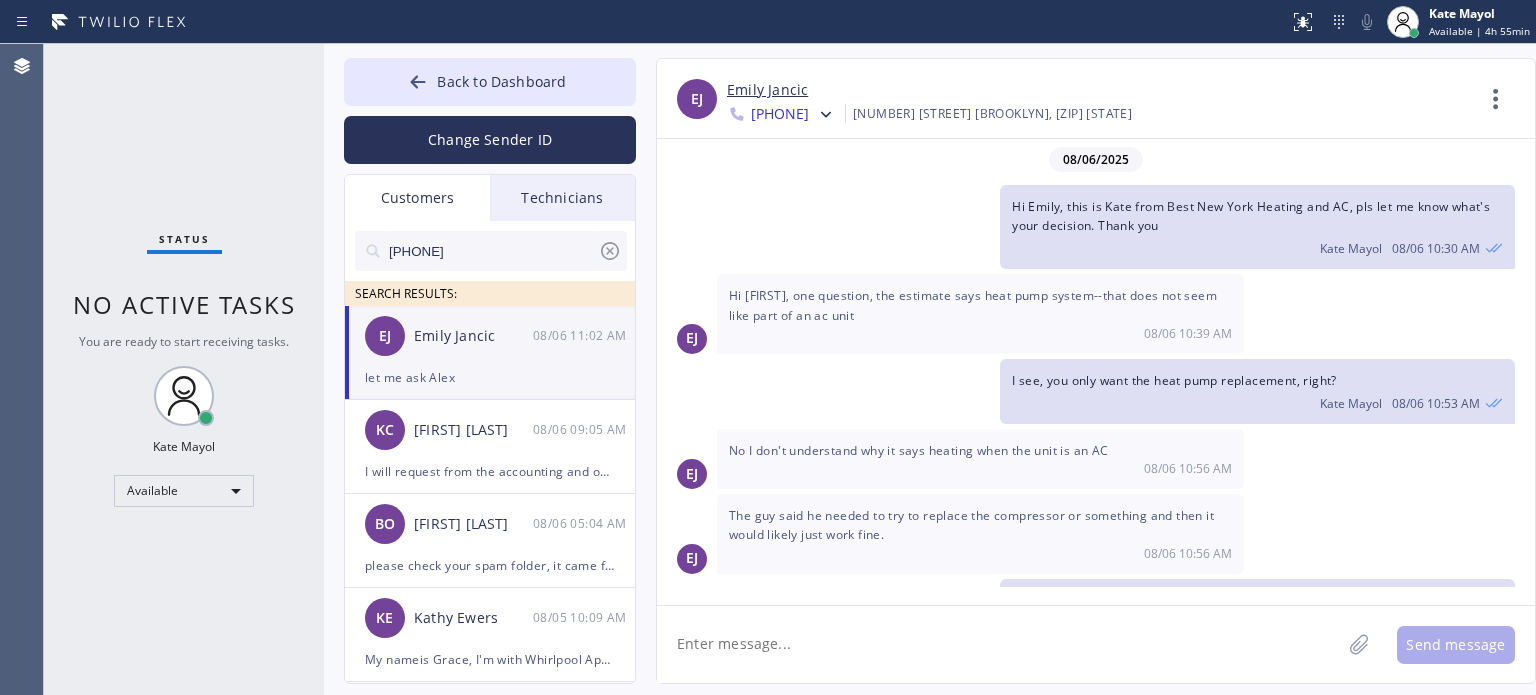 scroll, scrollTop: 54, scrollLeft: 0, axis: vertical 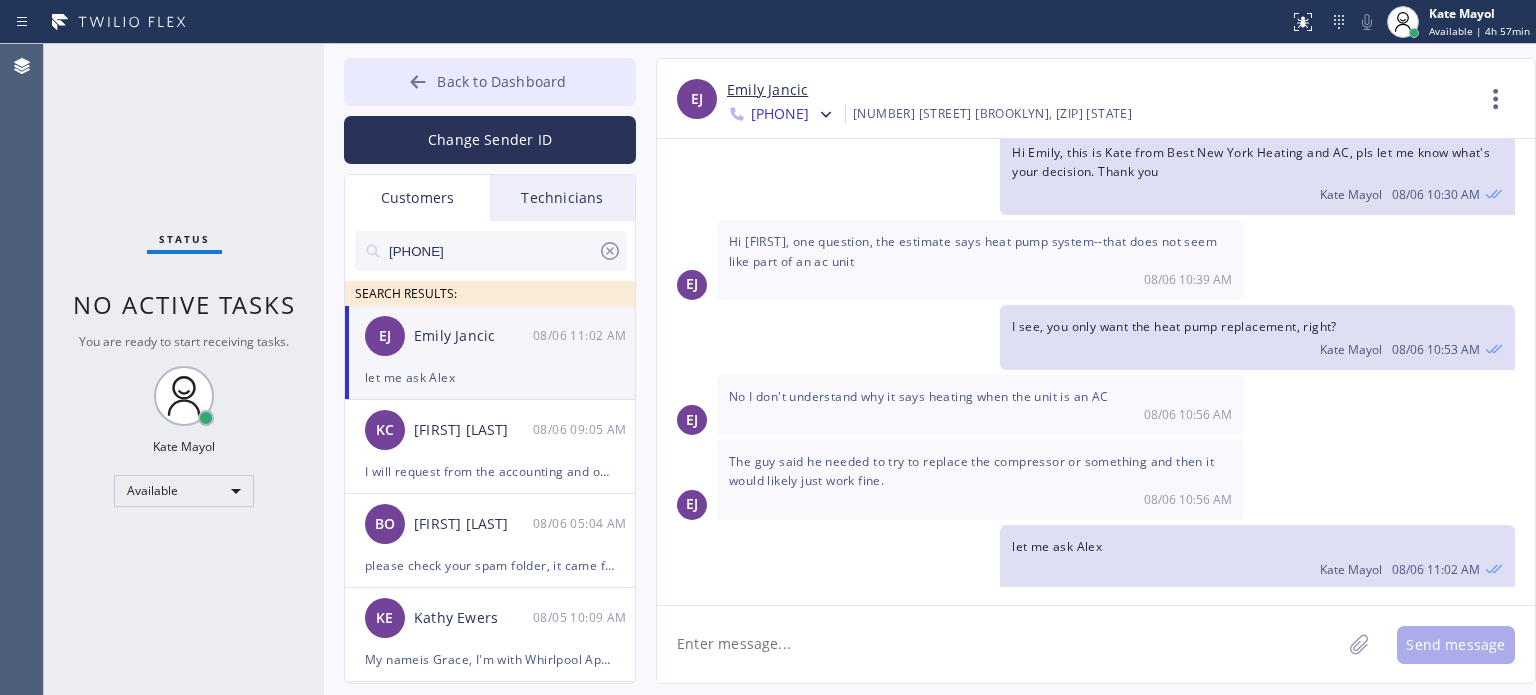 click at bounding box center (418, 84) 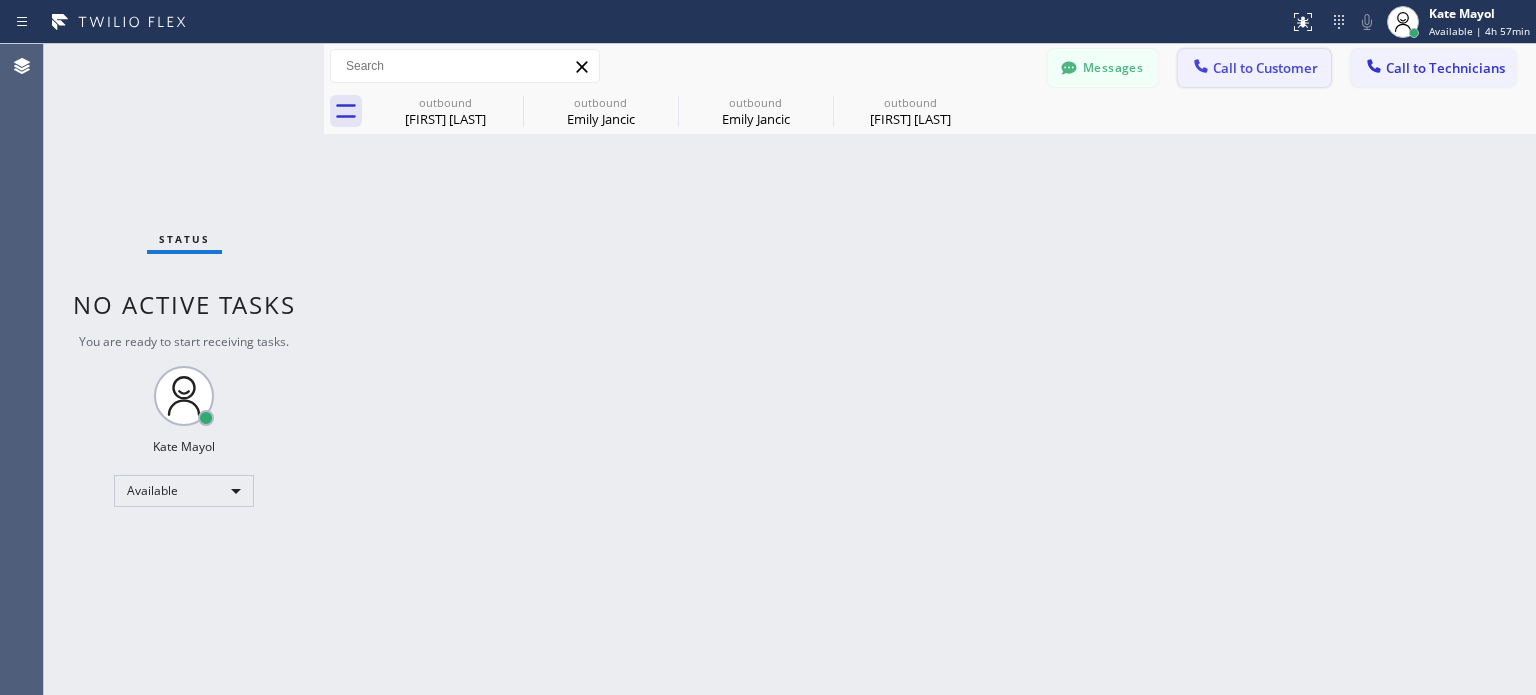 click on "Call to Customer" at bounding box center [1265, 68] 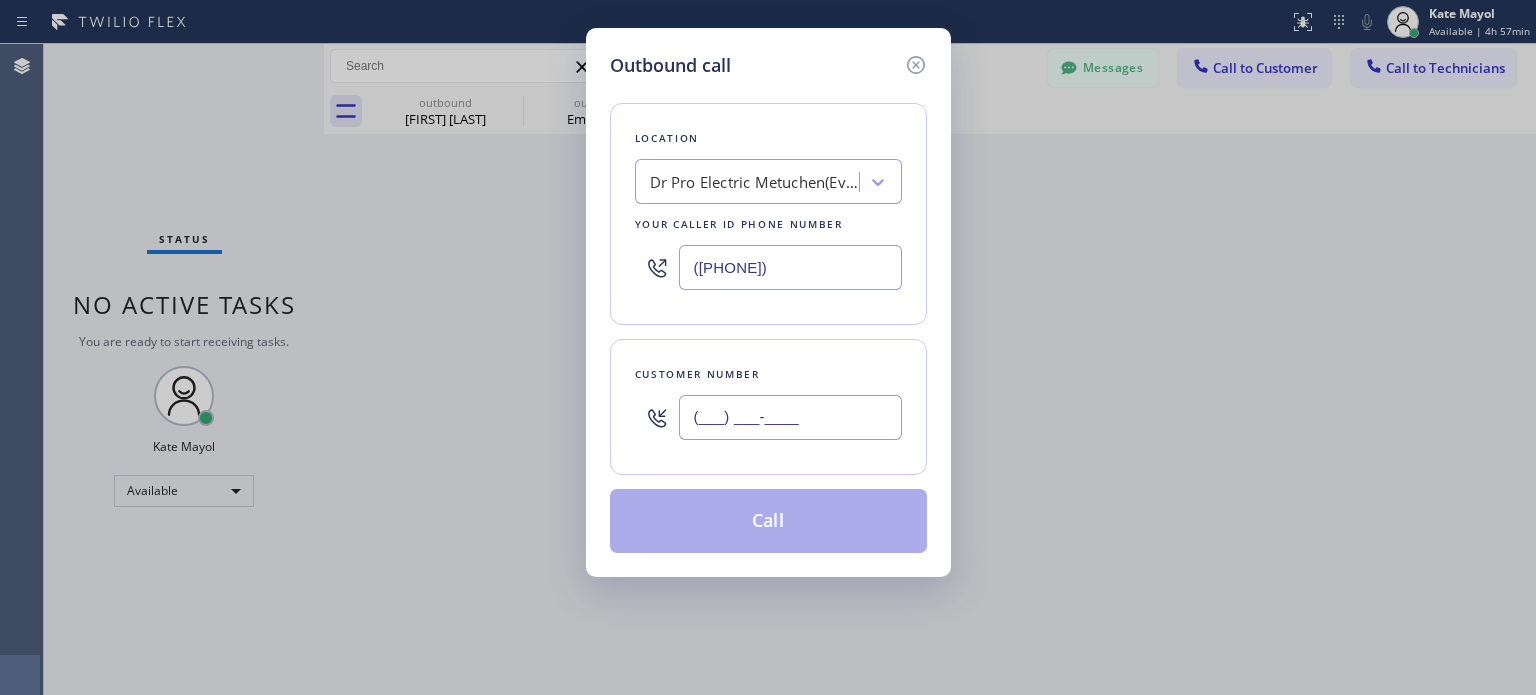 click on "(___) ___-____" at bounding box center (790, 417) 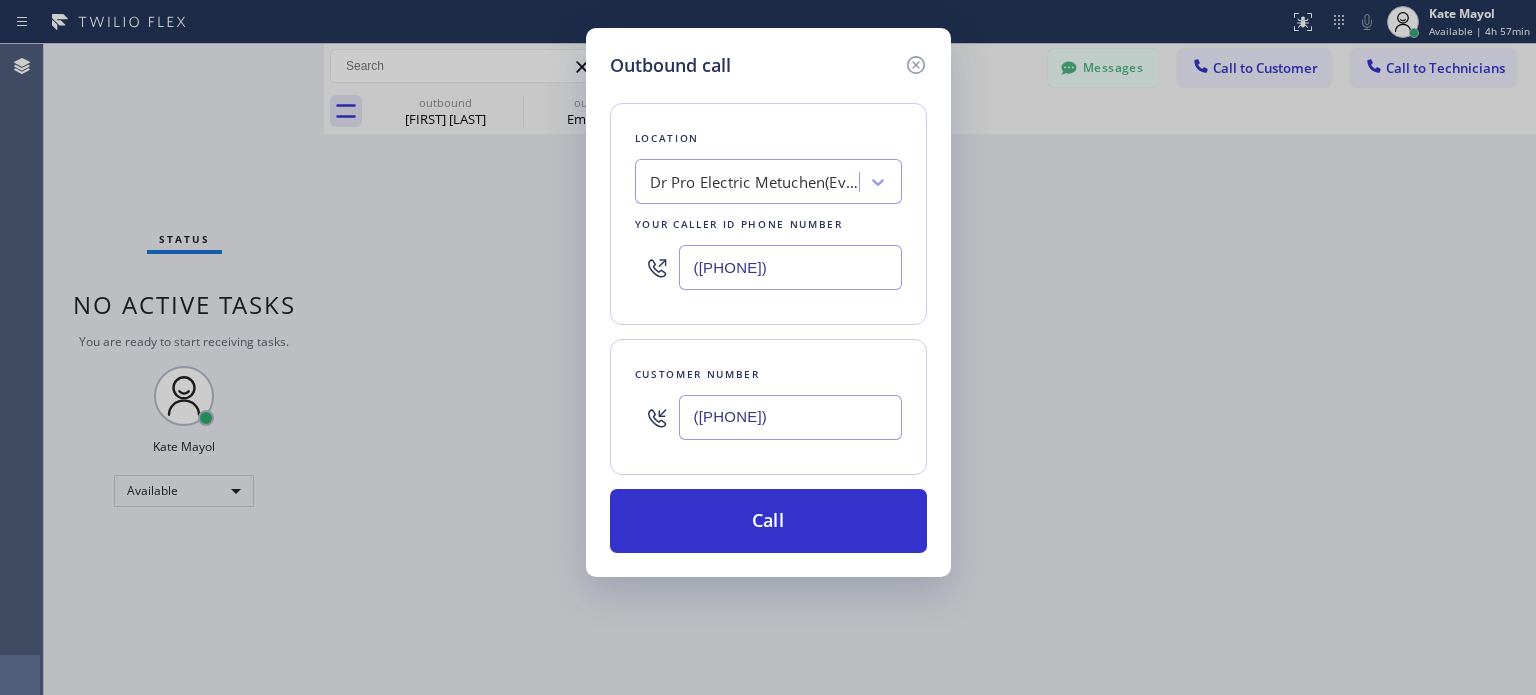 type on "([PHONE])" 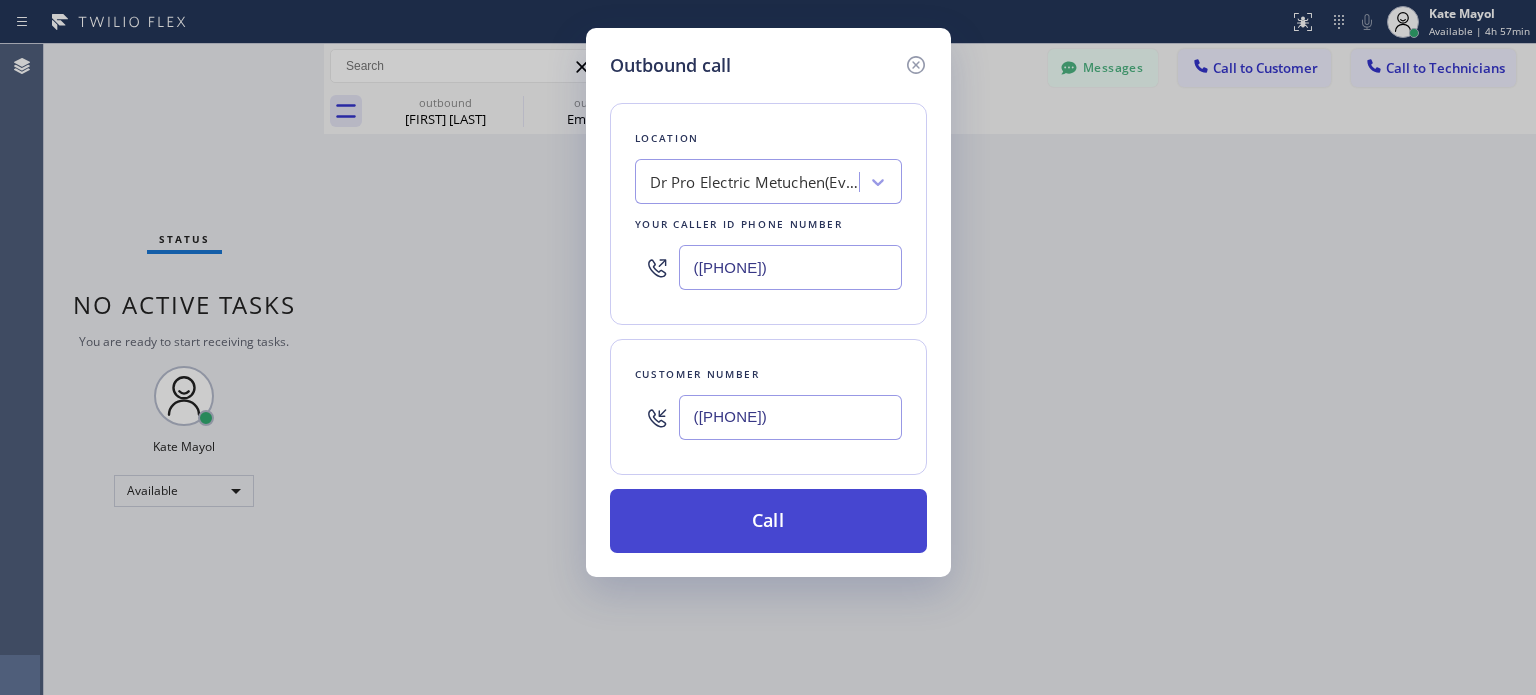 click on "Call" at bounding box center (768, 521) 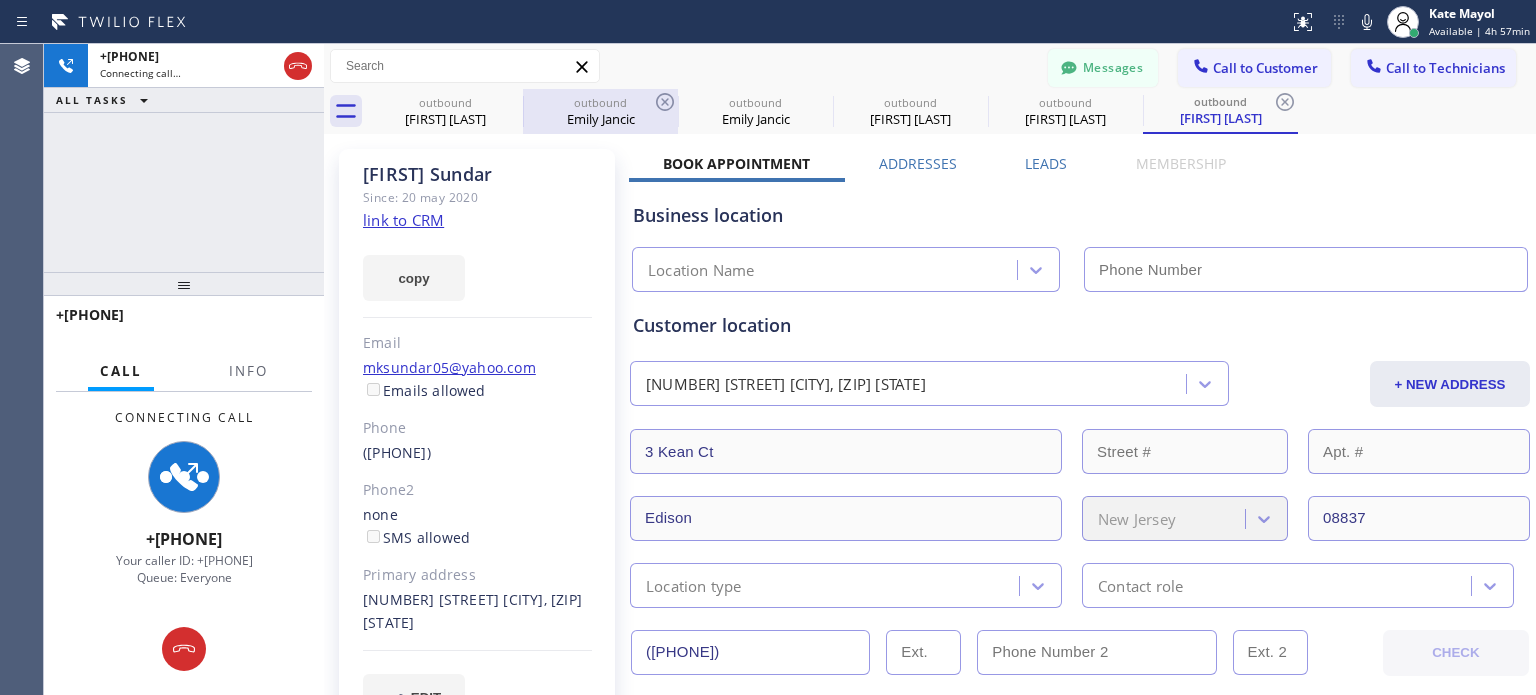 type on "([PHONE])" 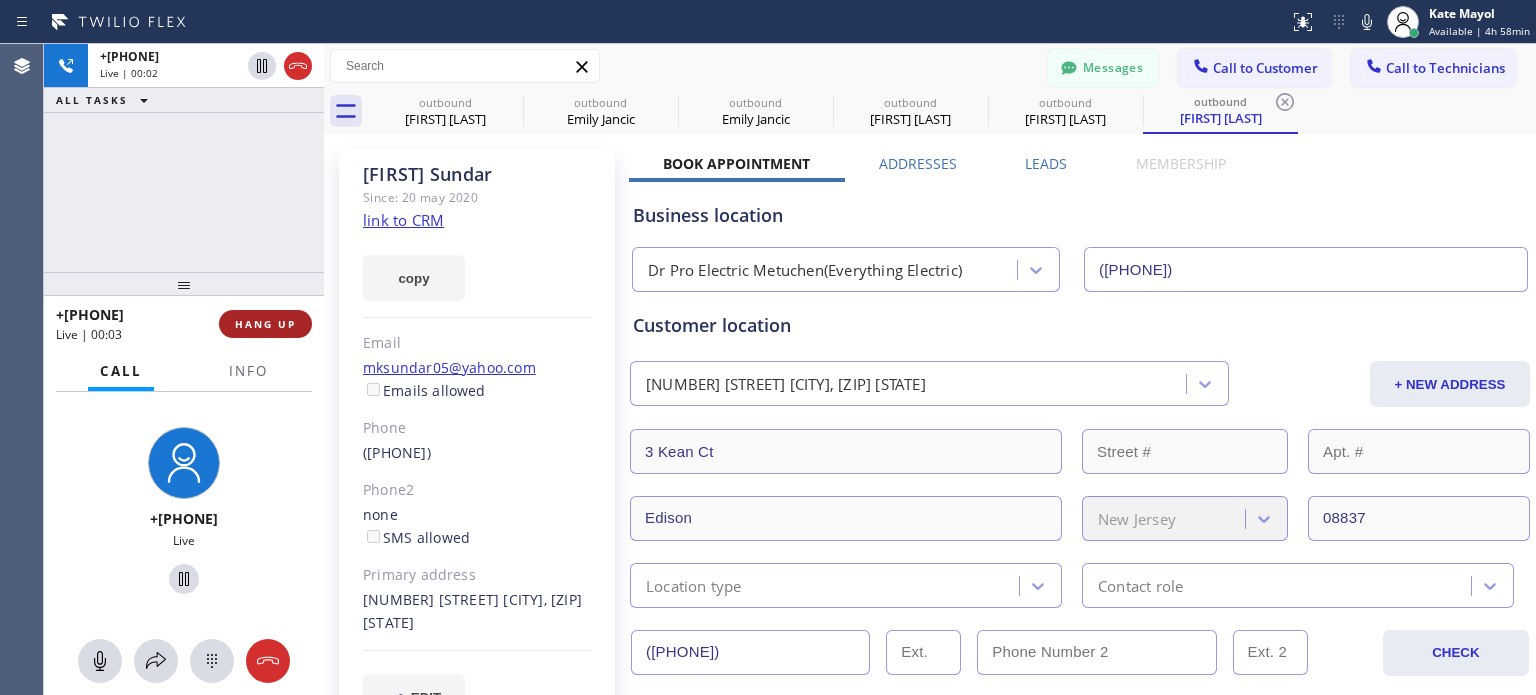 click on "HANG UP" at bounding box center [265, 324] 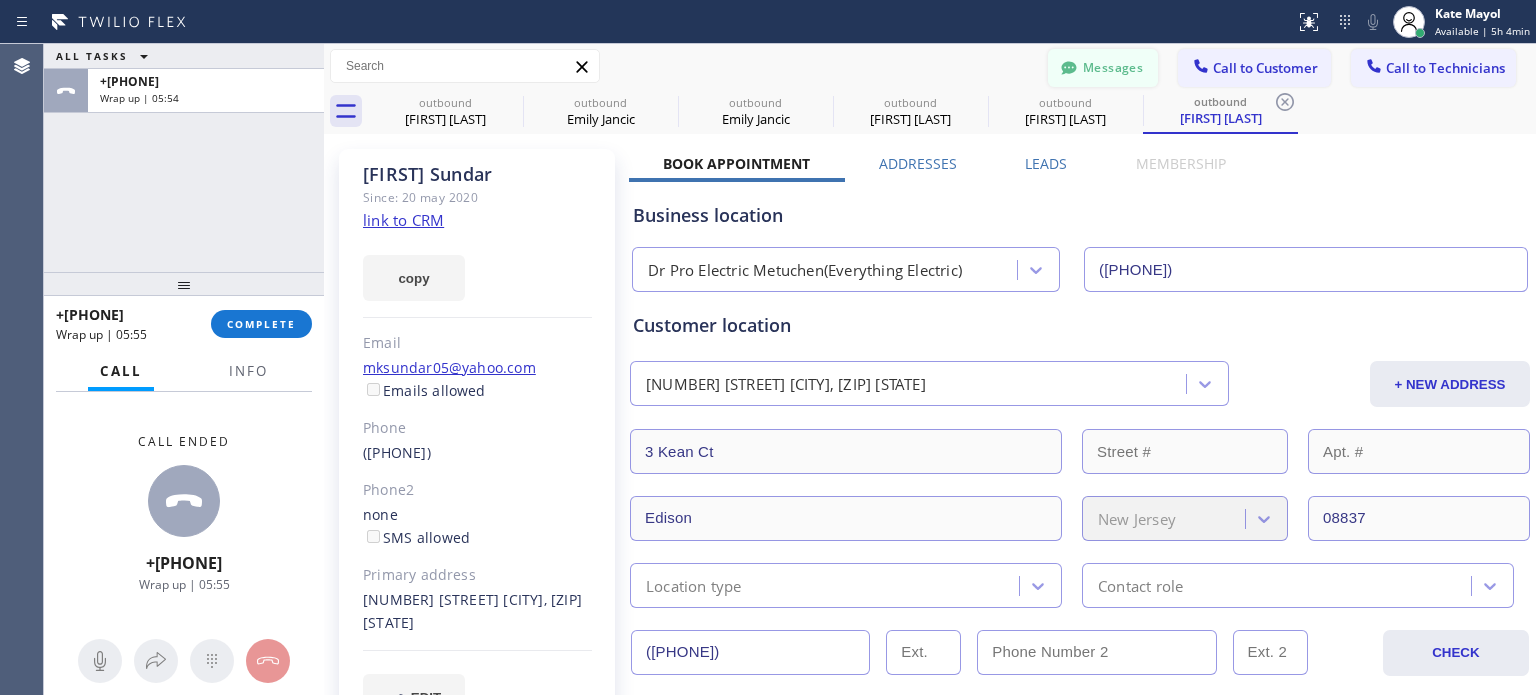 click on "Messages" at bounding box center (1103, 68) 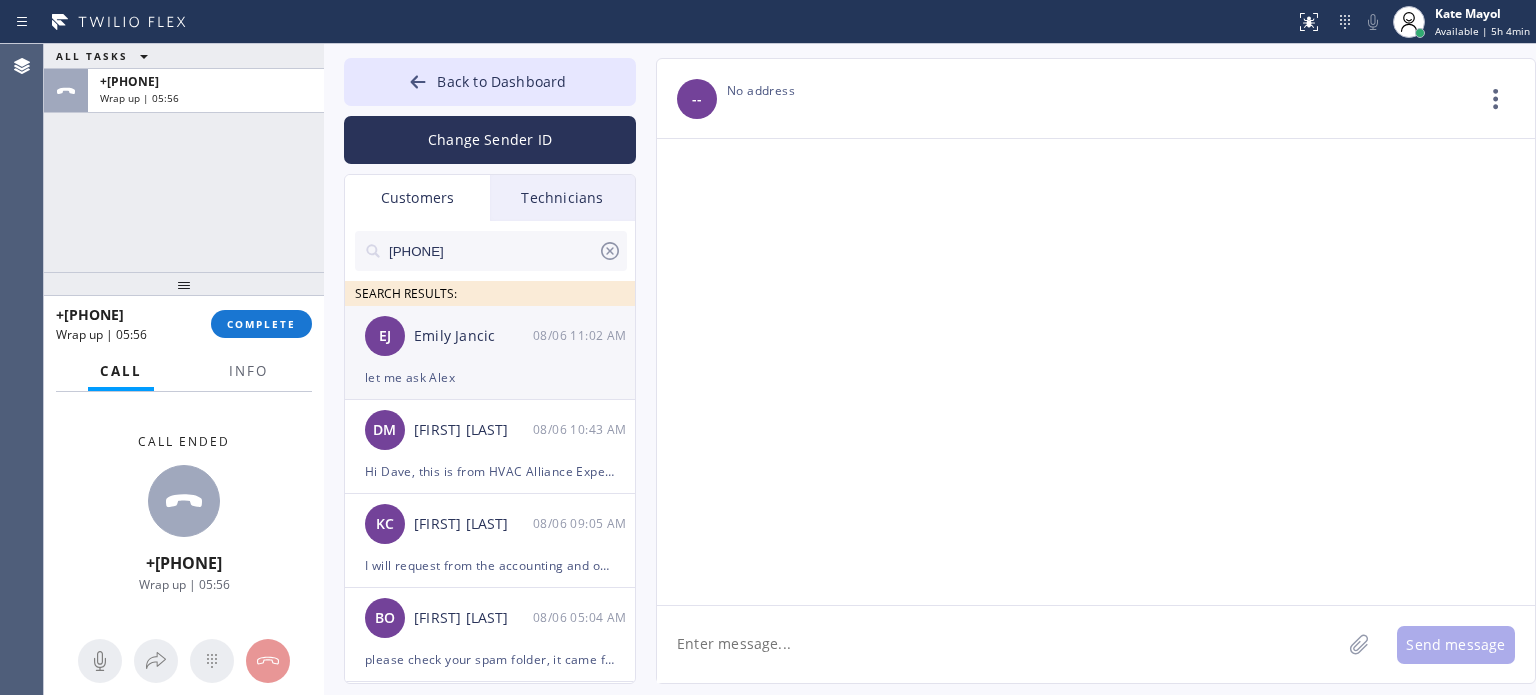click on "EJ Emily Jancic 08/06 11:02 AM" at bounding box center [491, 336] 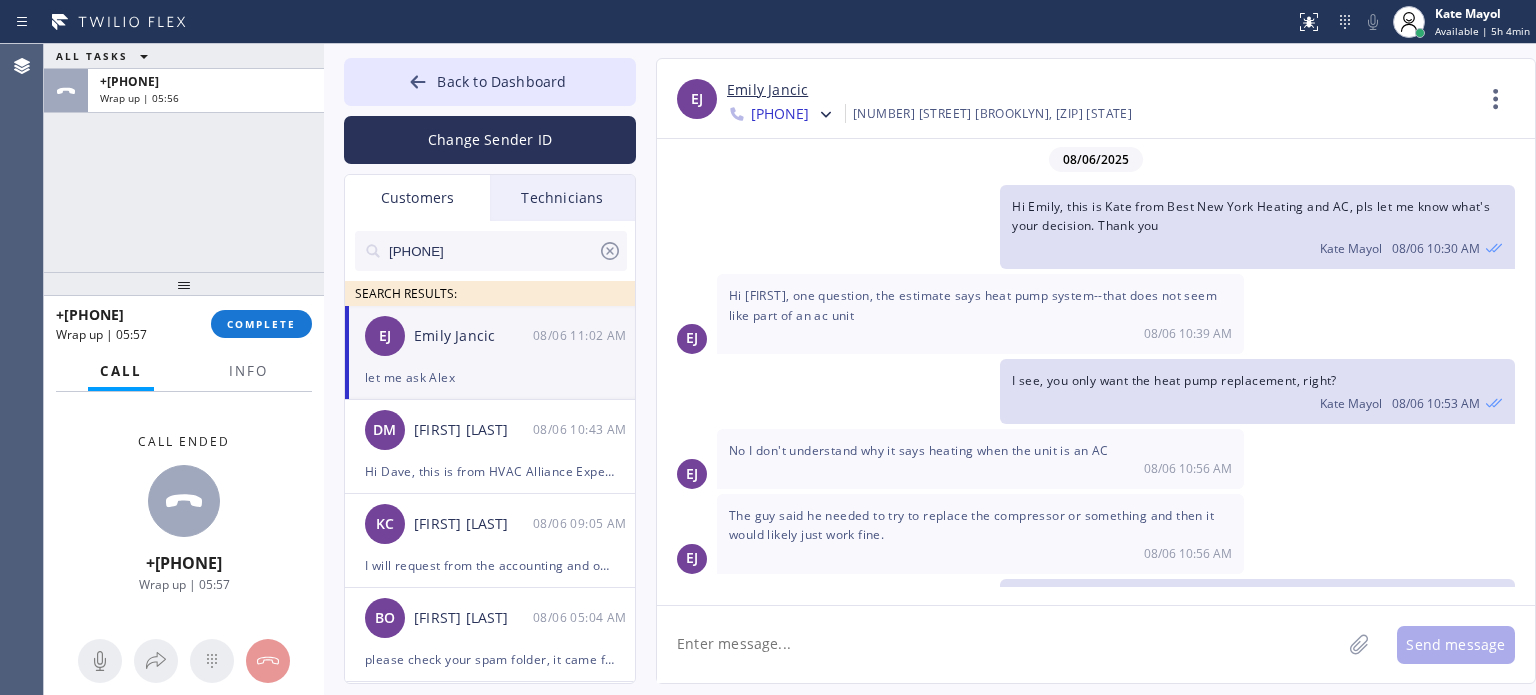 scroll, scrollTop: 54, scrollLeft: 0, axis: vertical 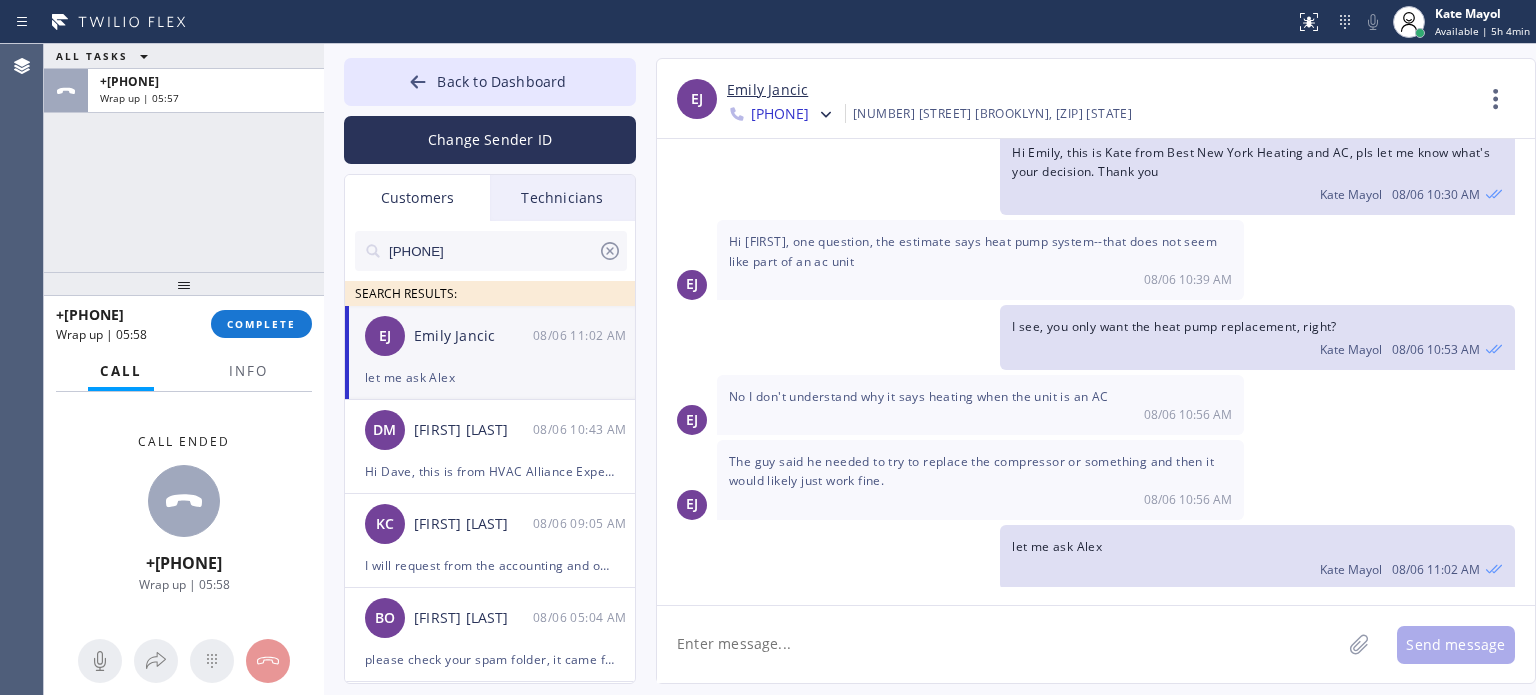 click 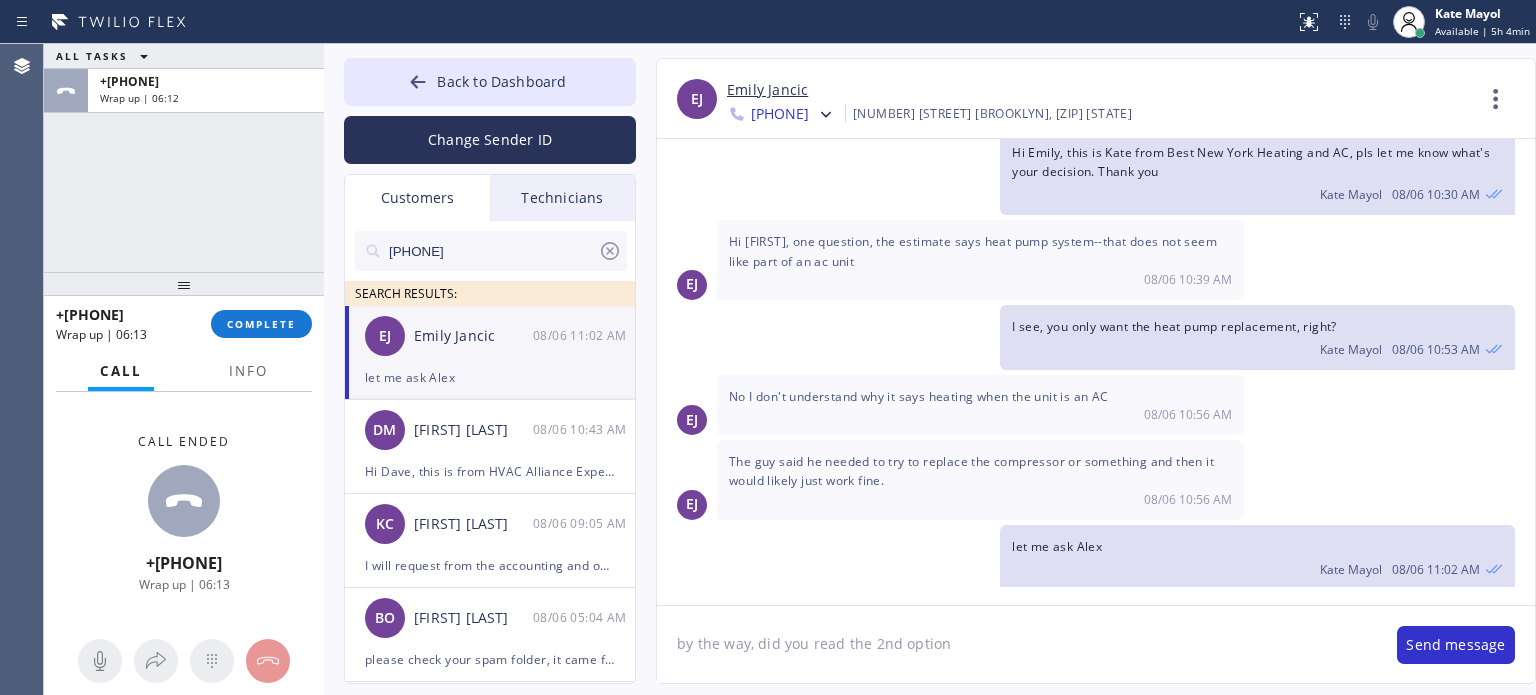 type on "by the way, did you read the 2nd option?" 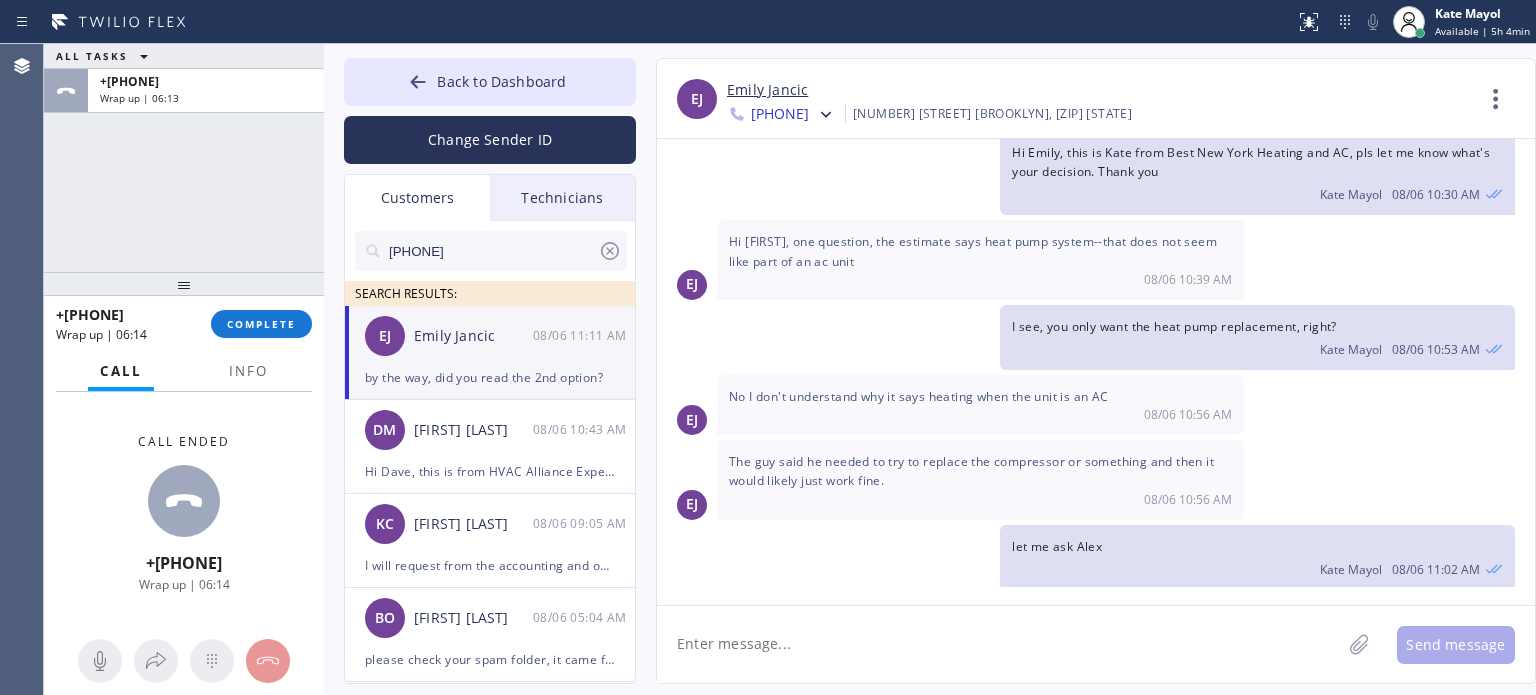 scroll, scrollTop: 124, scrollLeft: 0, axis: vertical 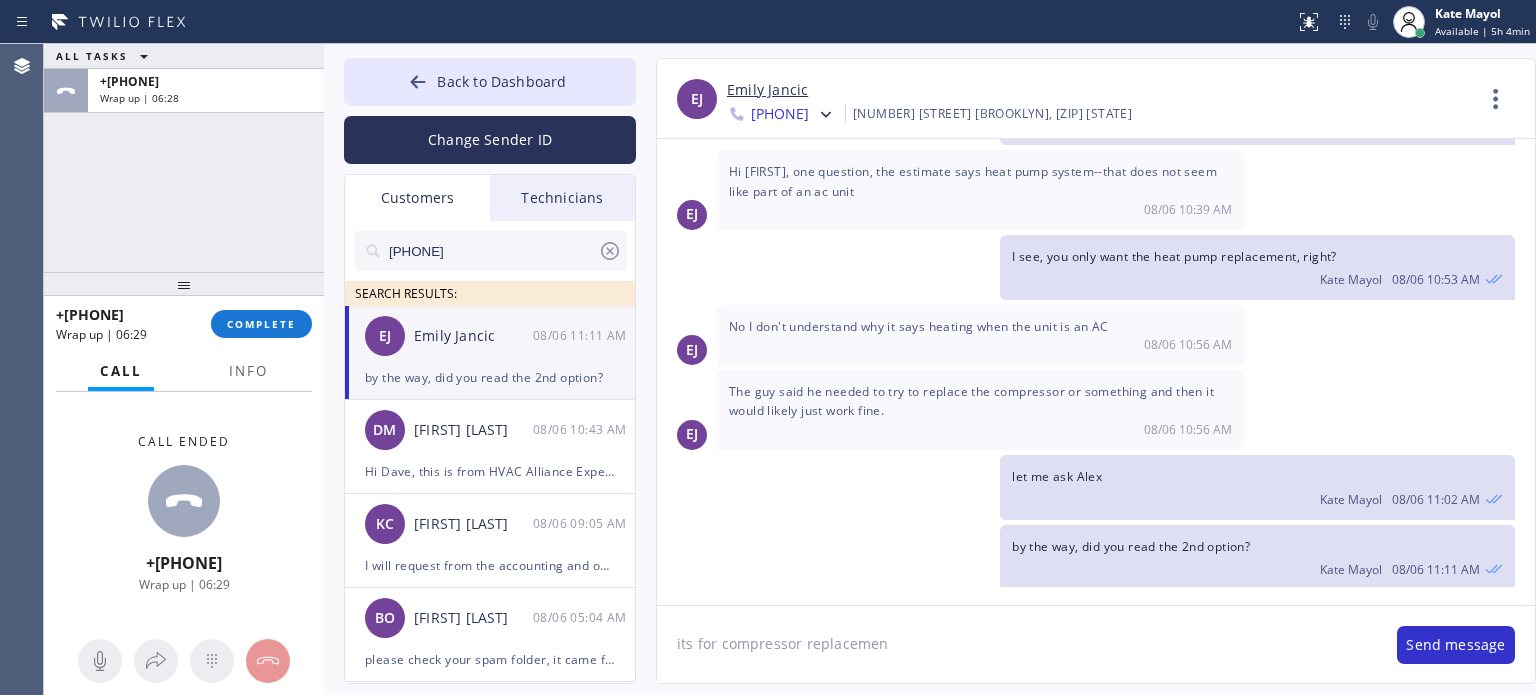 type on "its for compressor replacement" 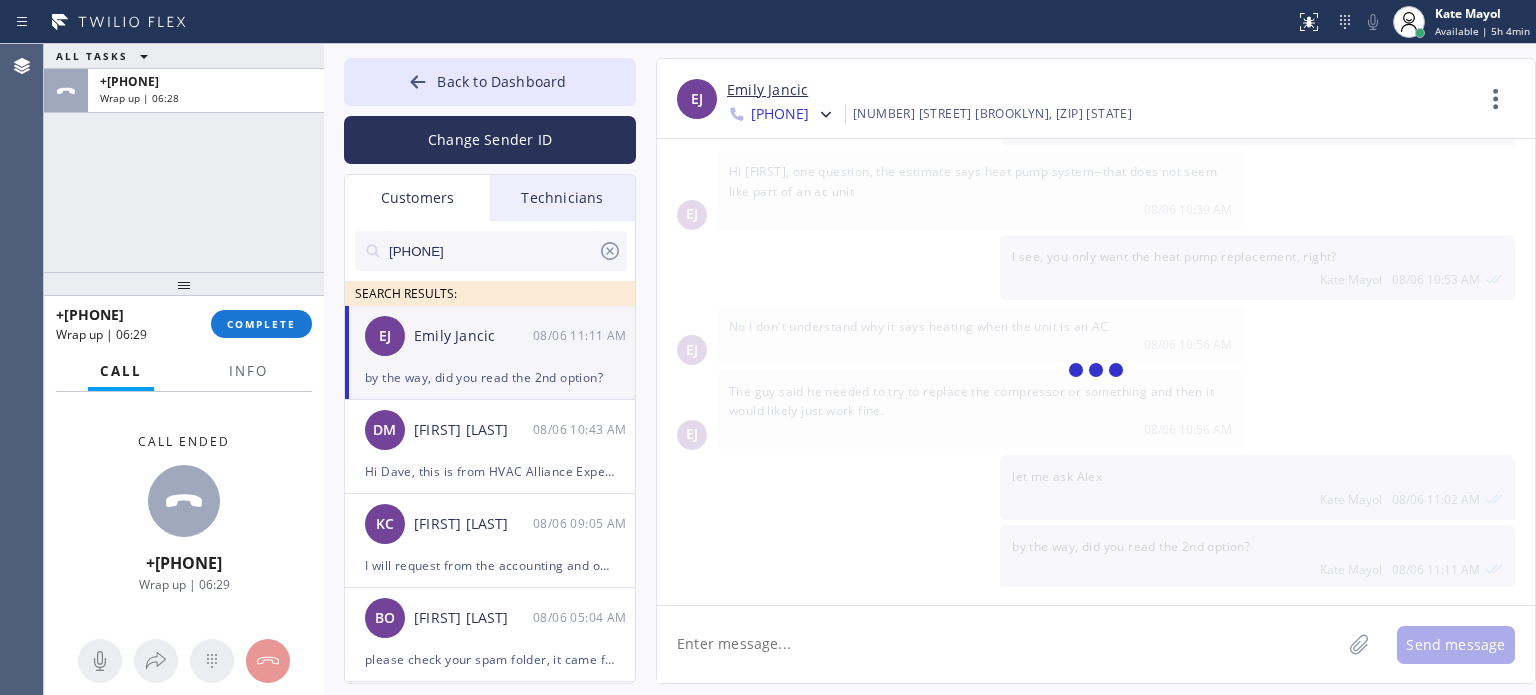 scroll, scrollTop: 193, scrollLeft: 0, axis: vertical 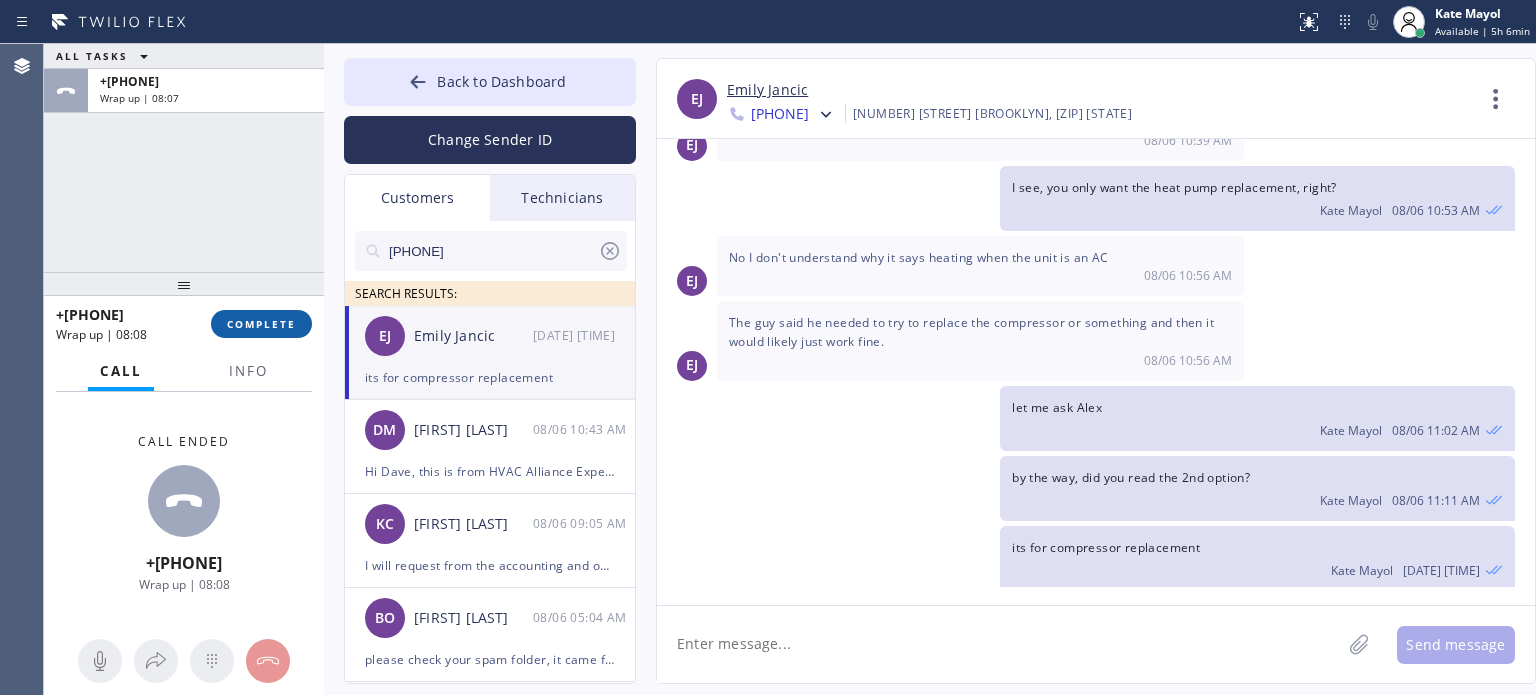 click on "COMPLETE" at bounding box center (261, 324) 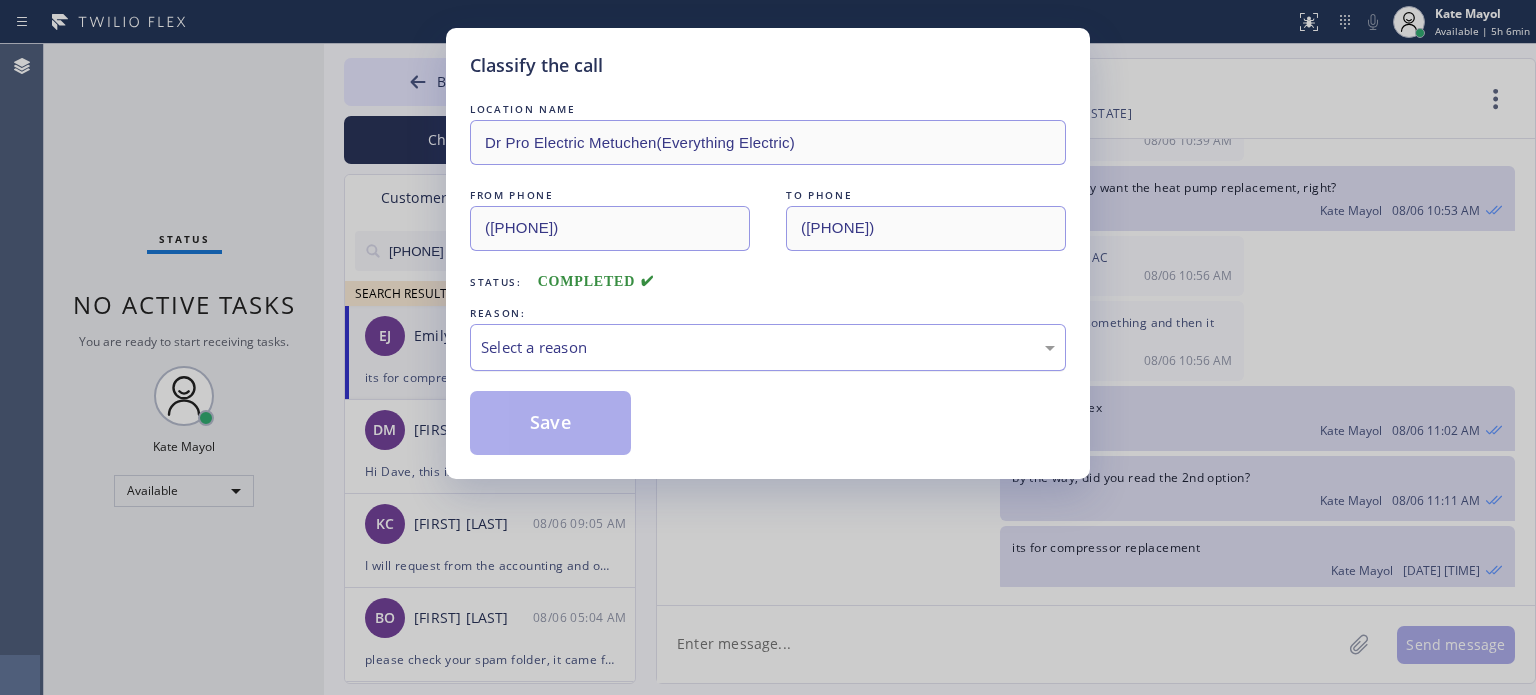 click on "Select a reason" at bounding box center (768, 347) 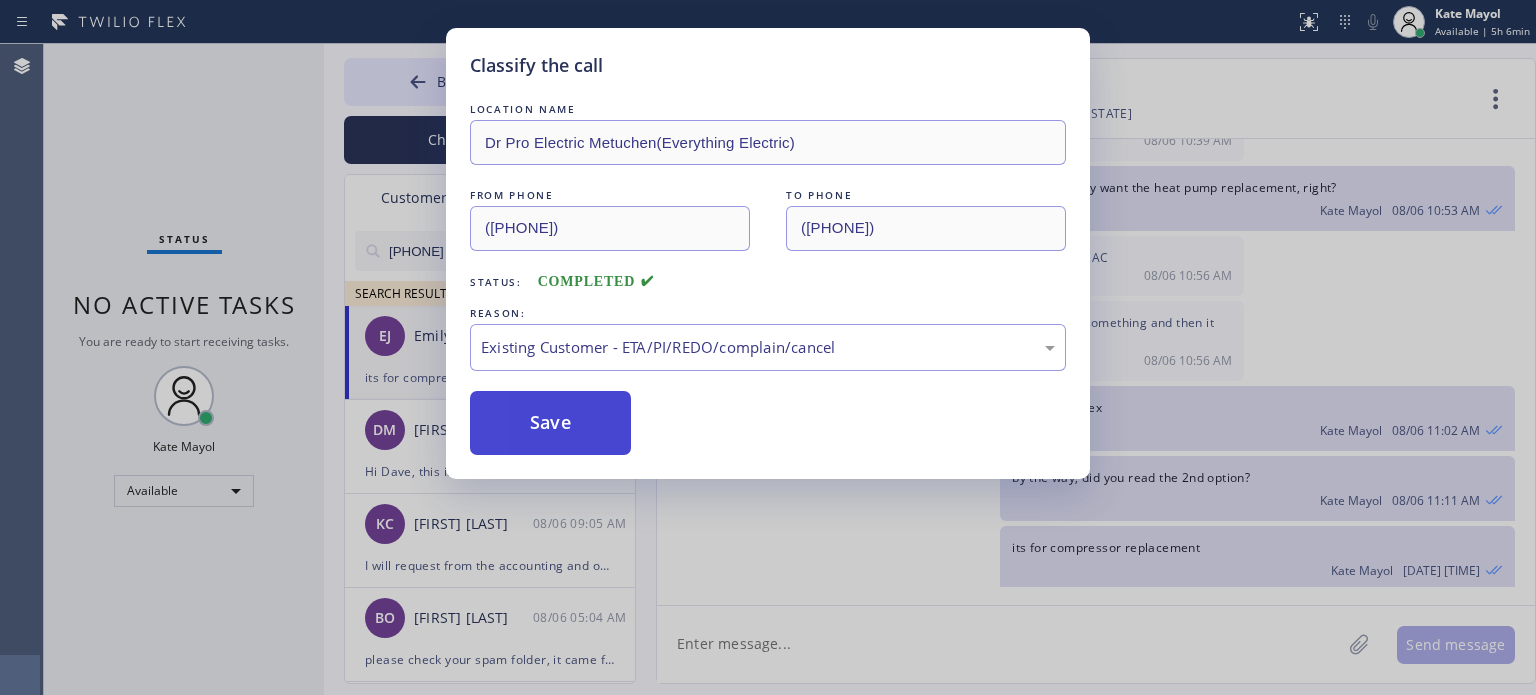 click on "Save" at bounding box center [550, 423] 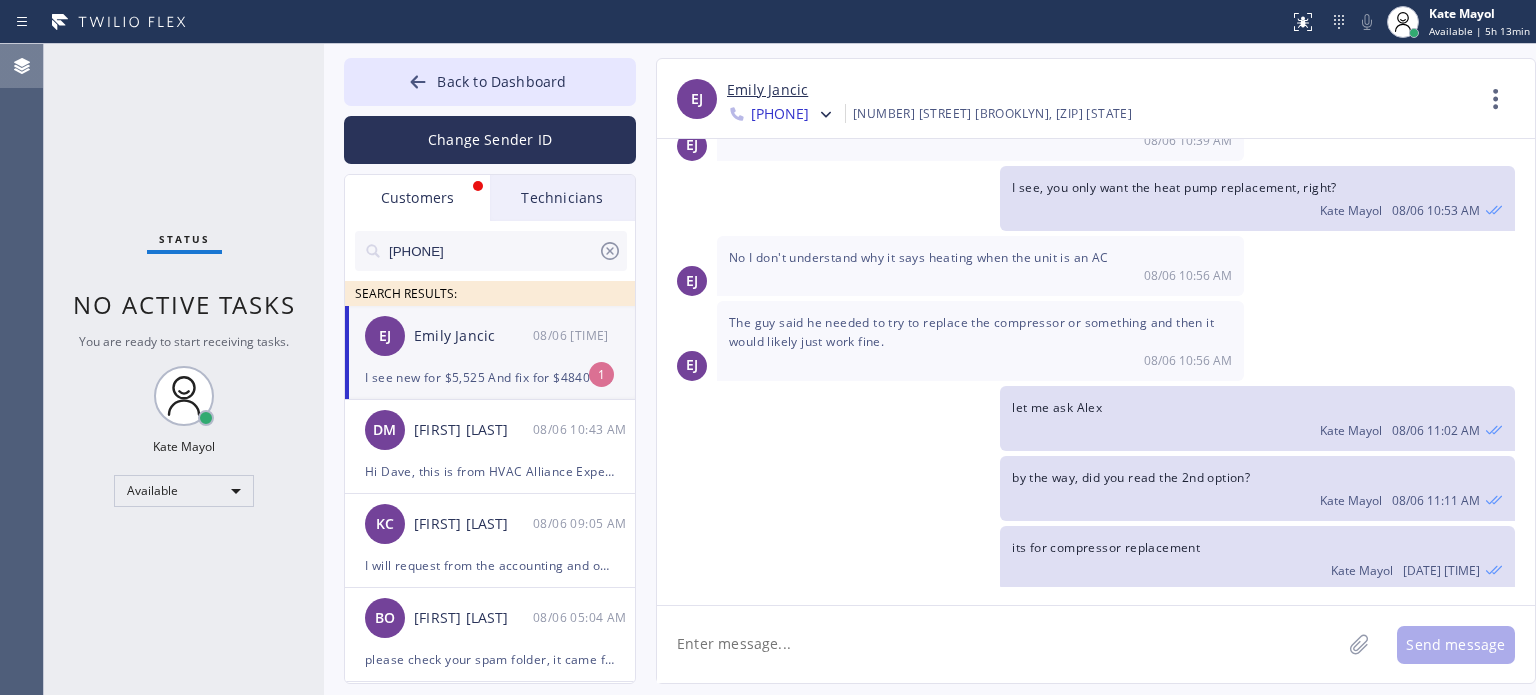 scroll, scrollTop: 257, scrollLeft: 0, axis: vertical 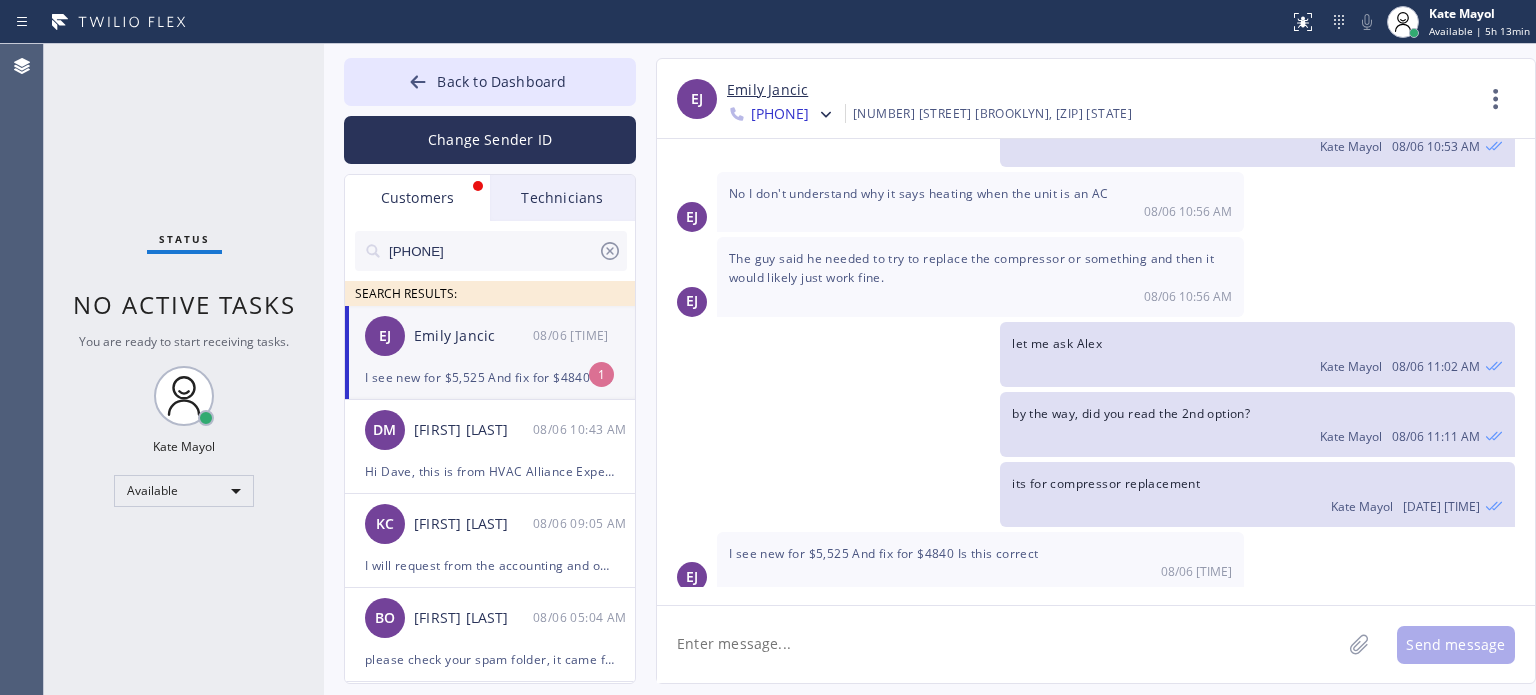 click on "I see new for $5,525
And fix for $4840
Is this correct" at bounding box center [490, 377] 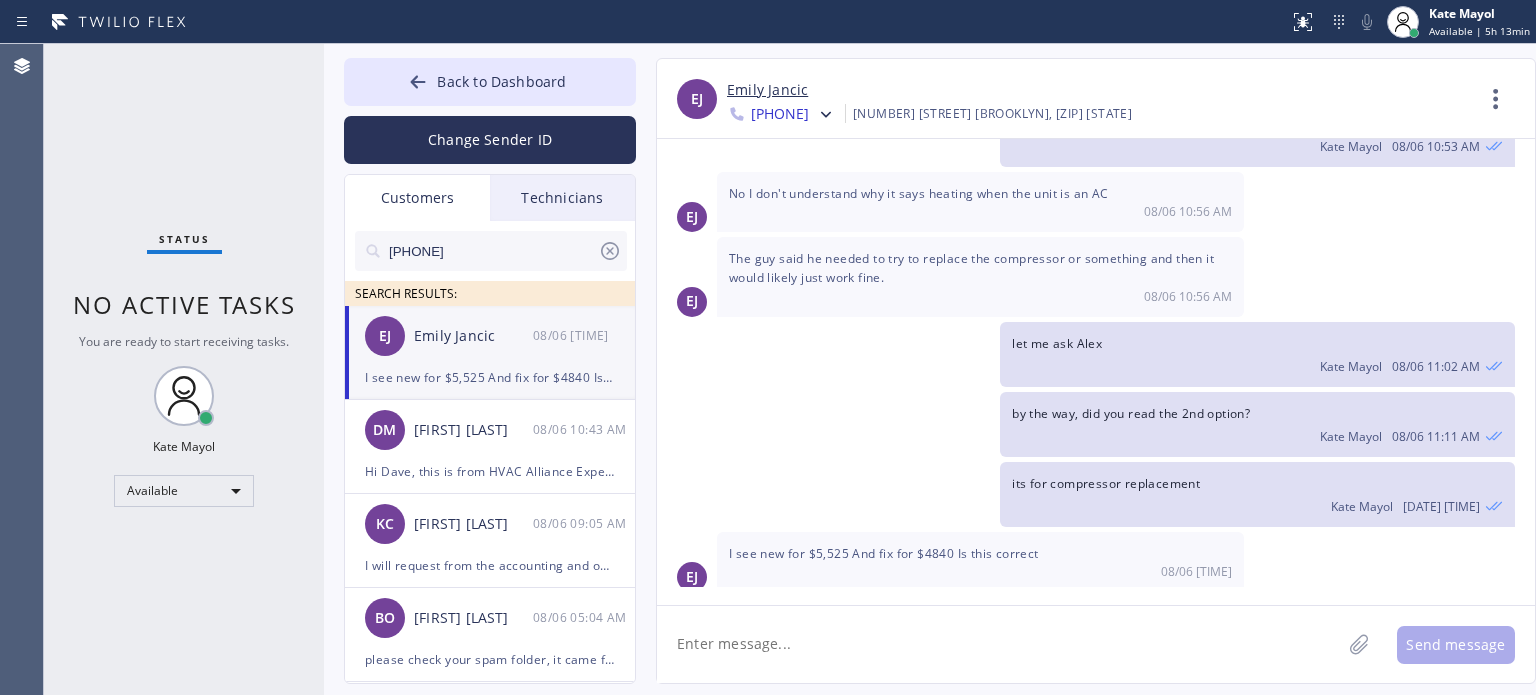 click 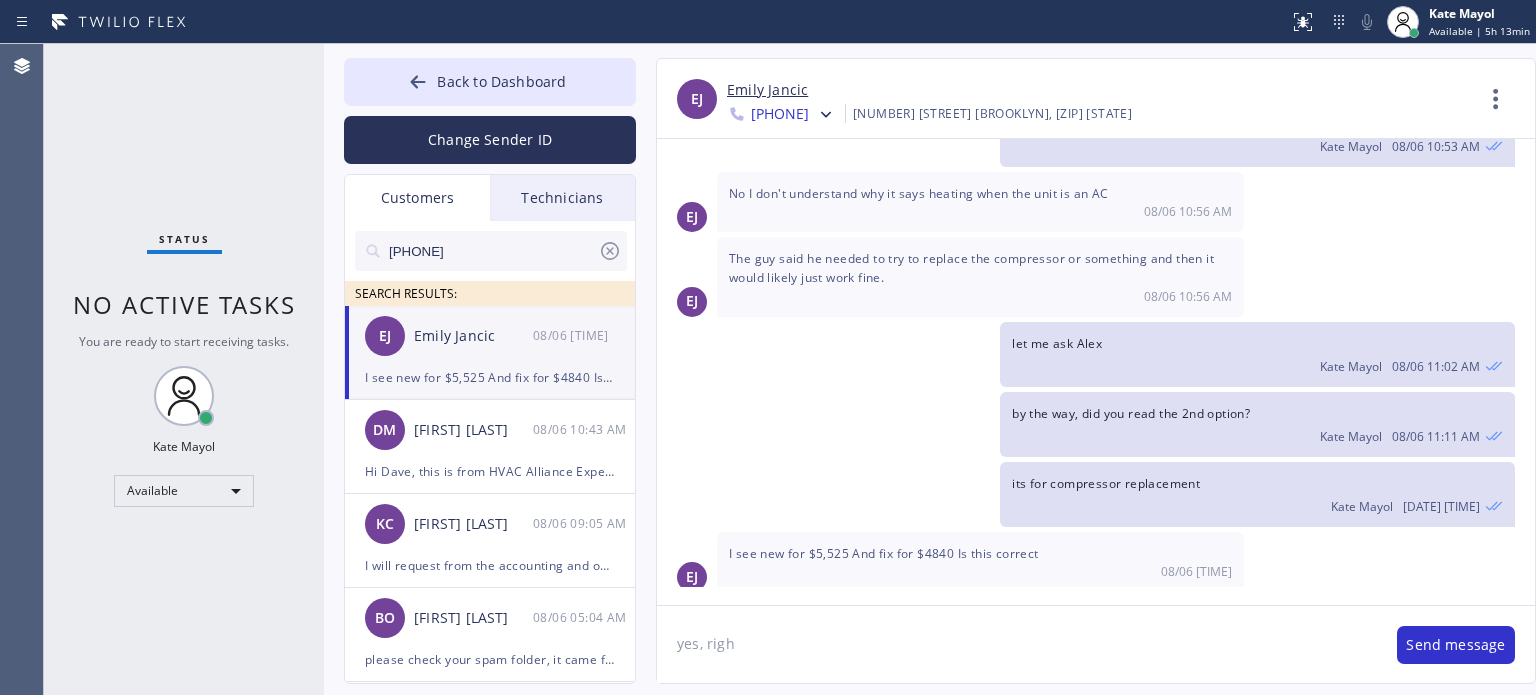 type on "yes, right" 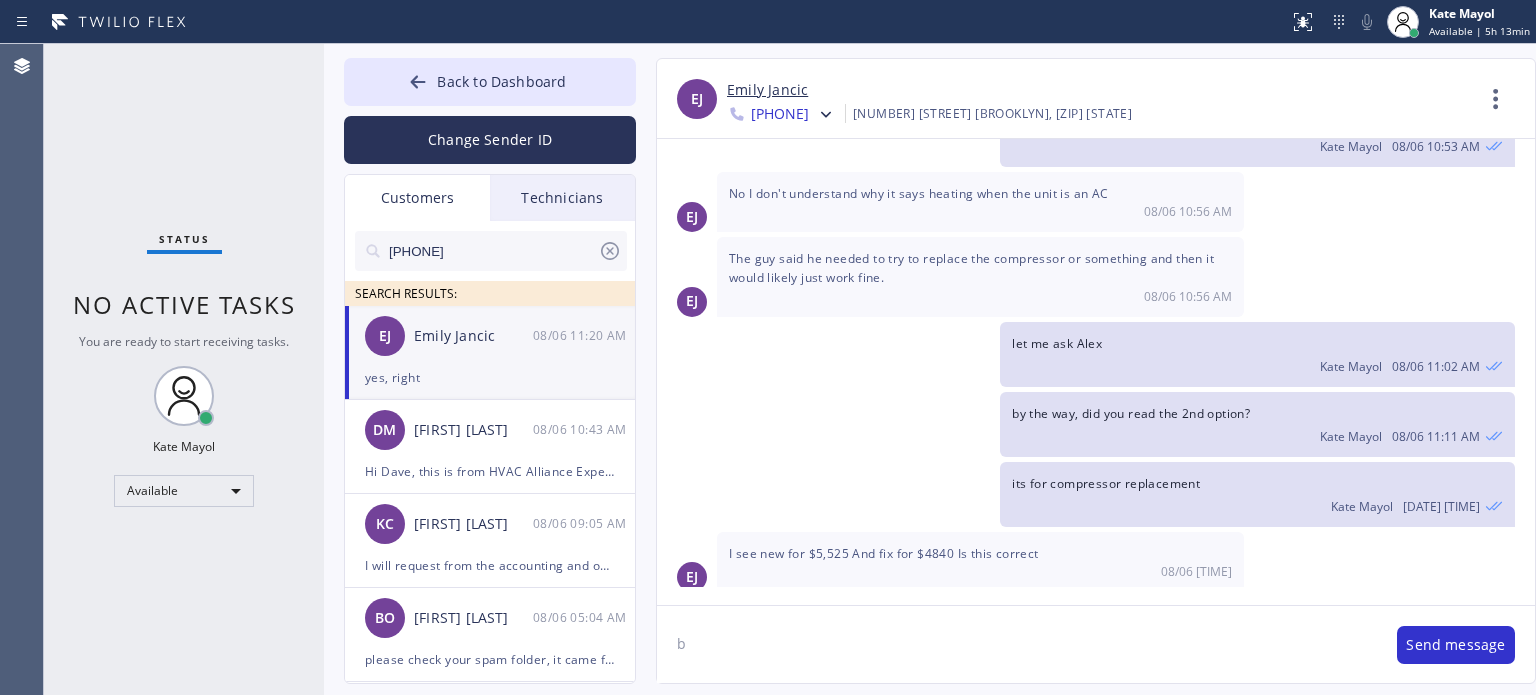 scroll, scrollTop: 327, scrollLeft: 0, axis: vertical 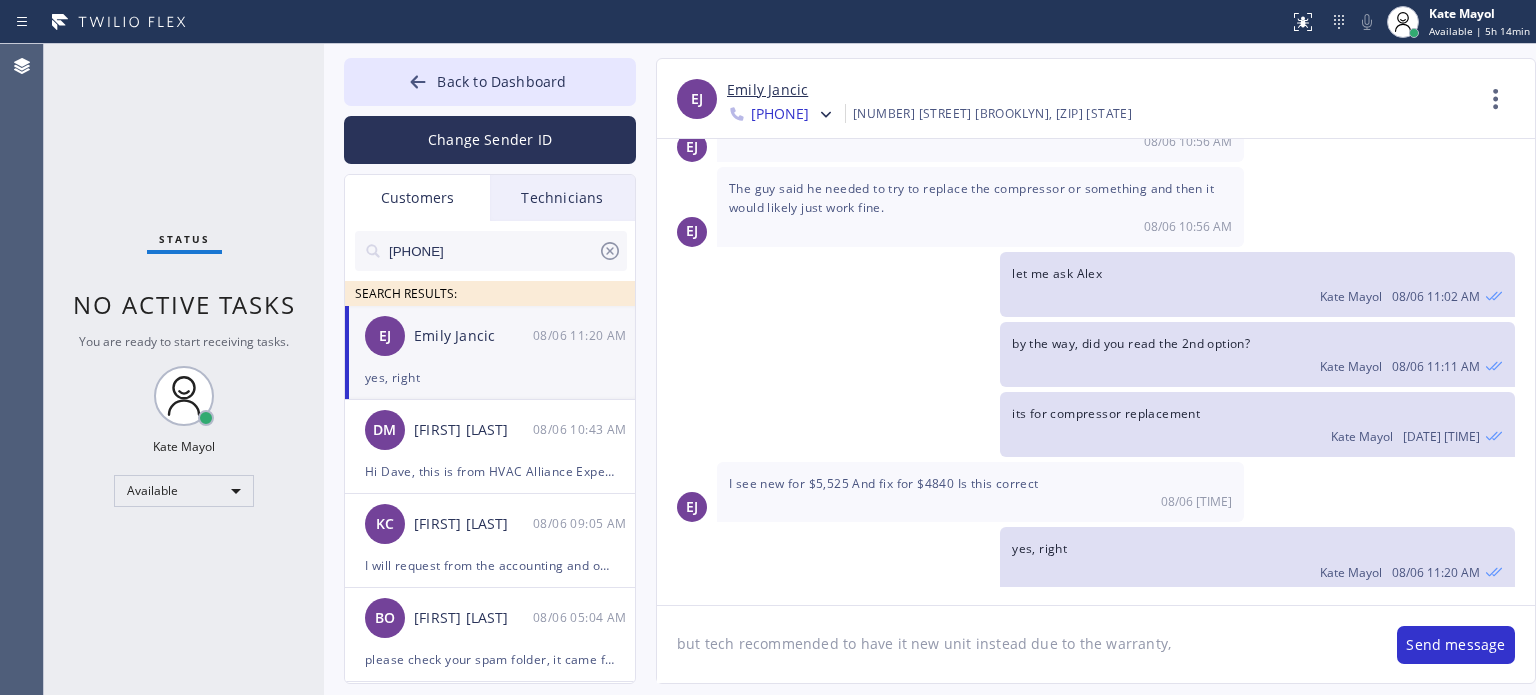 type on "but tech recommended to have it new unit instead due to the warranty" 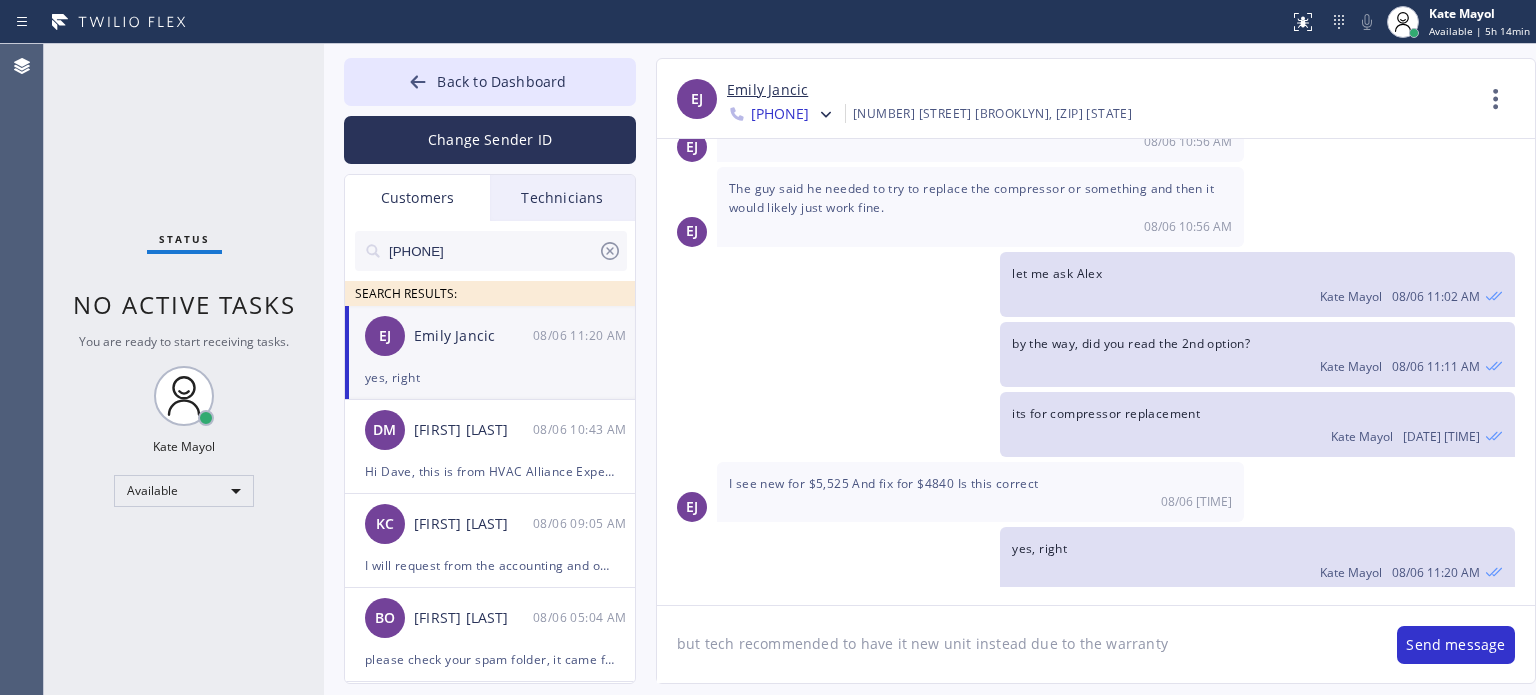 type 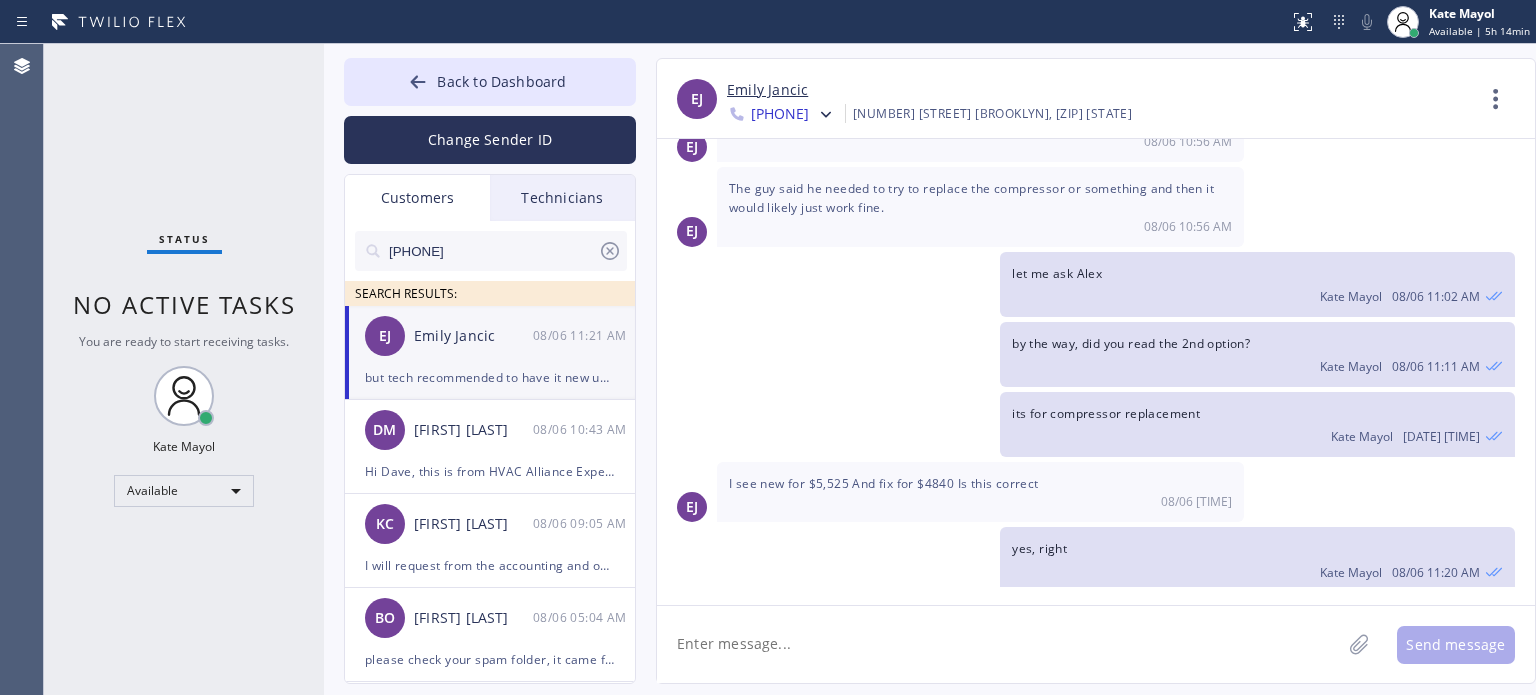scroll, scrollTop: 396, scrollLeft: 0, axis: vertical 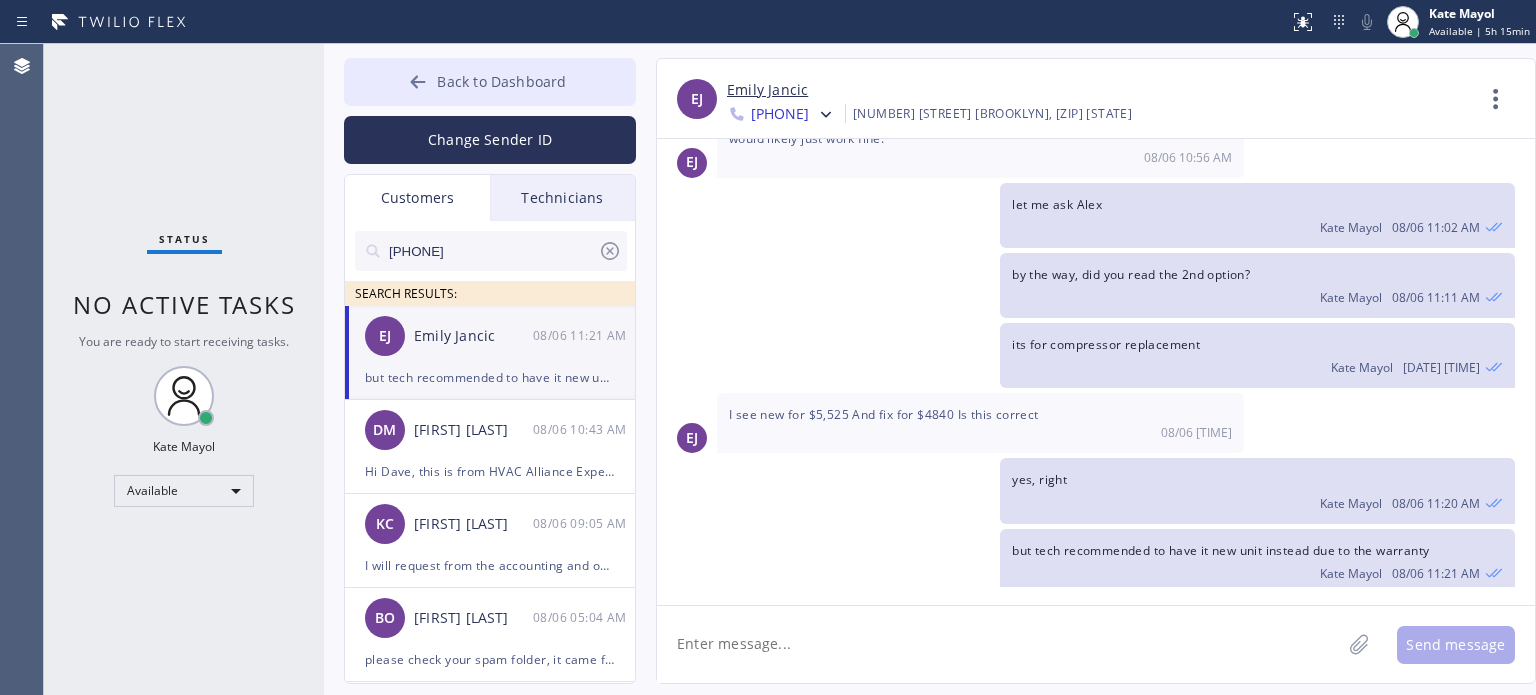 click on "Back to Dashboard" at bounding box center (501, 81) 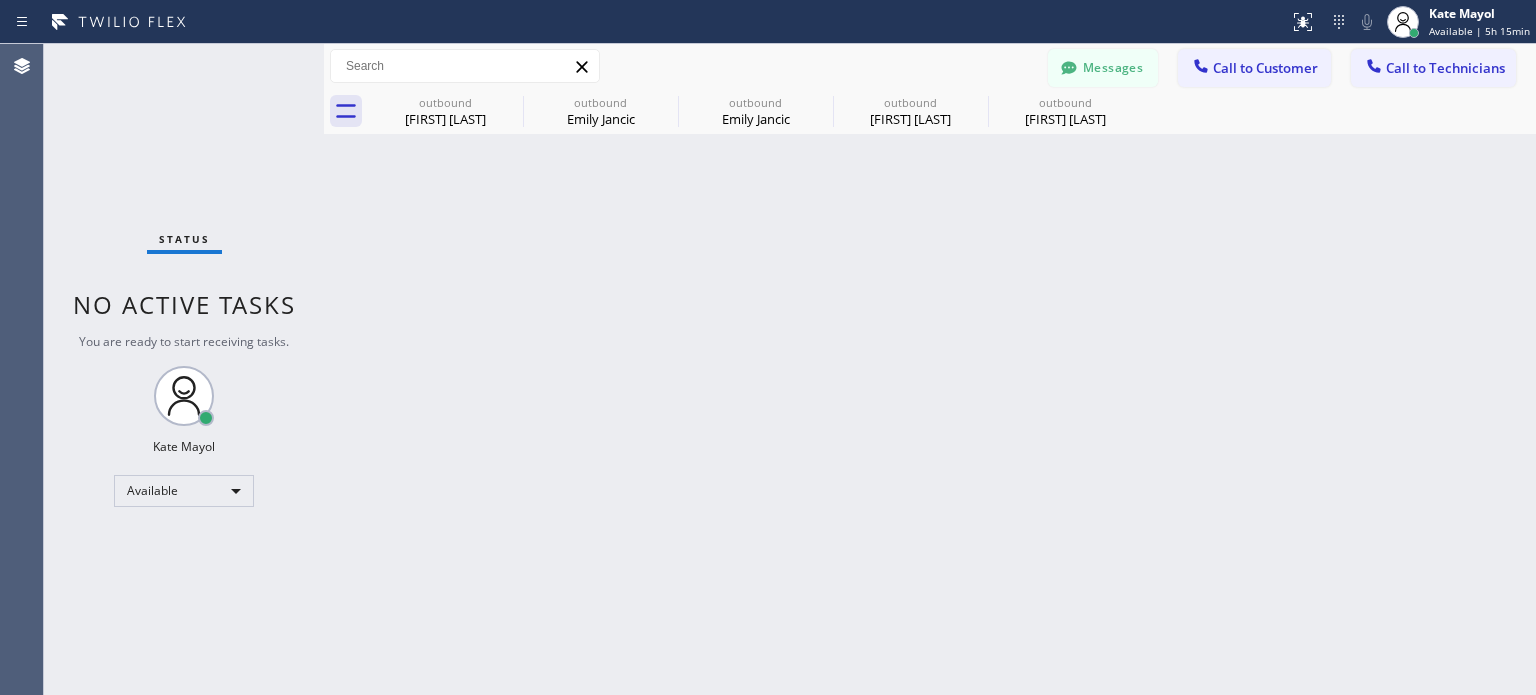 click on "Call to Customer" at bounding box center (1265, 68) 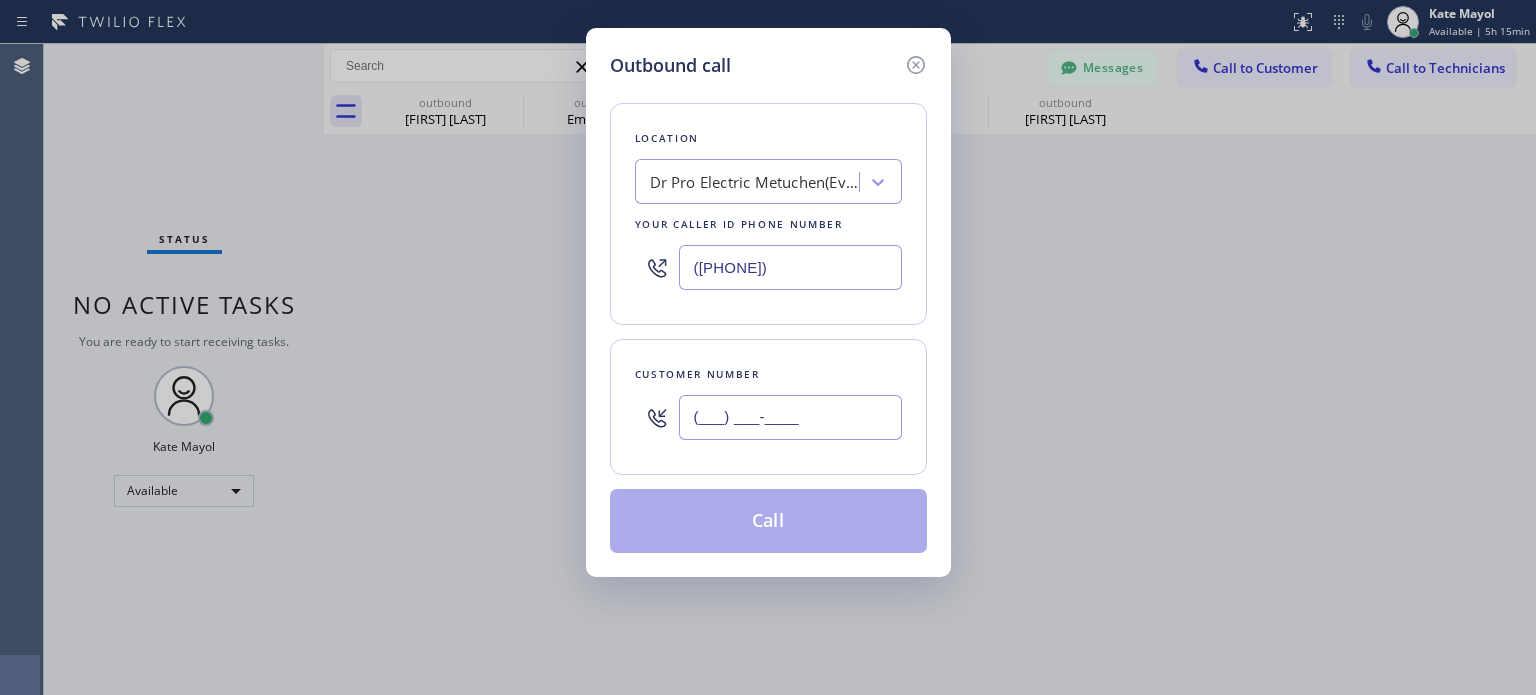 click on "(___) ___-____" at bounding box center (790, 417) 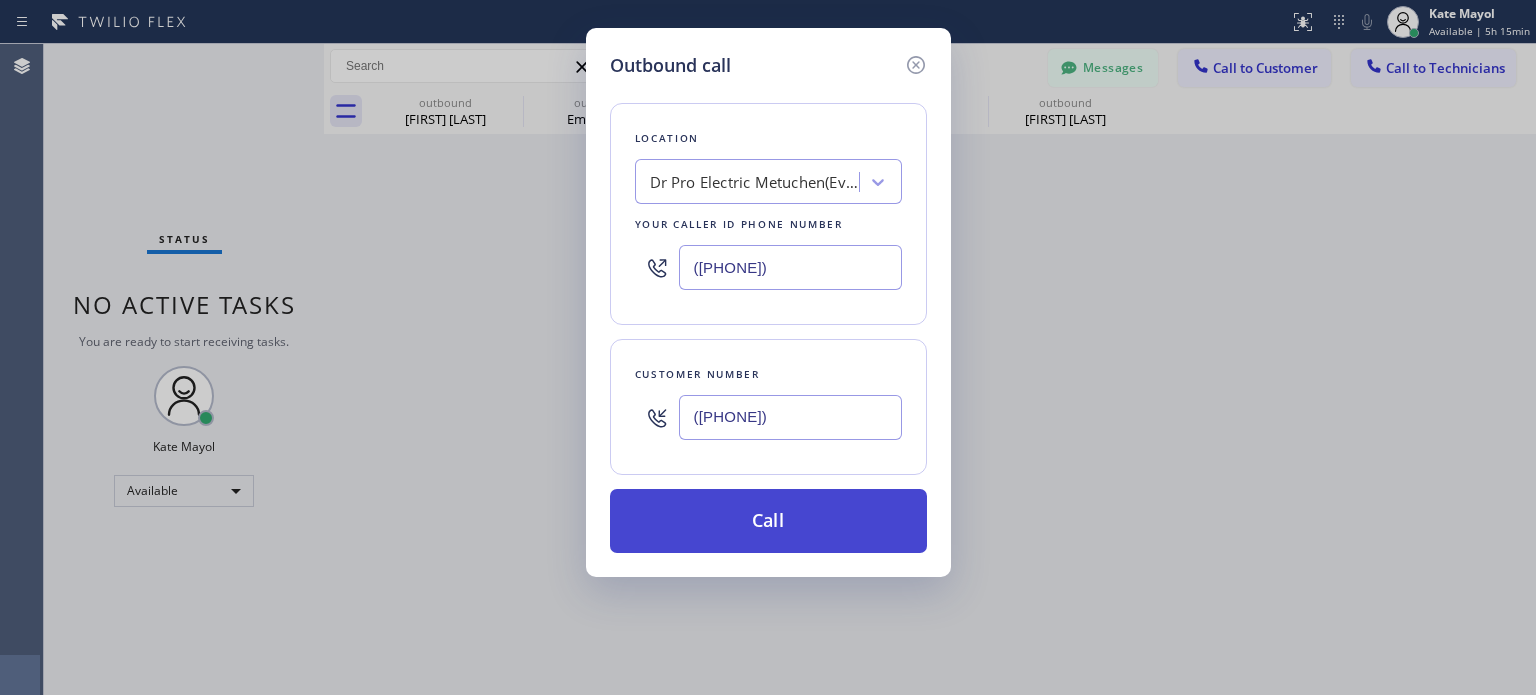 type on "([PHONE])" 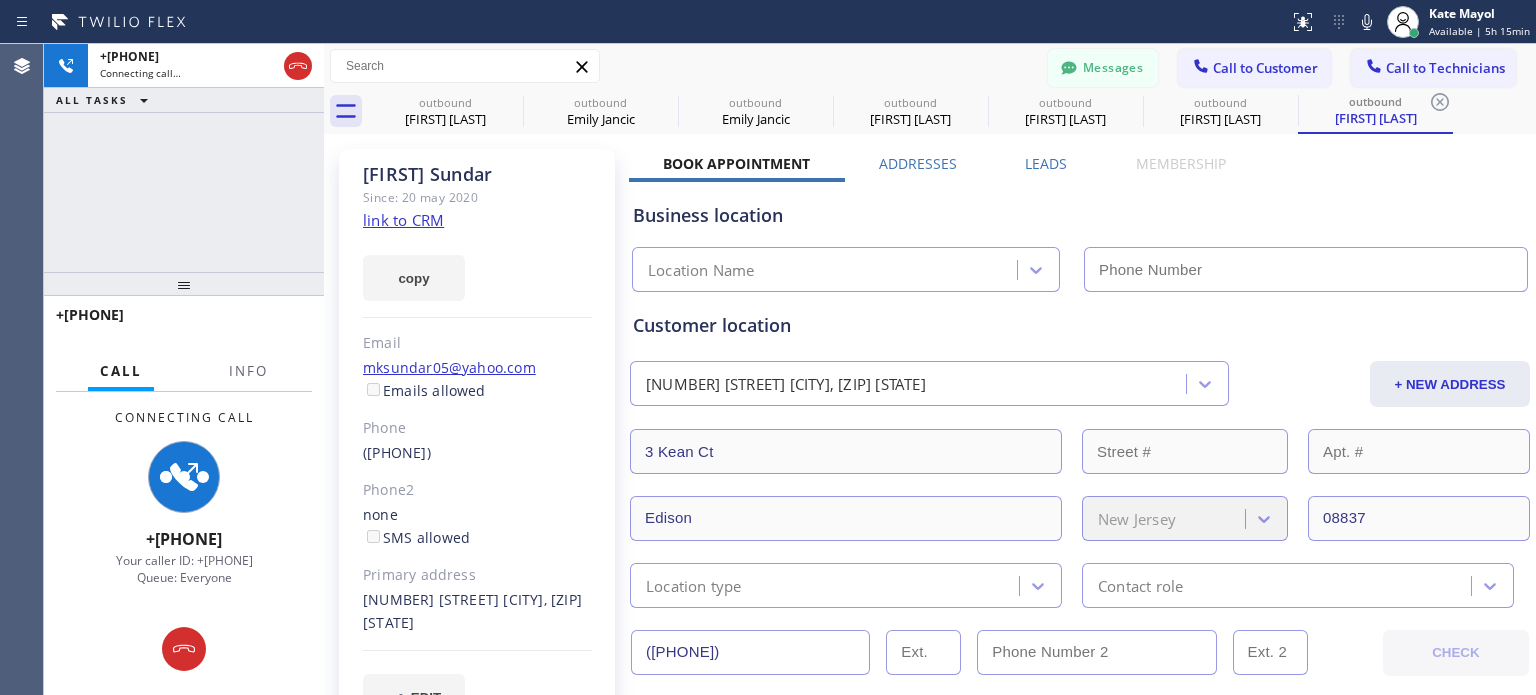 type on "([PHONE])" 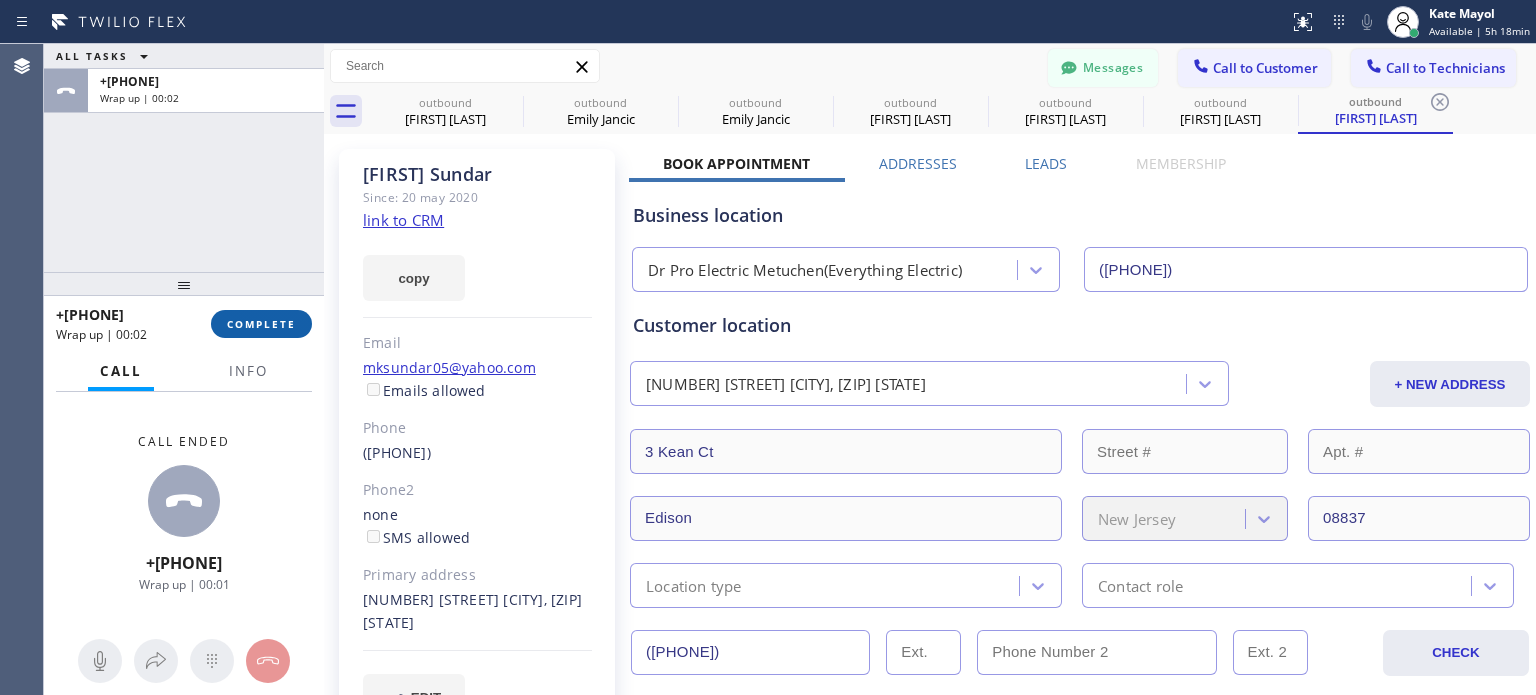 click on "COMPLETE" at bounding box center (261, 324) 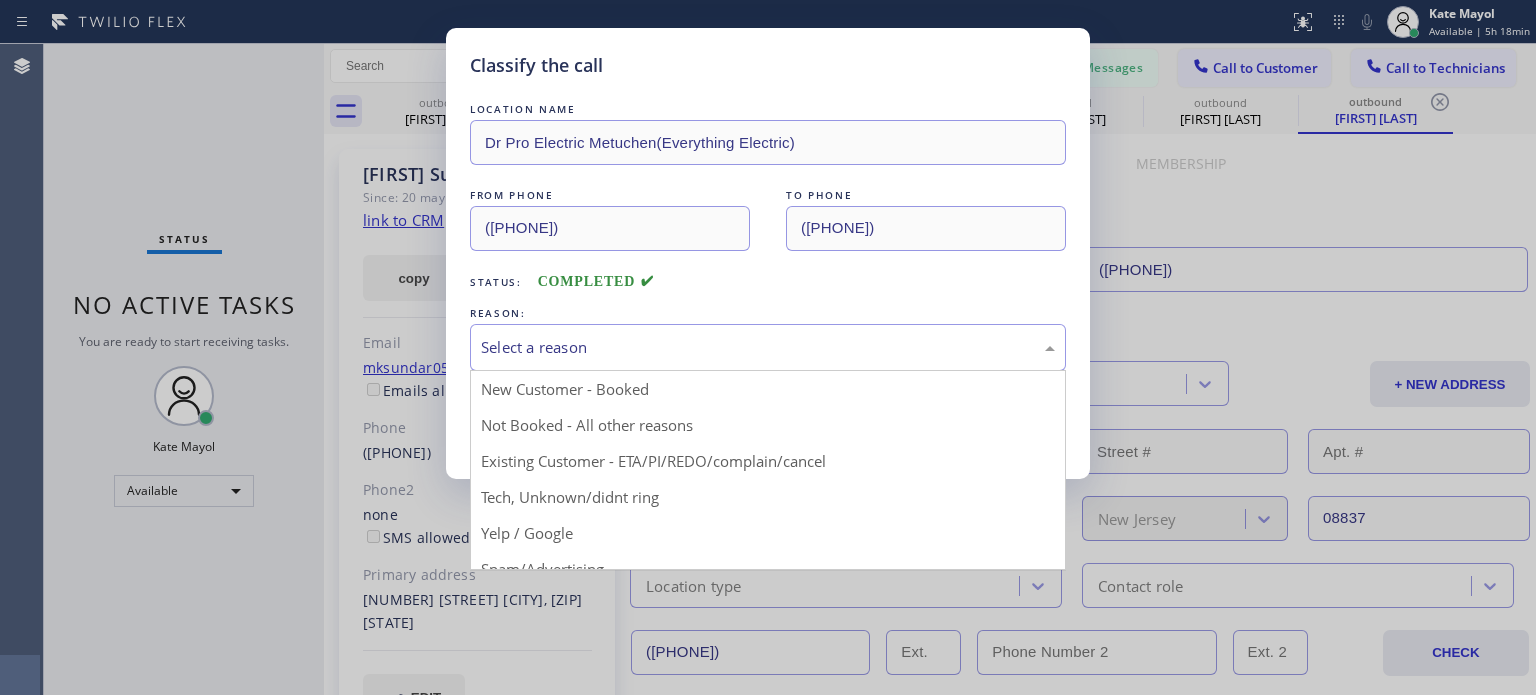 click on "Select a reason" at bounding box center (768, 347) 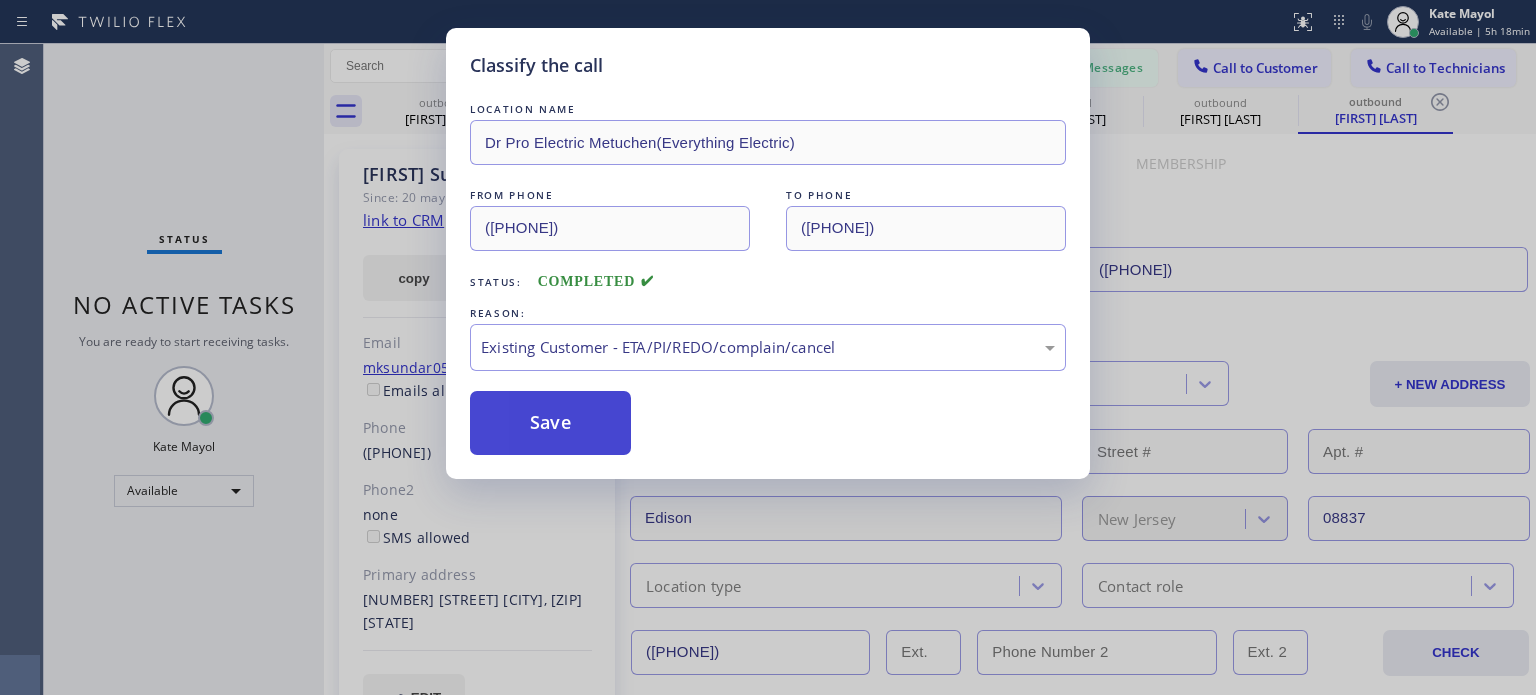 click on "Save" at bounding box center [550, 423] 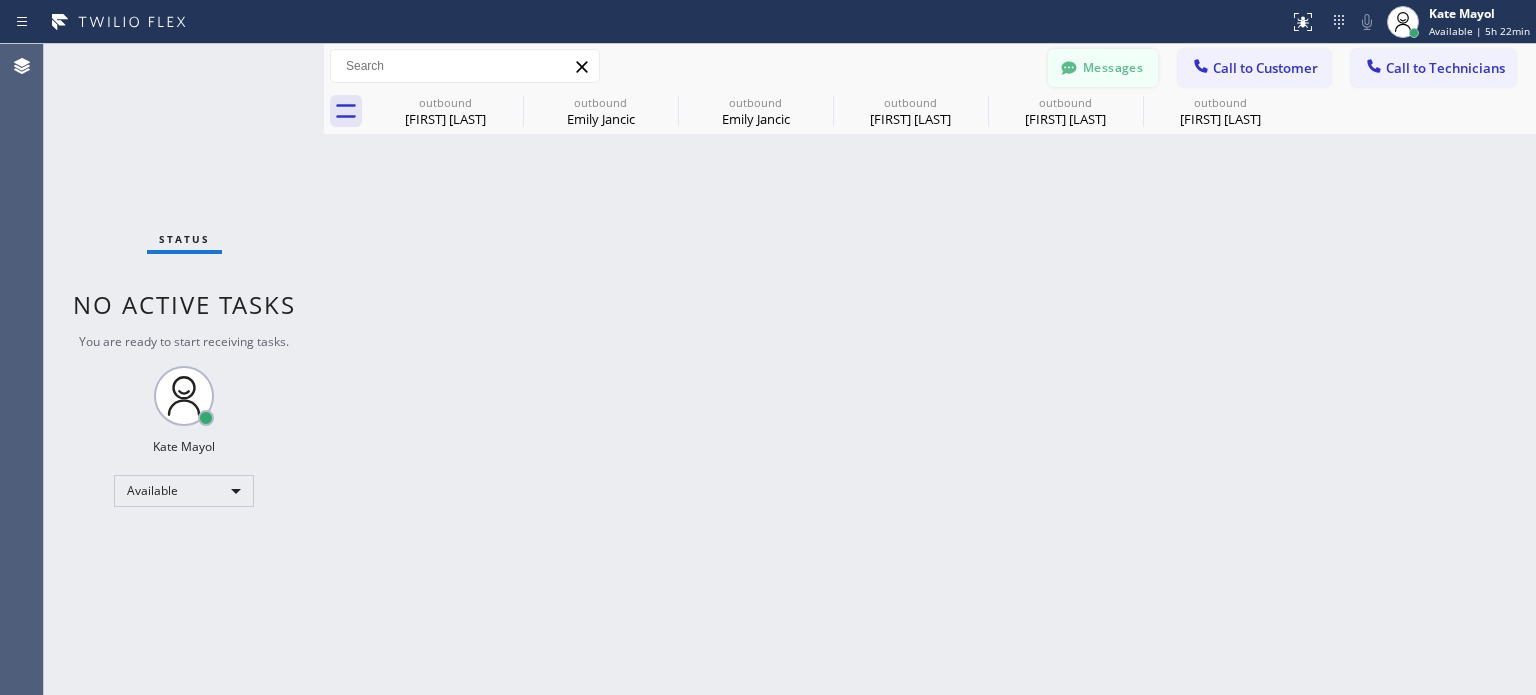 click 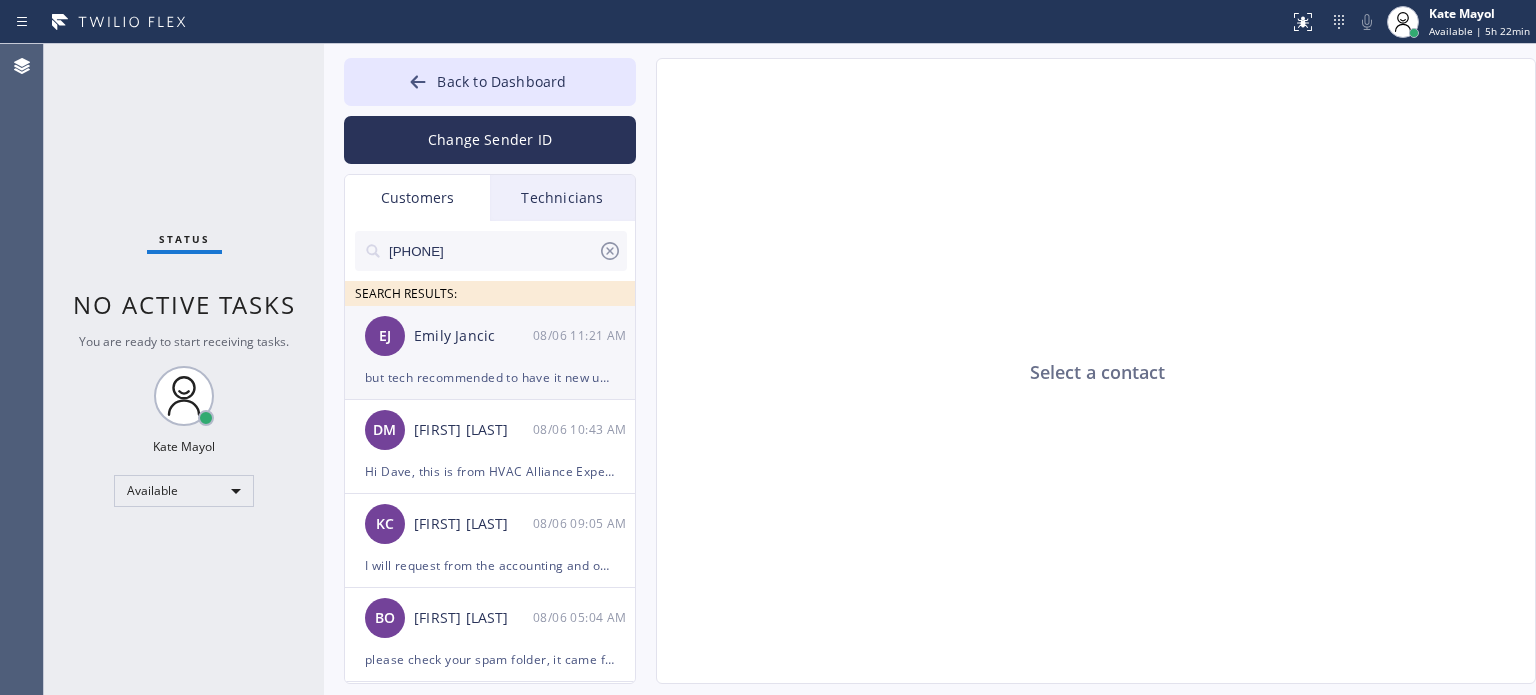 click on "but tech recommended to have it new unit instead due to the warranty" at bounding box center (490, 377) 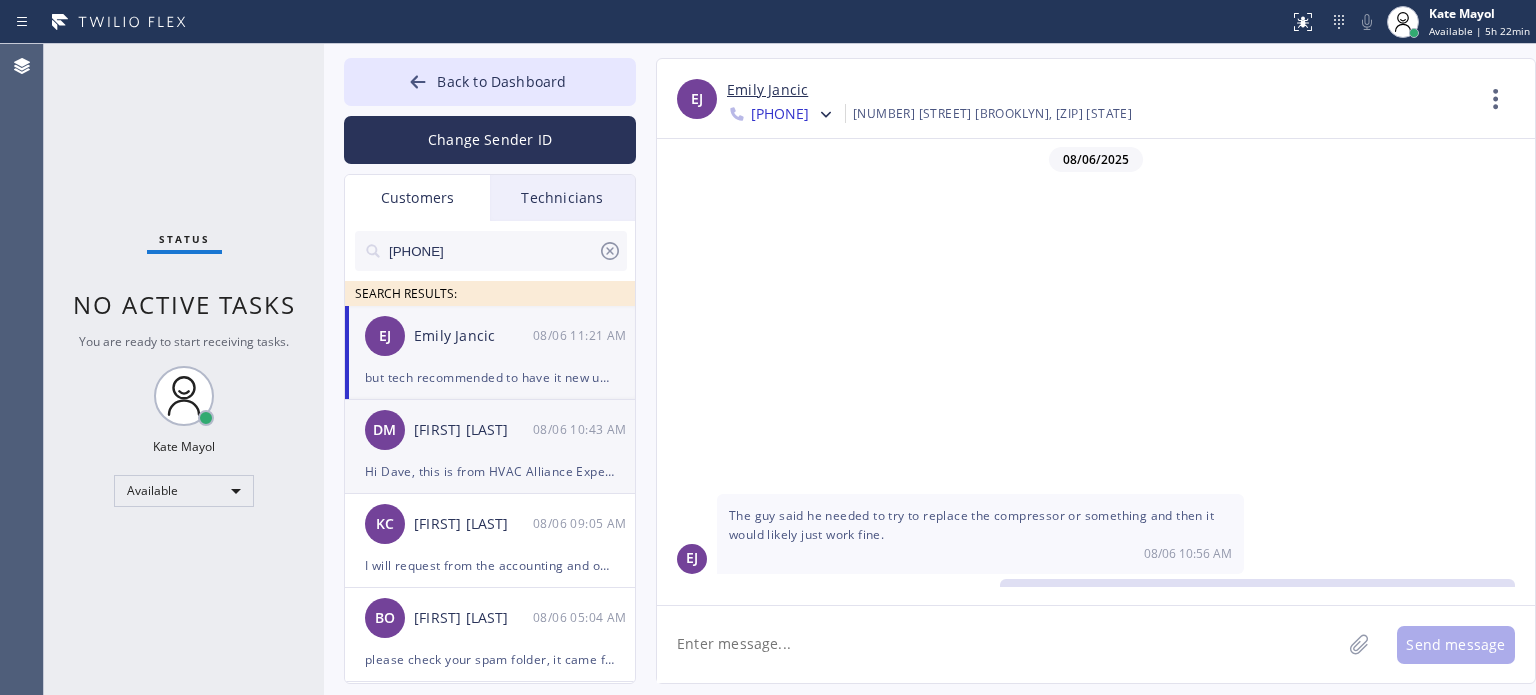 scroll, scrollTop: 396, scrollLeft: 0, axis: vertical 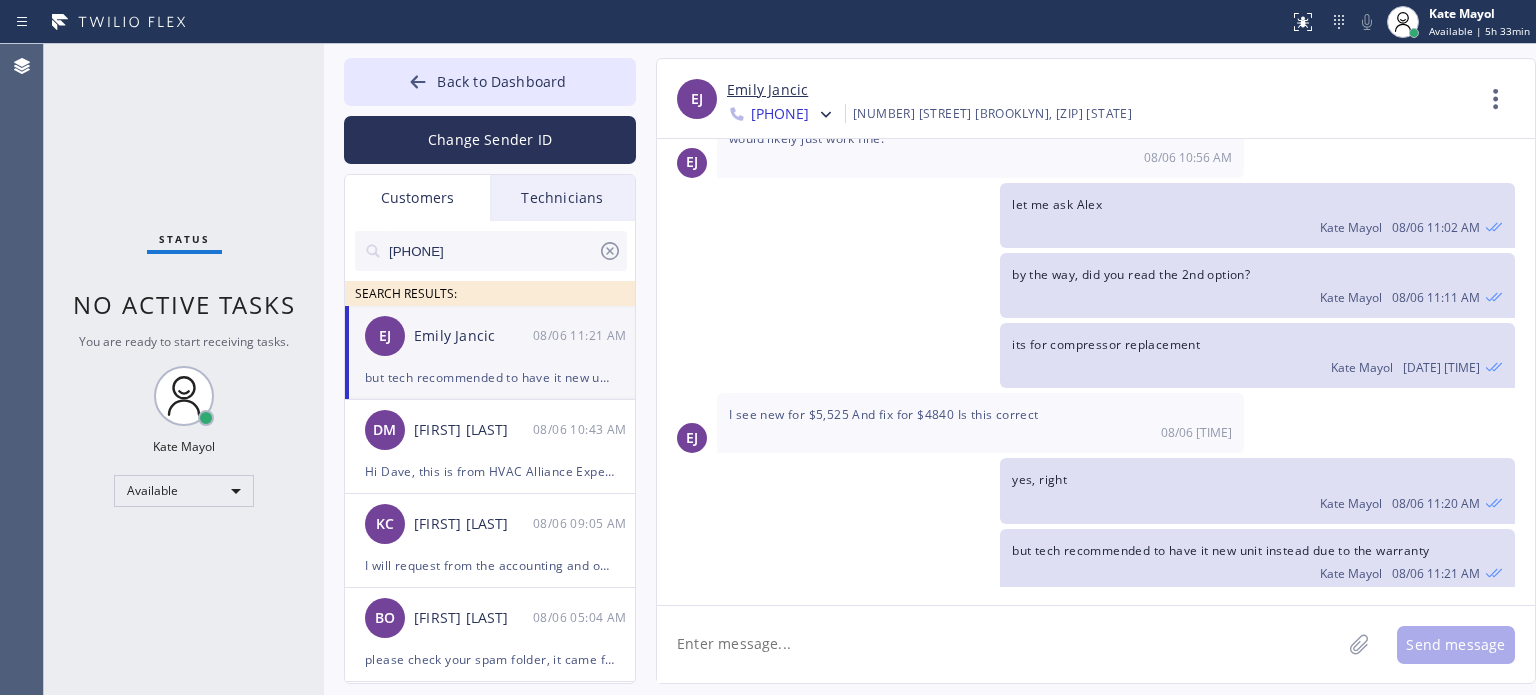 click on "[FIRST] [FIRST] [LAST] [MM]/[DD] [HH]:[MM] [AM/PM]" at bounding box center [491, 336] 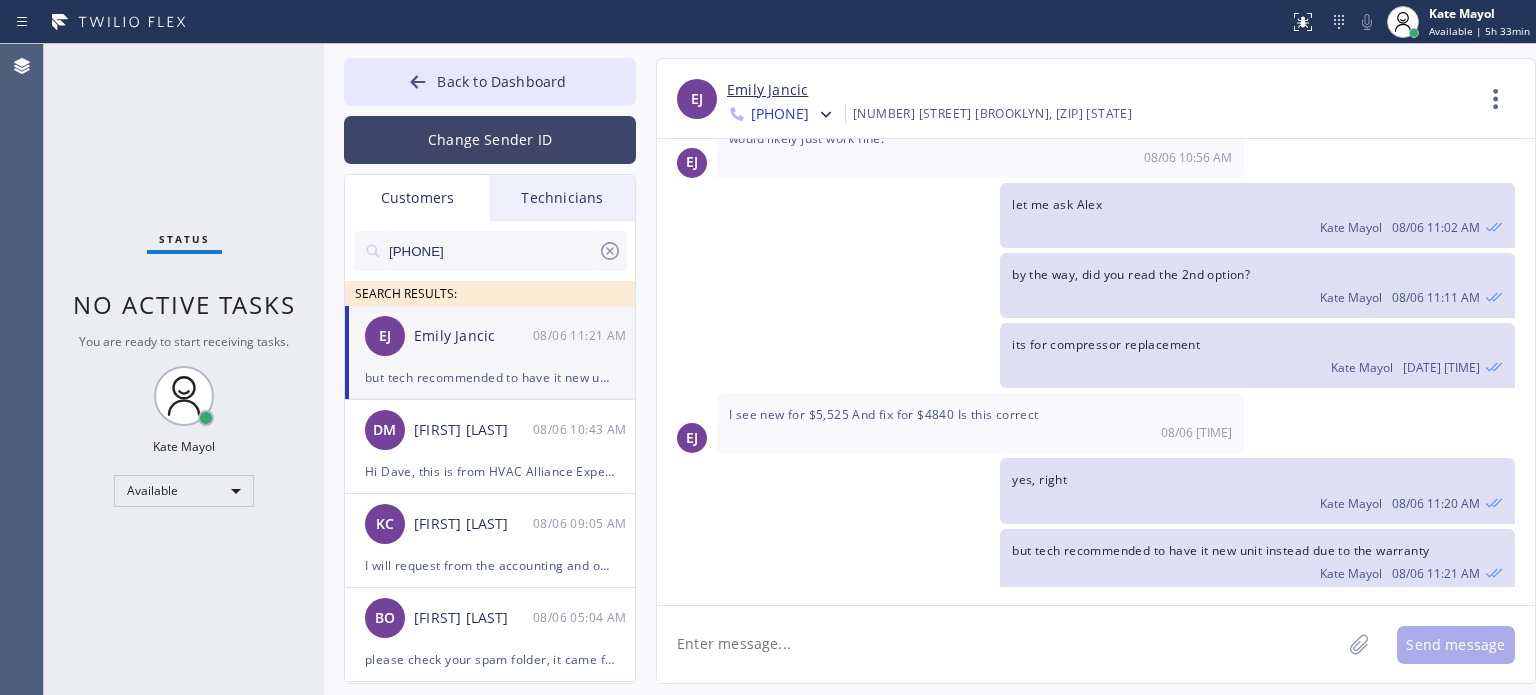 click on "Change Sender ID" at bounding box center (490, 140) 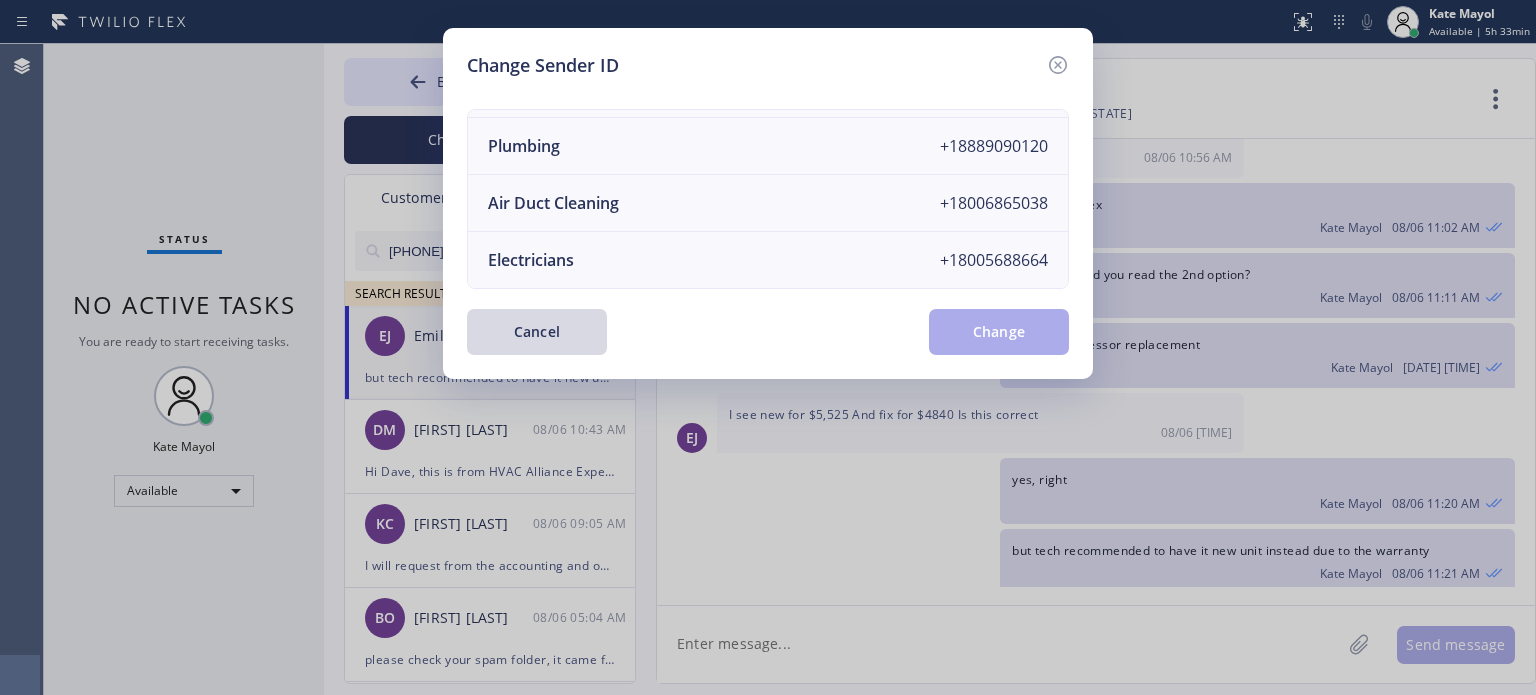 scroll, scrollTop: 233, scrollLeft: 0, axis: vertical 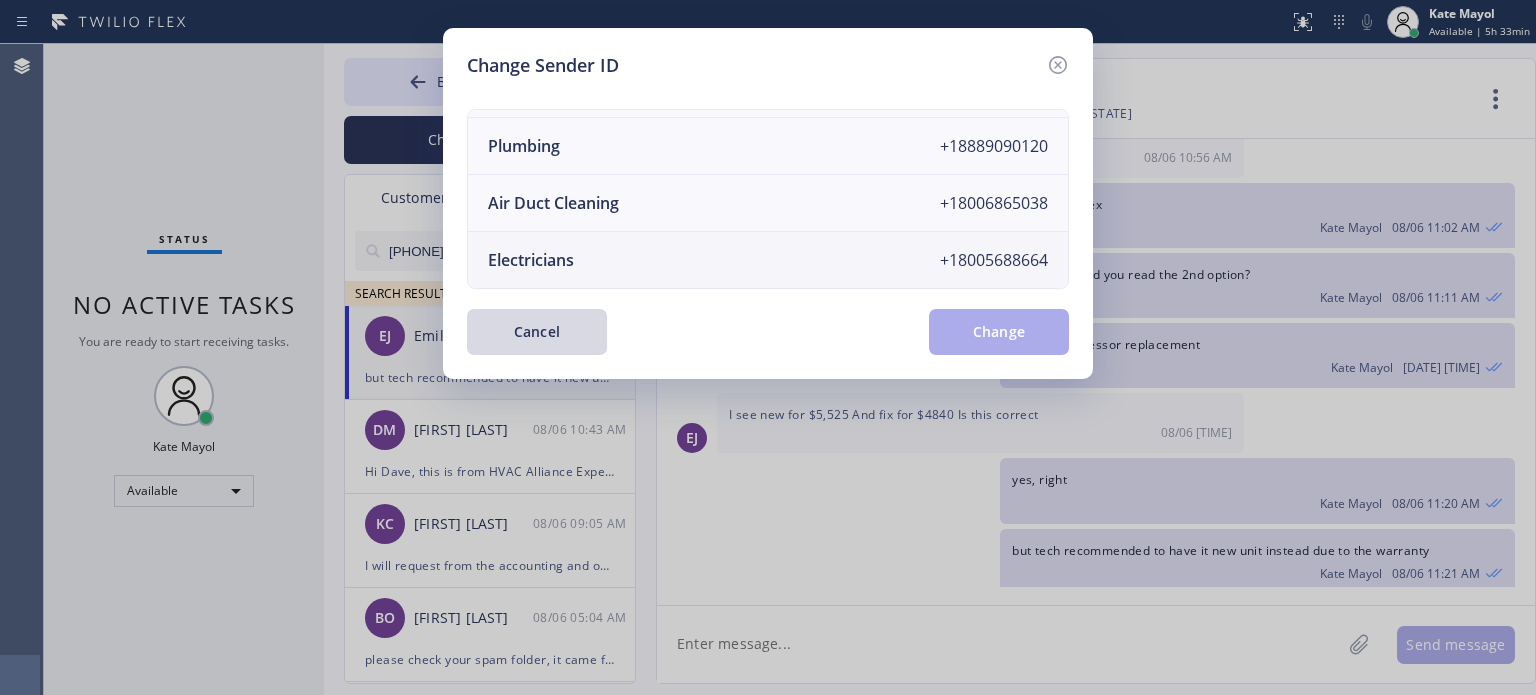 click on "Electricians +[PHONE]" at bounding box center (768, 260) 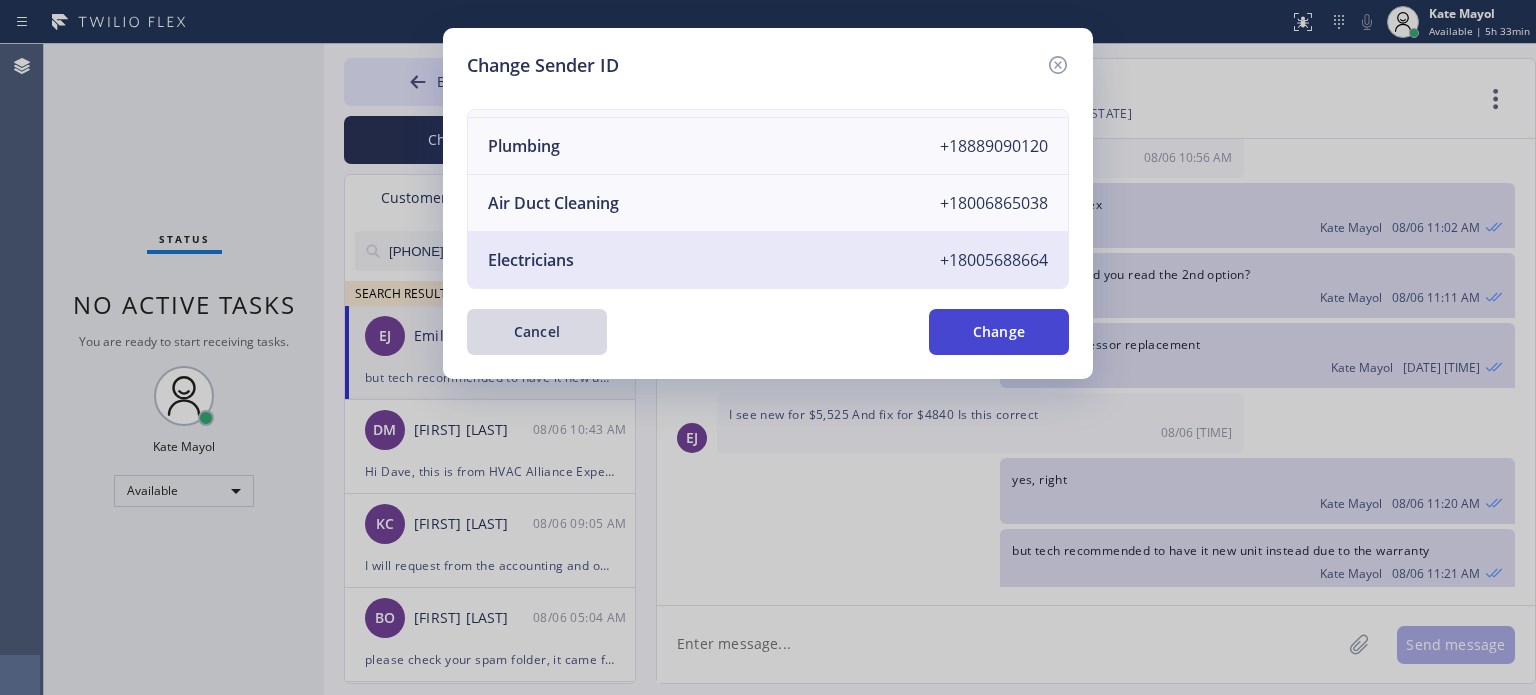 click on "Change" at bounding box center (999, 332) 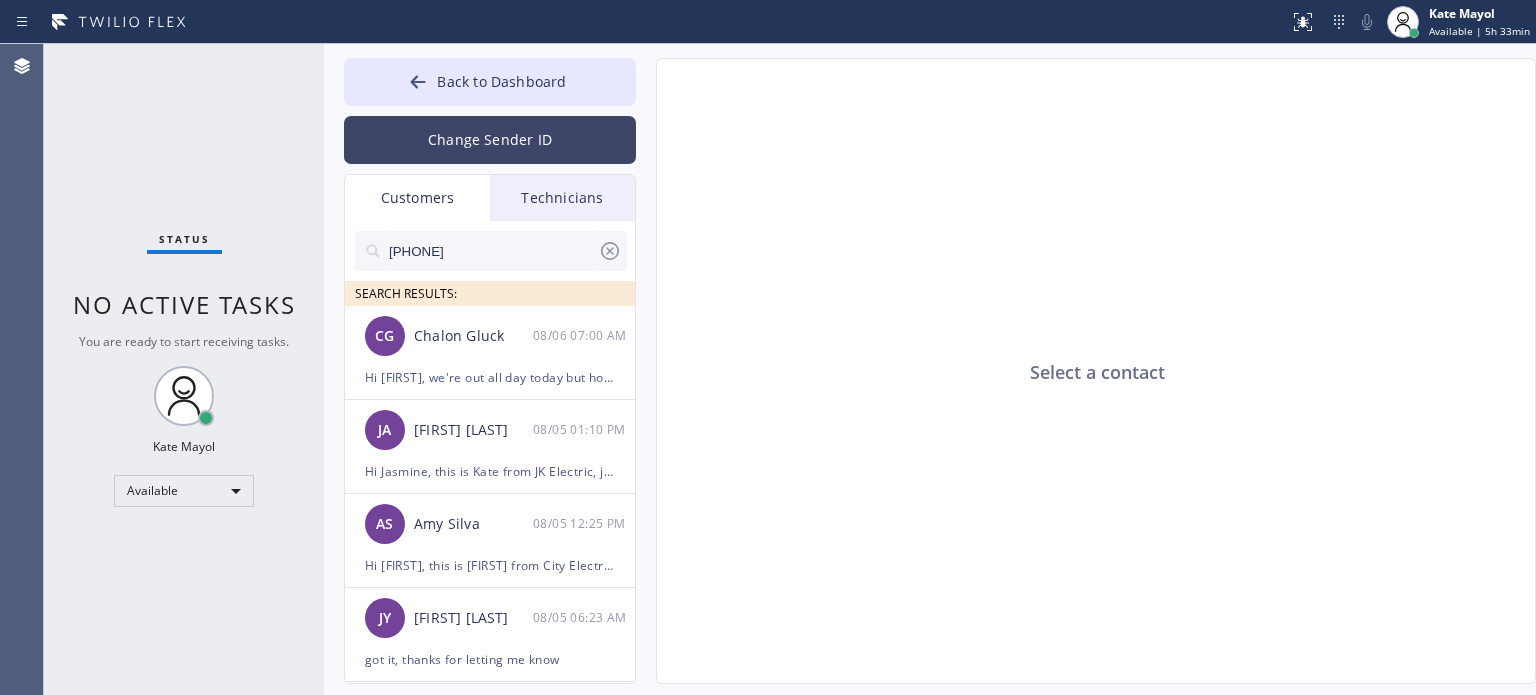 click on "Change Sender ID" at bounding box center [490, 140] 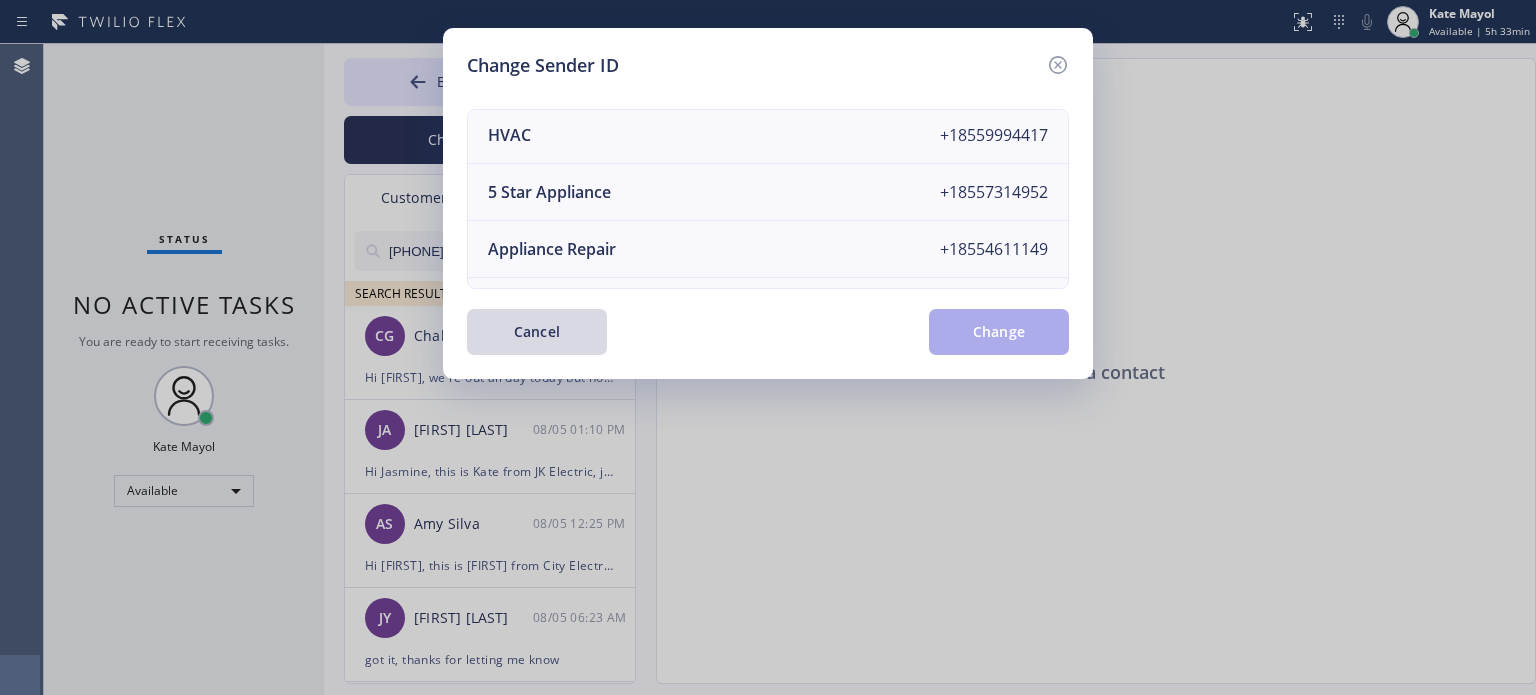 scroll, scrollTop: 33, scrollLeft: 0, axis: vertical 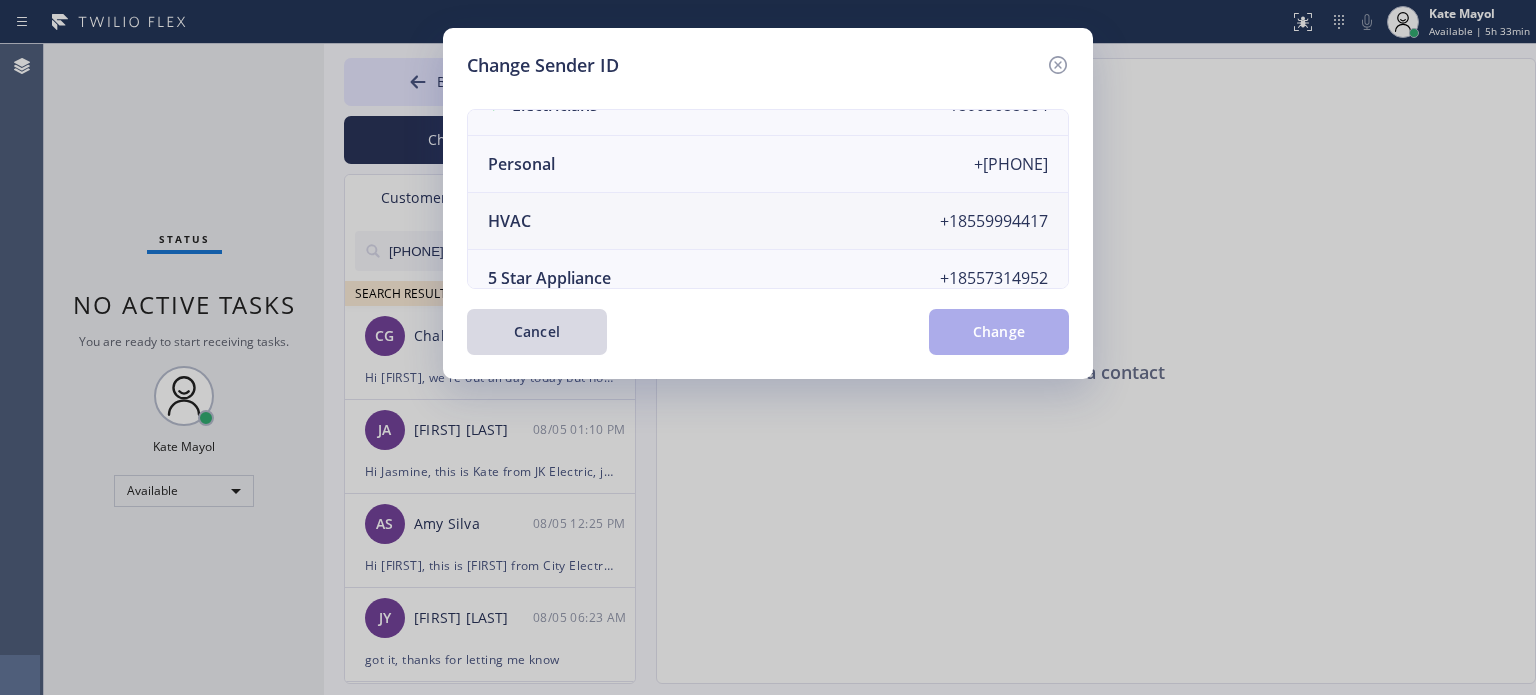 click on "HVAC +[PHONE]" at bounding box center (768, 221) 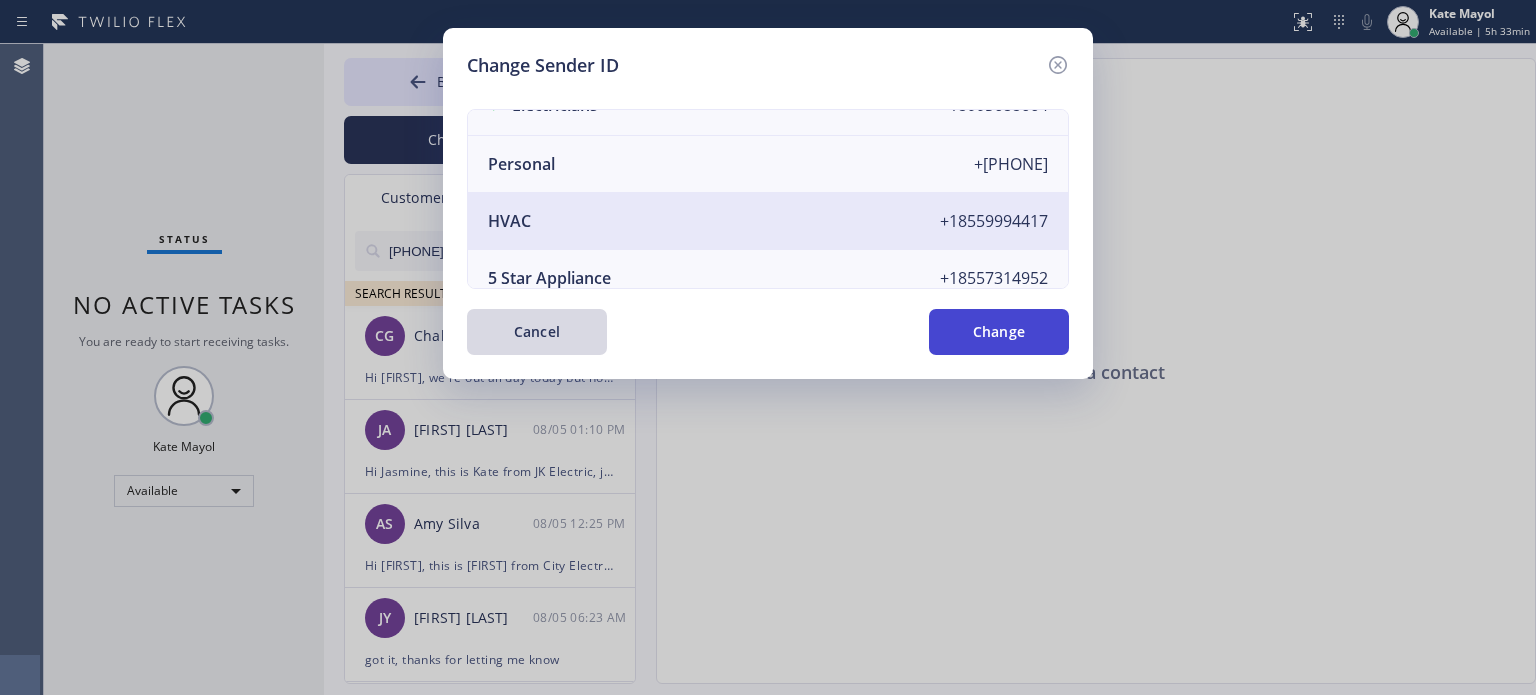click on "Change" at bounding box center (999, 332) 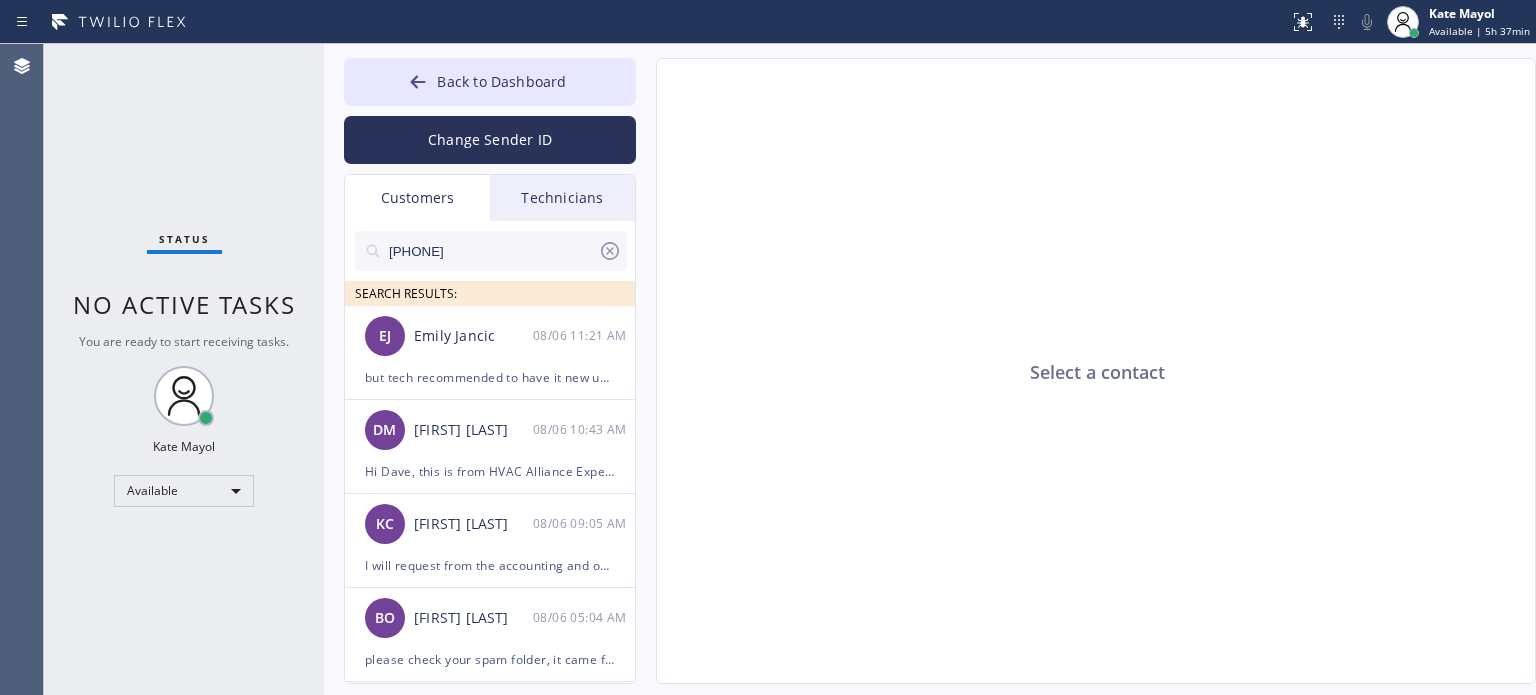click on "Select a contact" 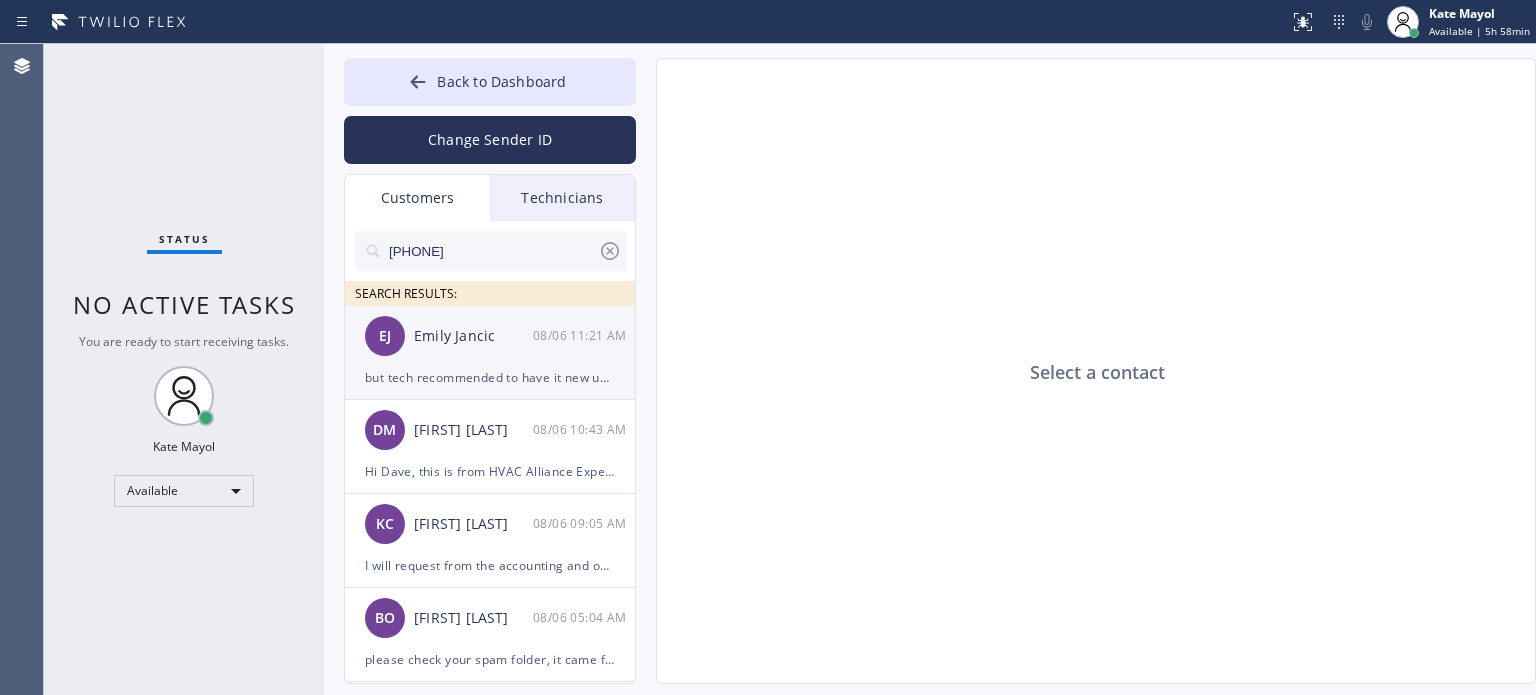 click on "Emily Jancic" at bounding box center [473, 336] 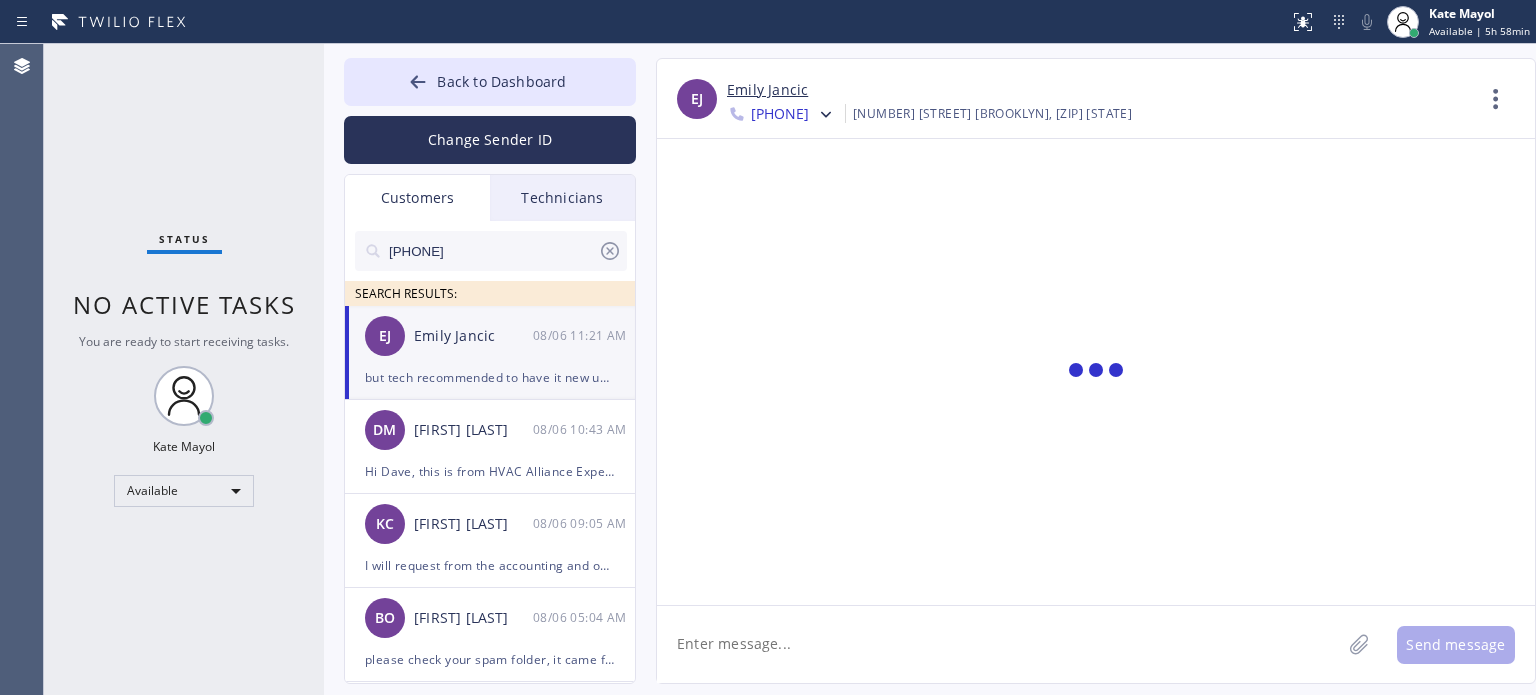 scroll, scrollTop: 396, scrollLeft: 0, axis: vertical 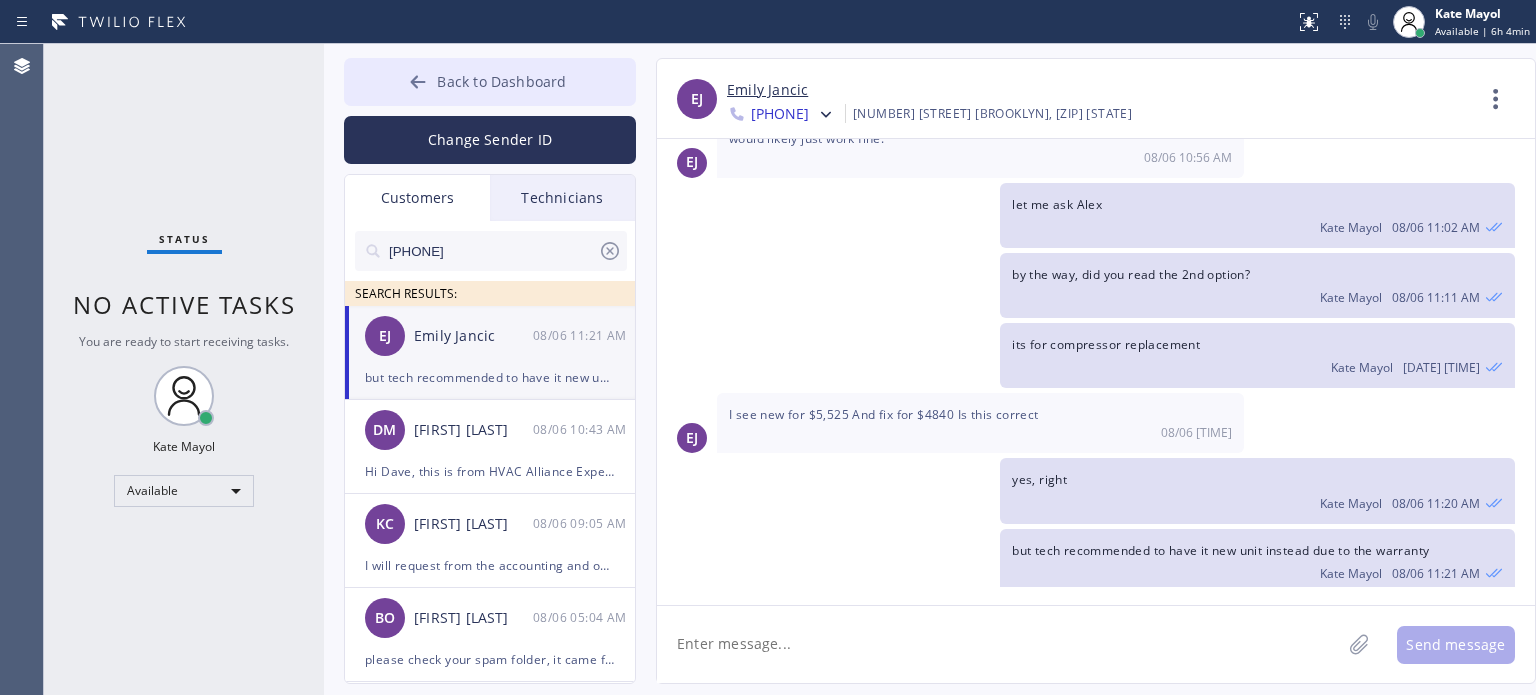 click on "Back to Dashboard" at bounding box center (490, 82) 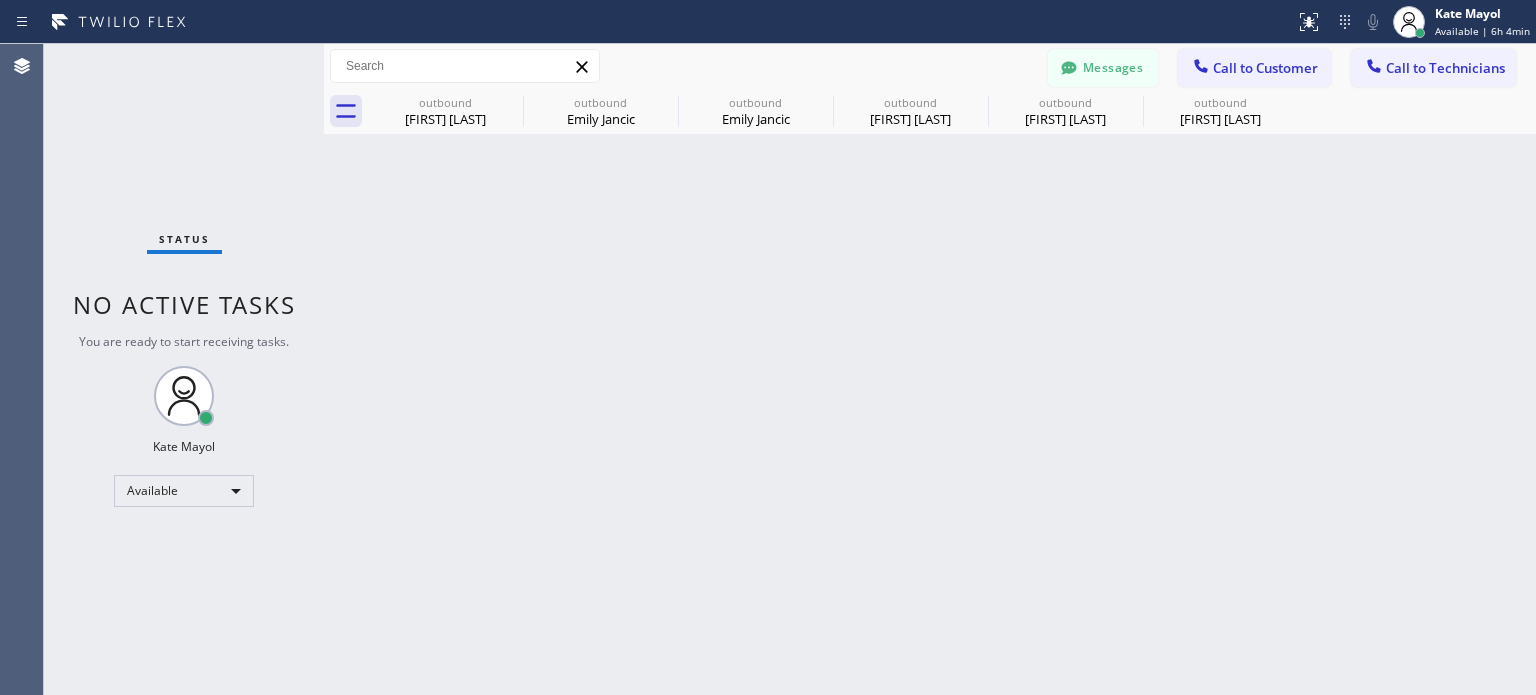 click on "Call to Customer" at bounding box center [1254, 68] 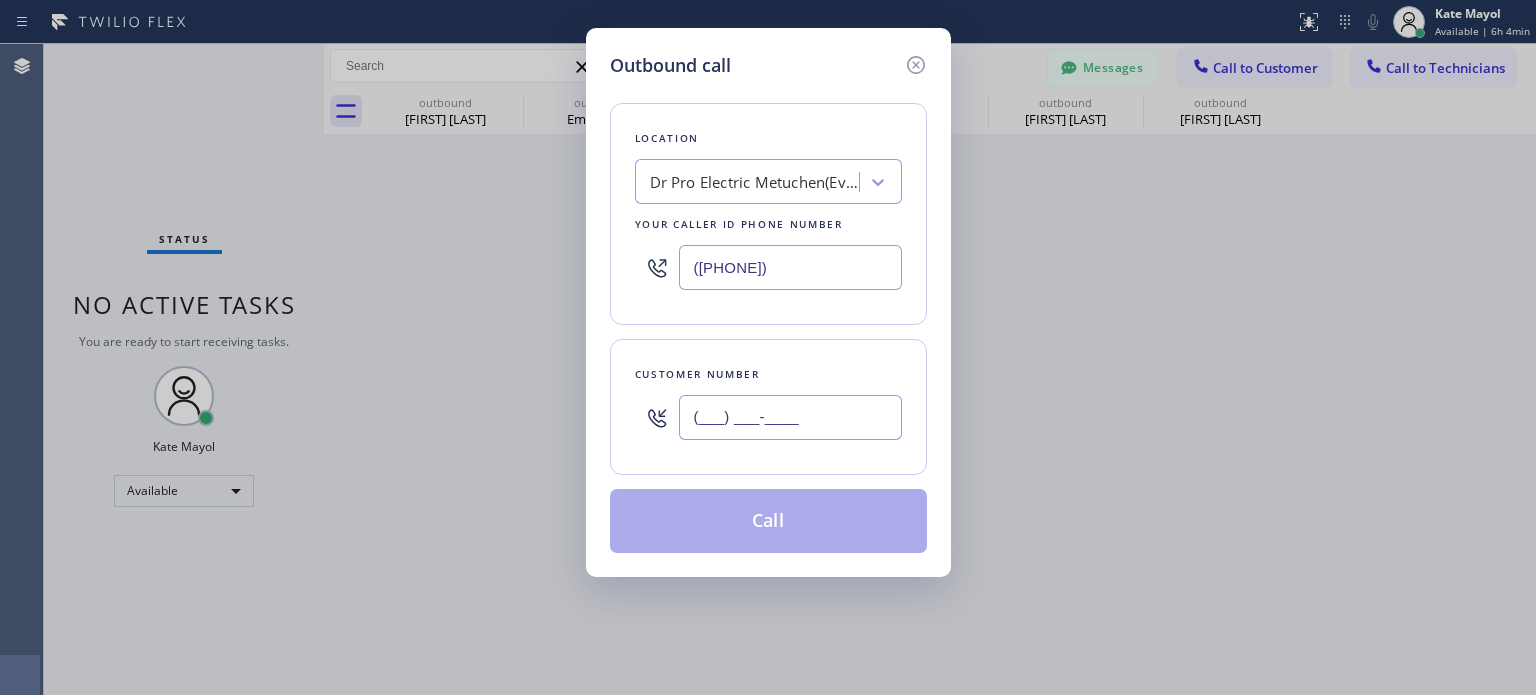click on "(___) ___-____" at bounding box center (790, 417) 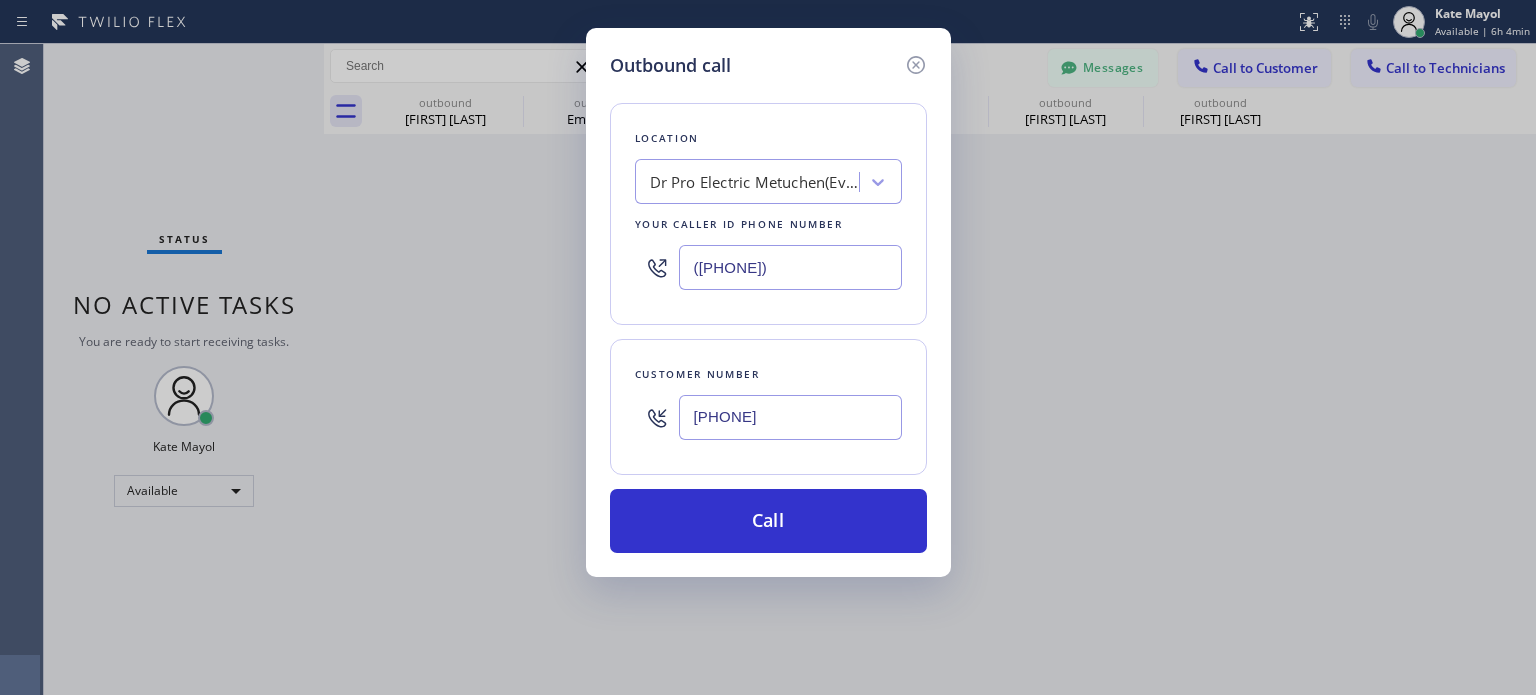 type on "[PHONE]" 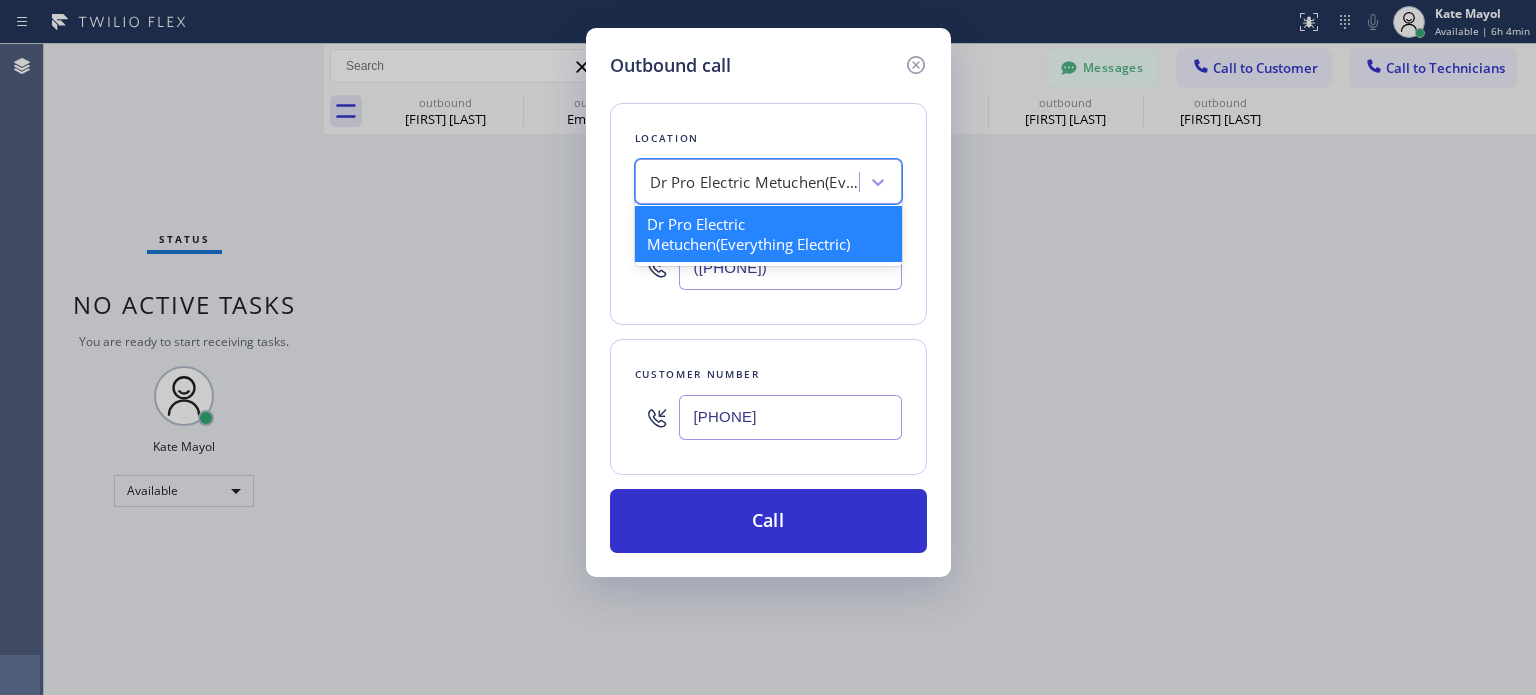 click on "Dr Pro Electric Metuchen(Everything Electric)" at bounding box center (755, 182) 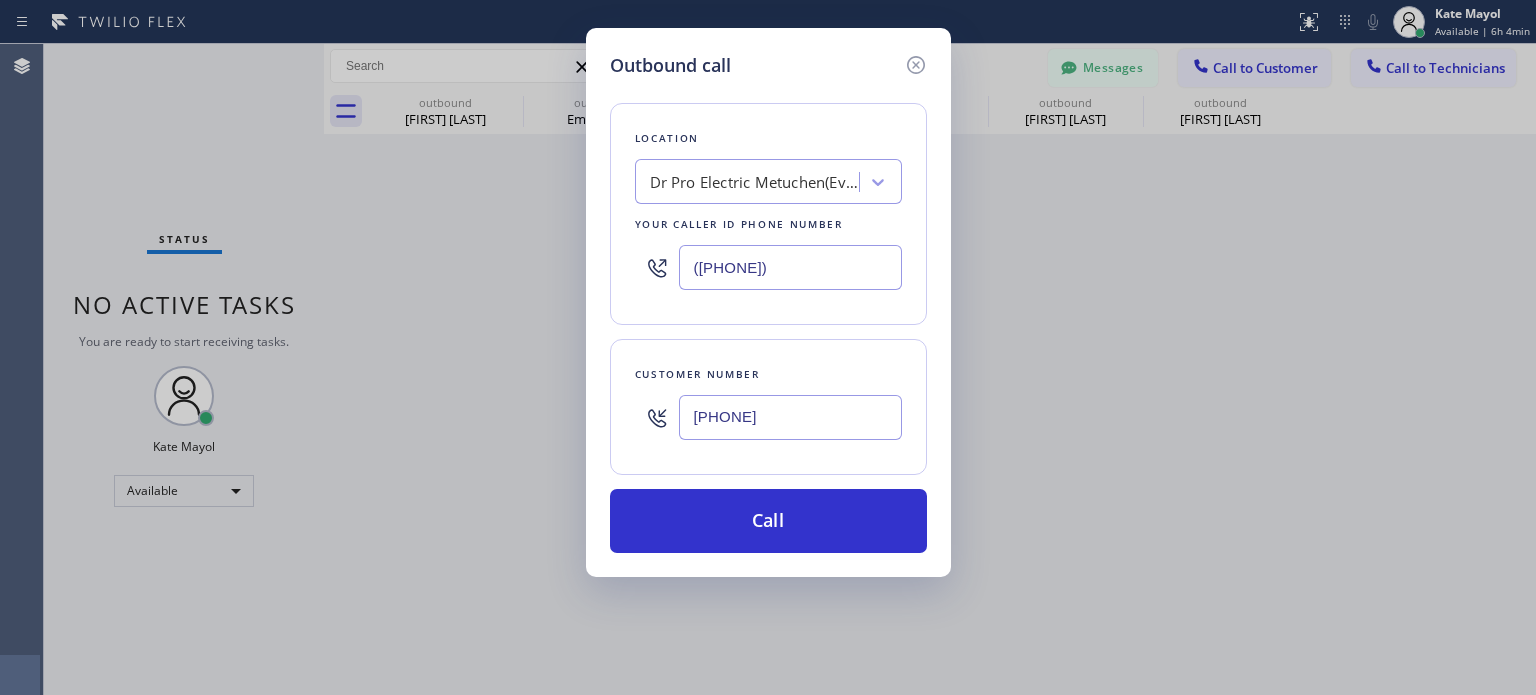 click on "([PHONE])" at bounding box center (790, 267) 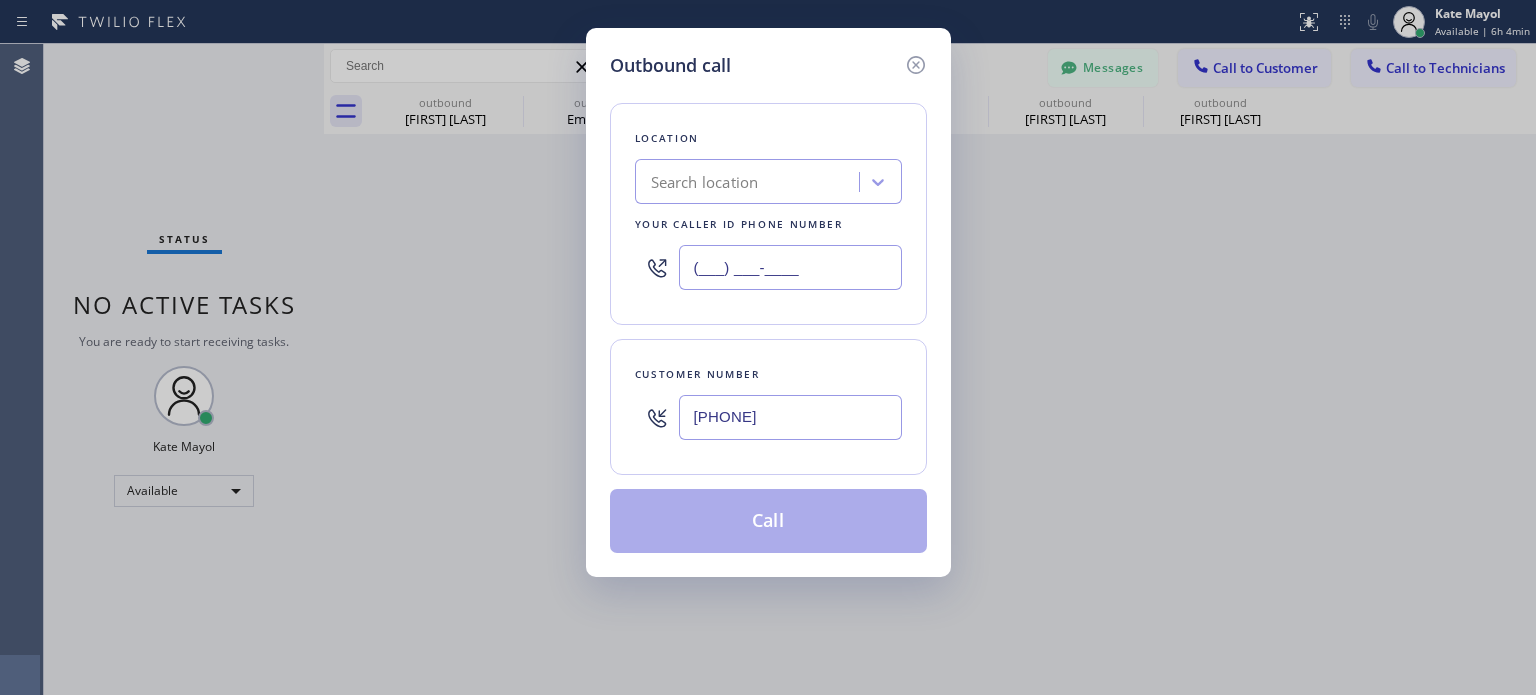 type on "(___) ___-____" 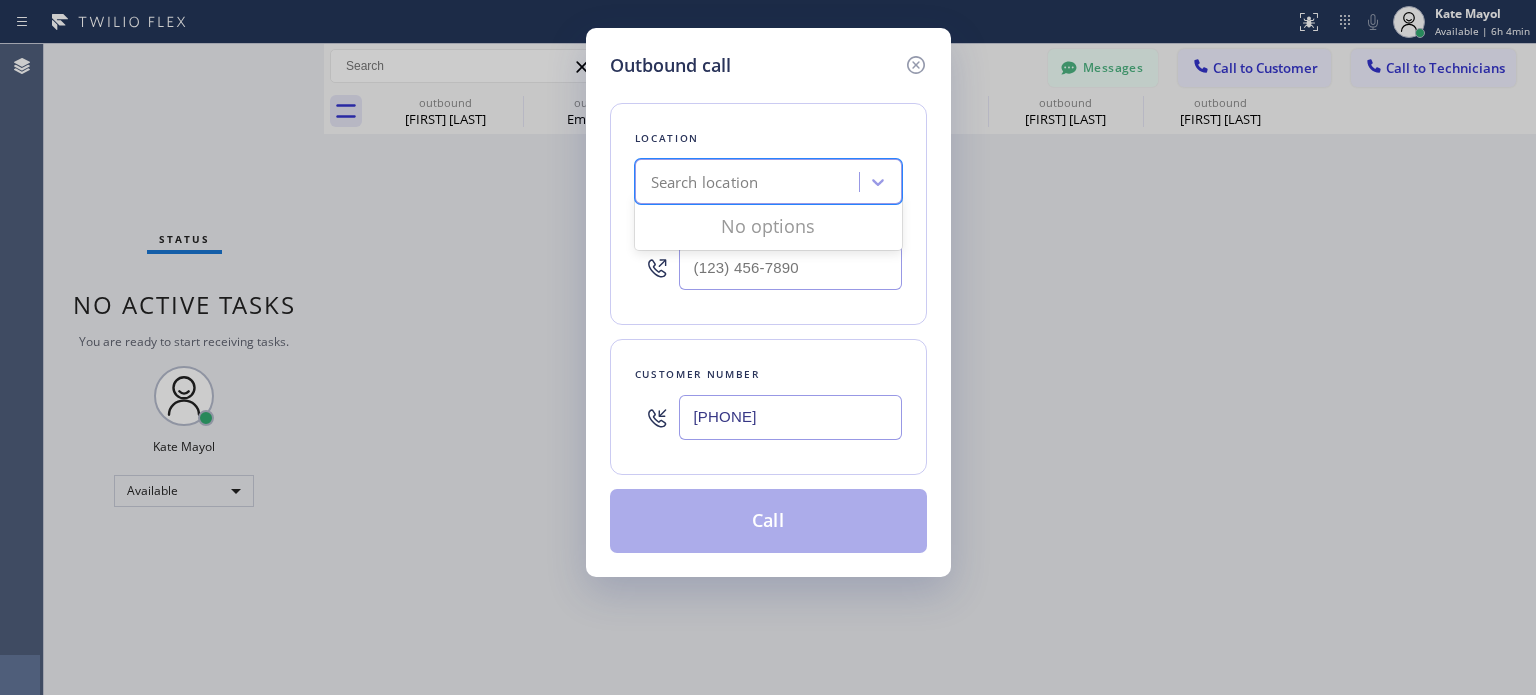 click on "Search location" at bounding box center (705, 182) 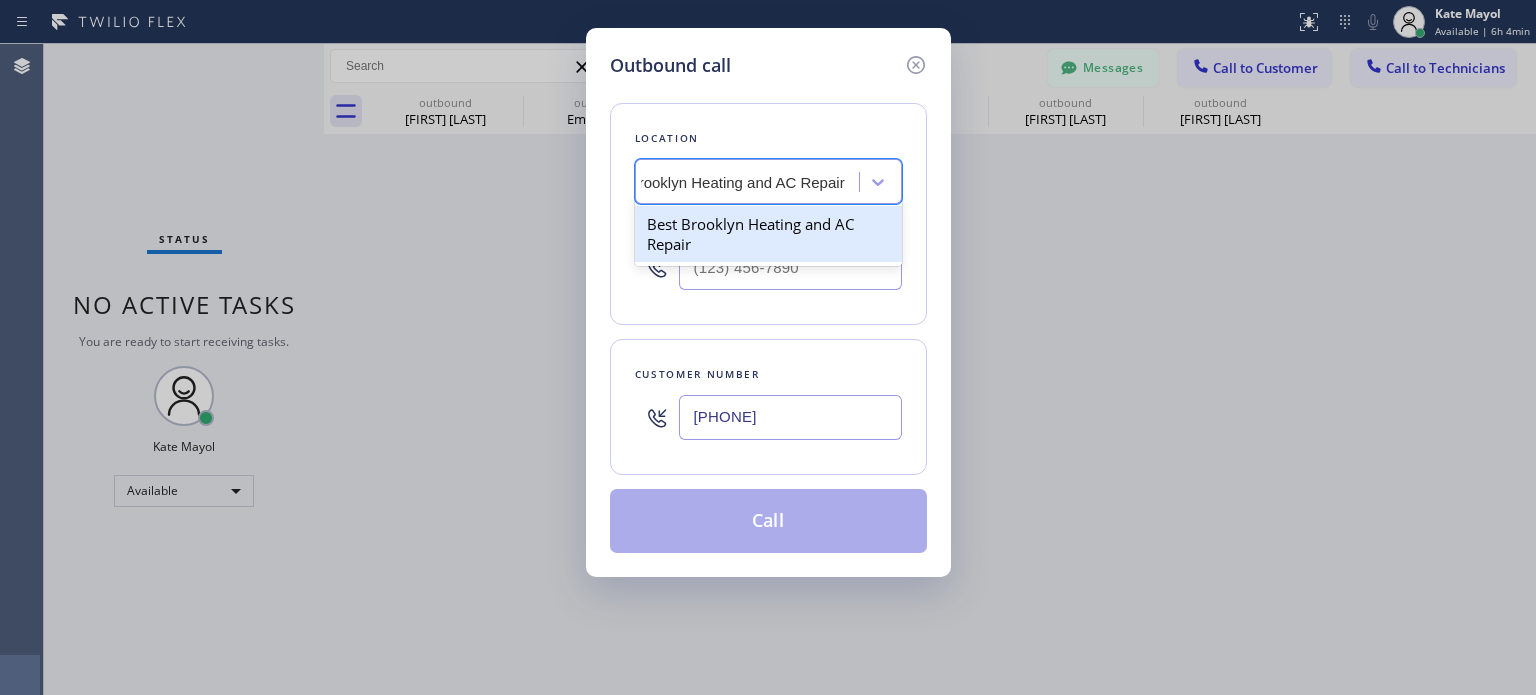click on "Best Brooklyn Heating and AC Repair" at bounding box center [768, 234] 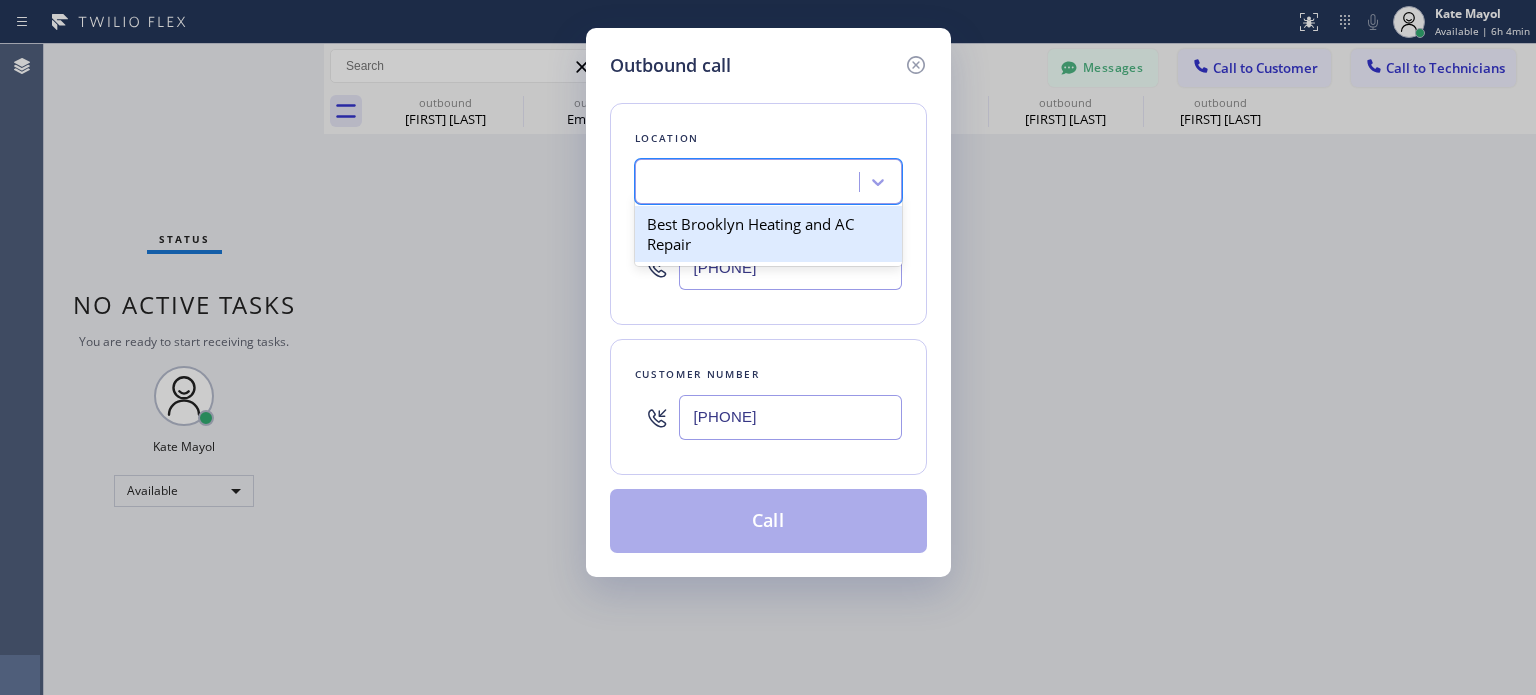 scroll, scrollTop: 0, scrollLeft: 1, axis: horizontal 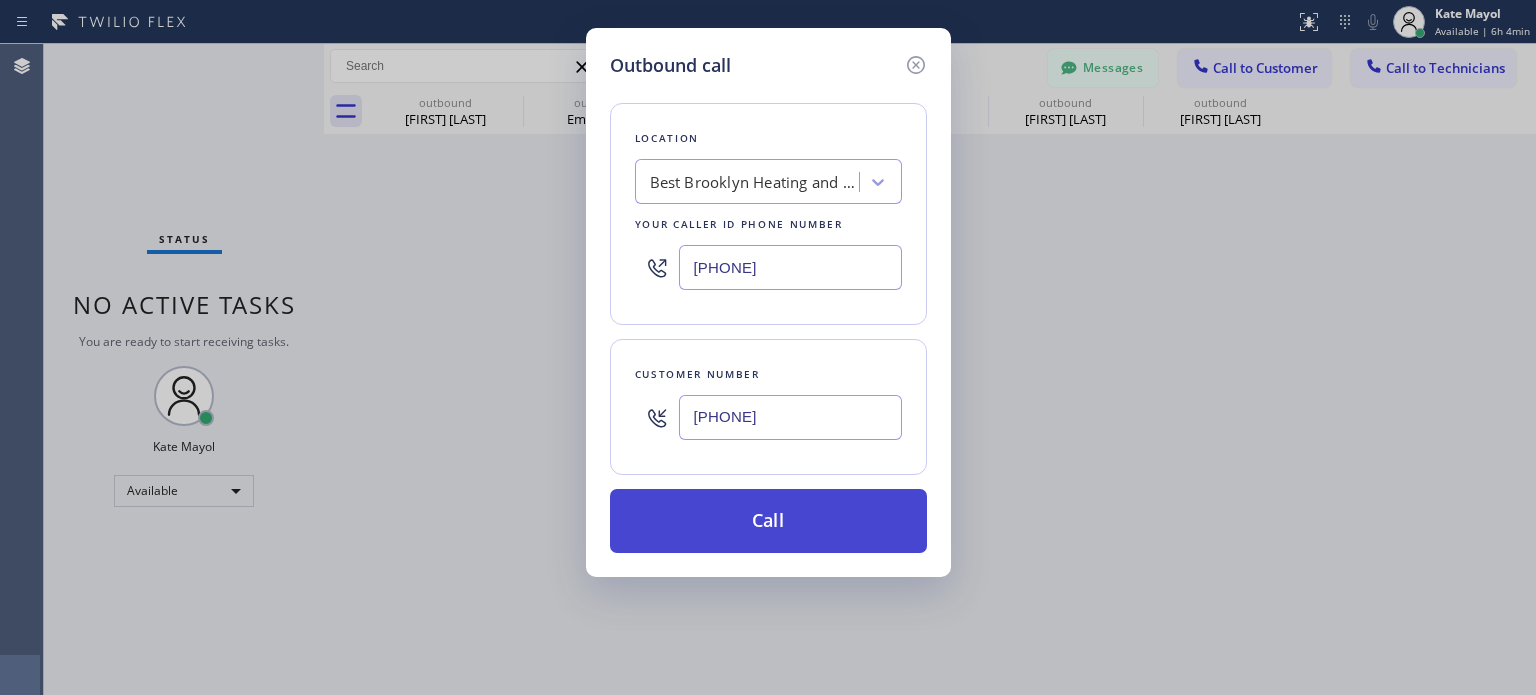 click on "Call" at bounding box center [768, 521] 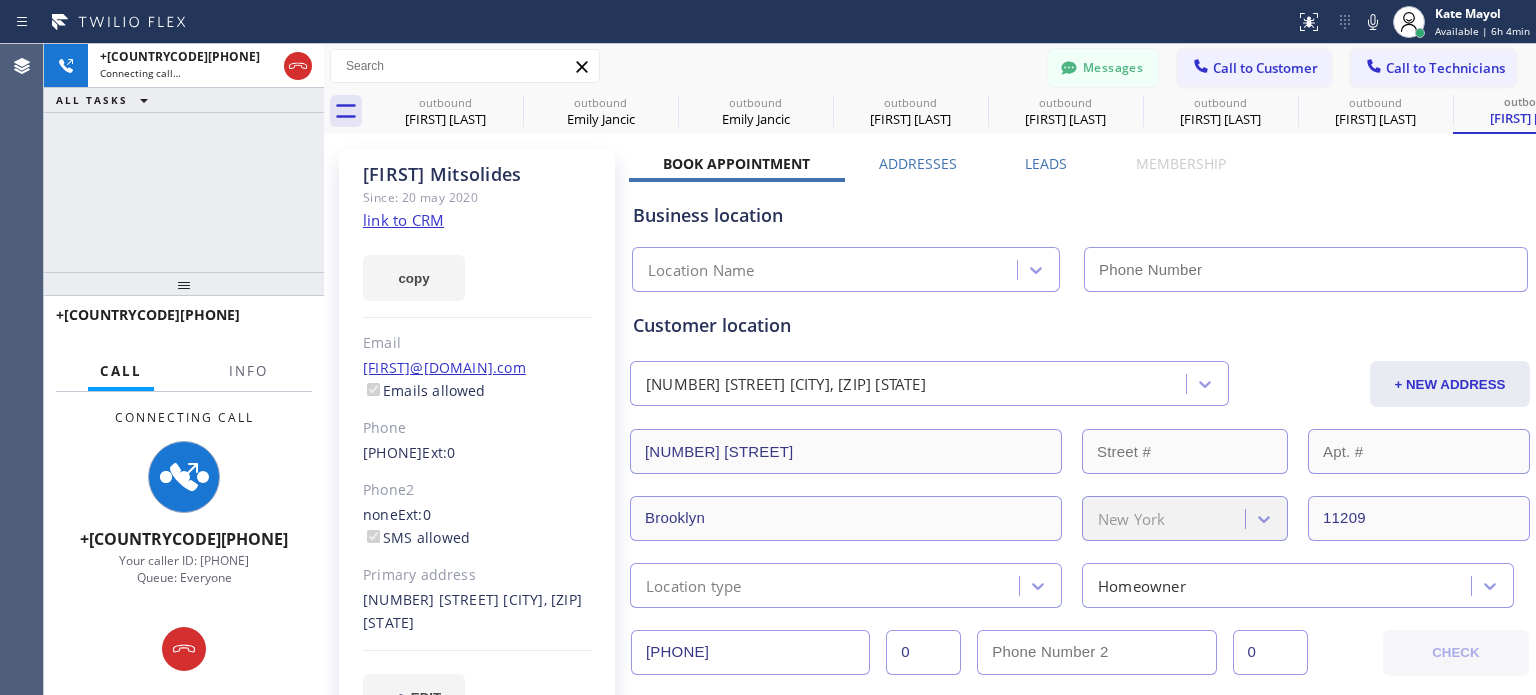 type on "[PHONE]" 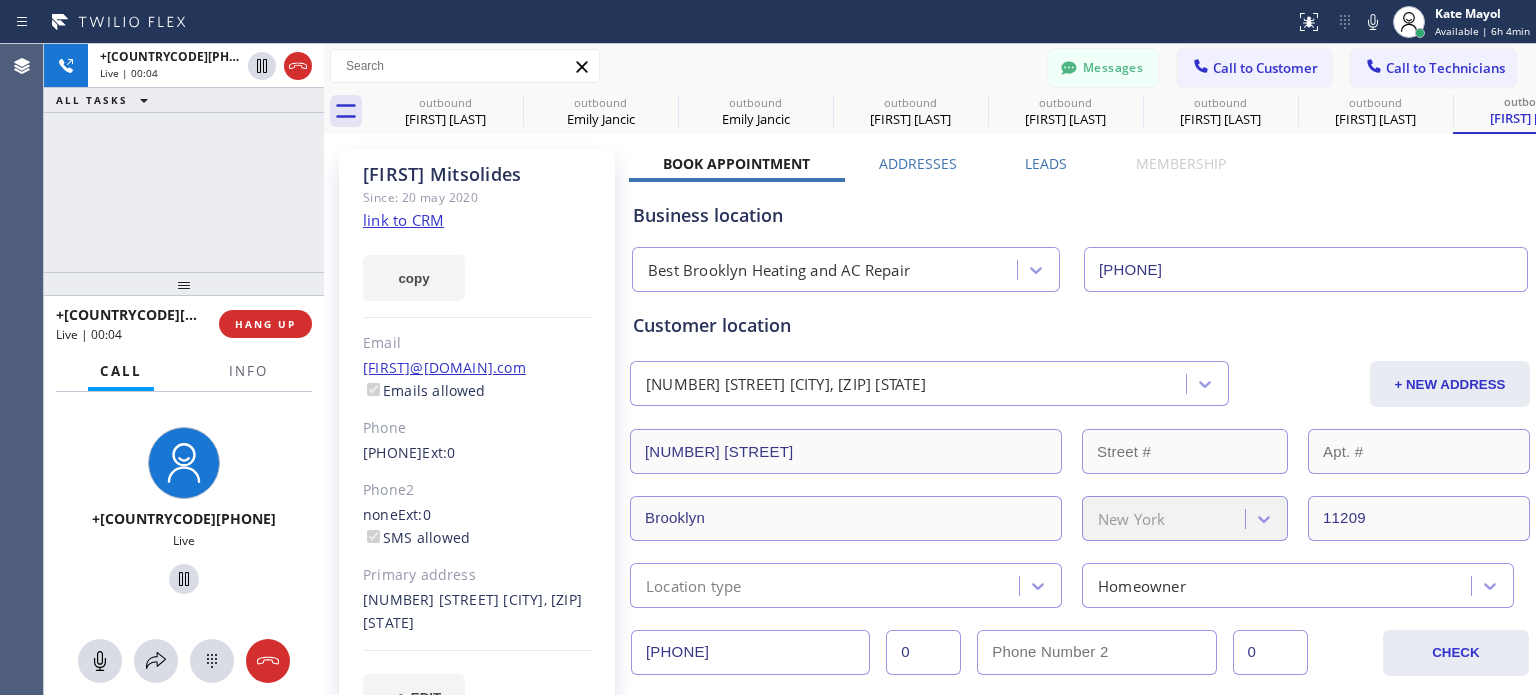 click on "Business location" at bounding box center [1080, 215] 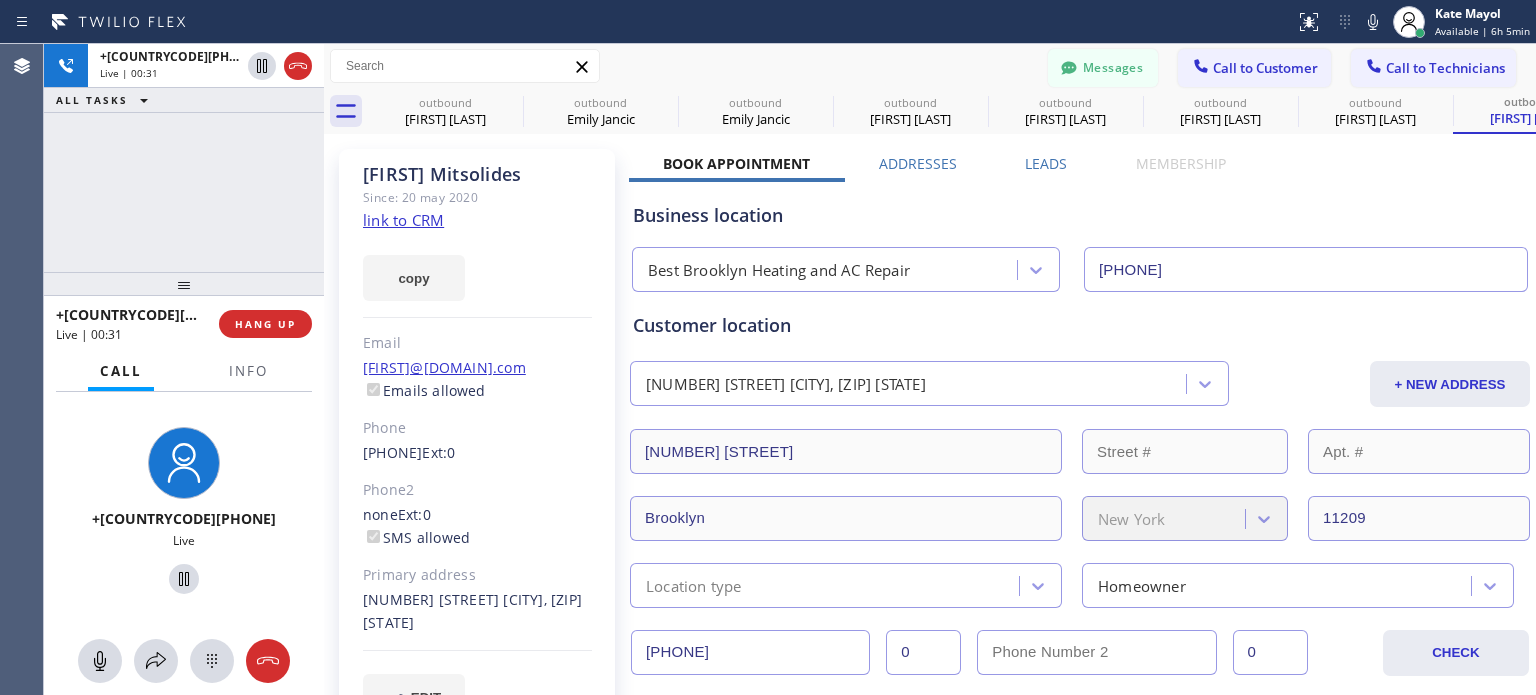 click on "Business location Best Brooklyn Heating and AC Repair ([PHONE])" at bounding box center [1080, 237] 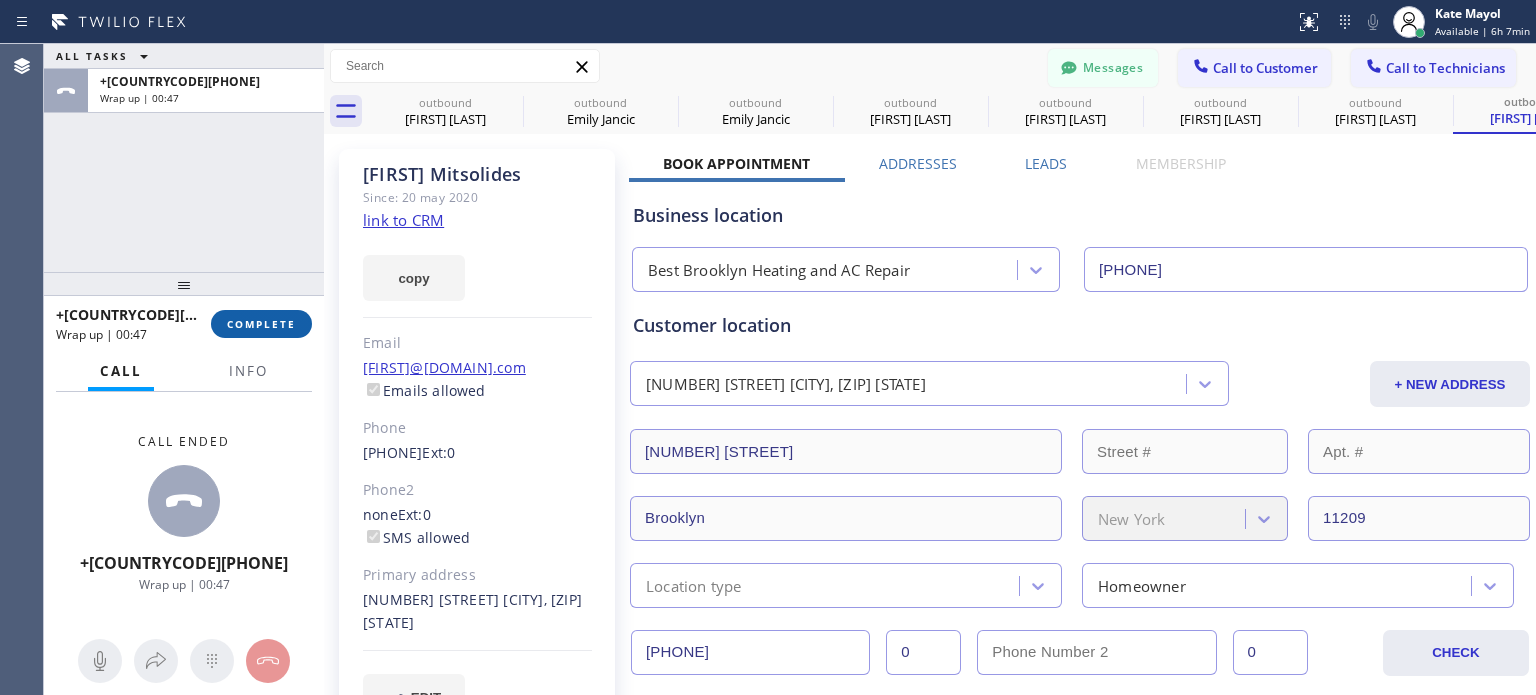 click on "COMPLETE" at bounding box center (261, 324) 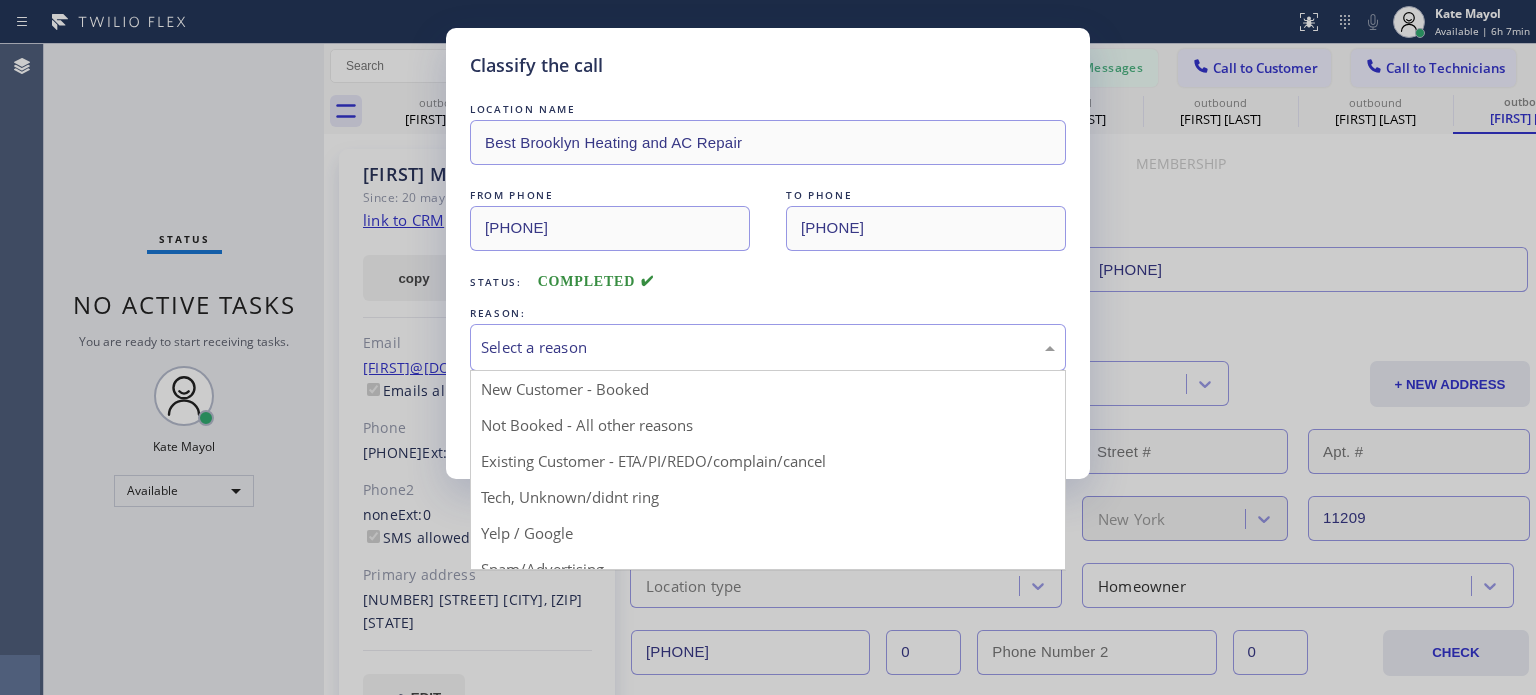 click on "Select a reason" at bounding box center (768, 347) 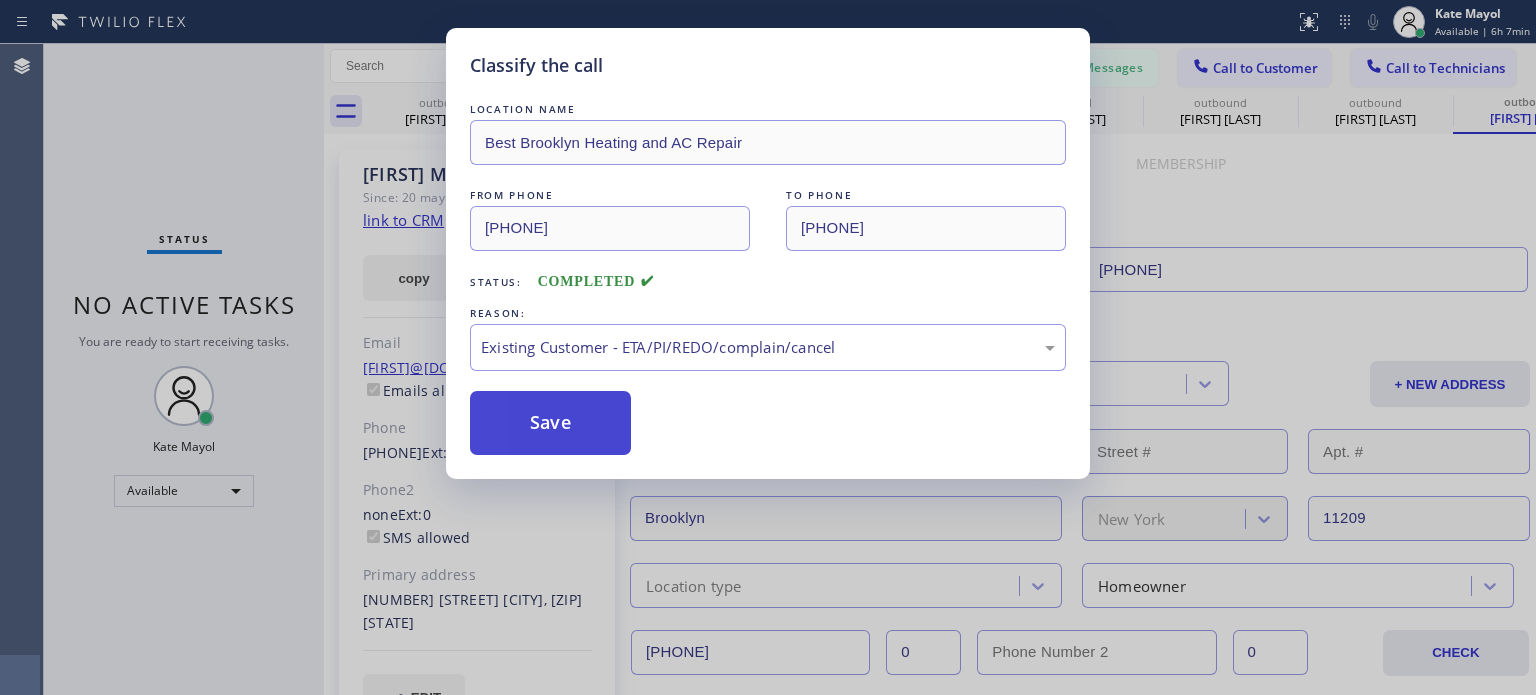 click on "Save" at bounding box center [550, 423] 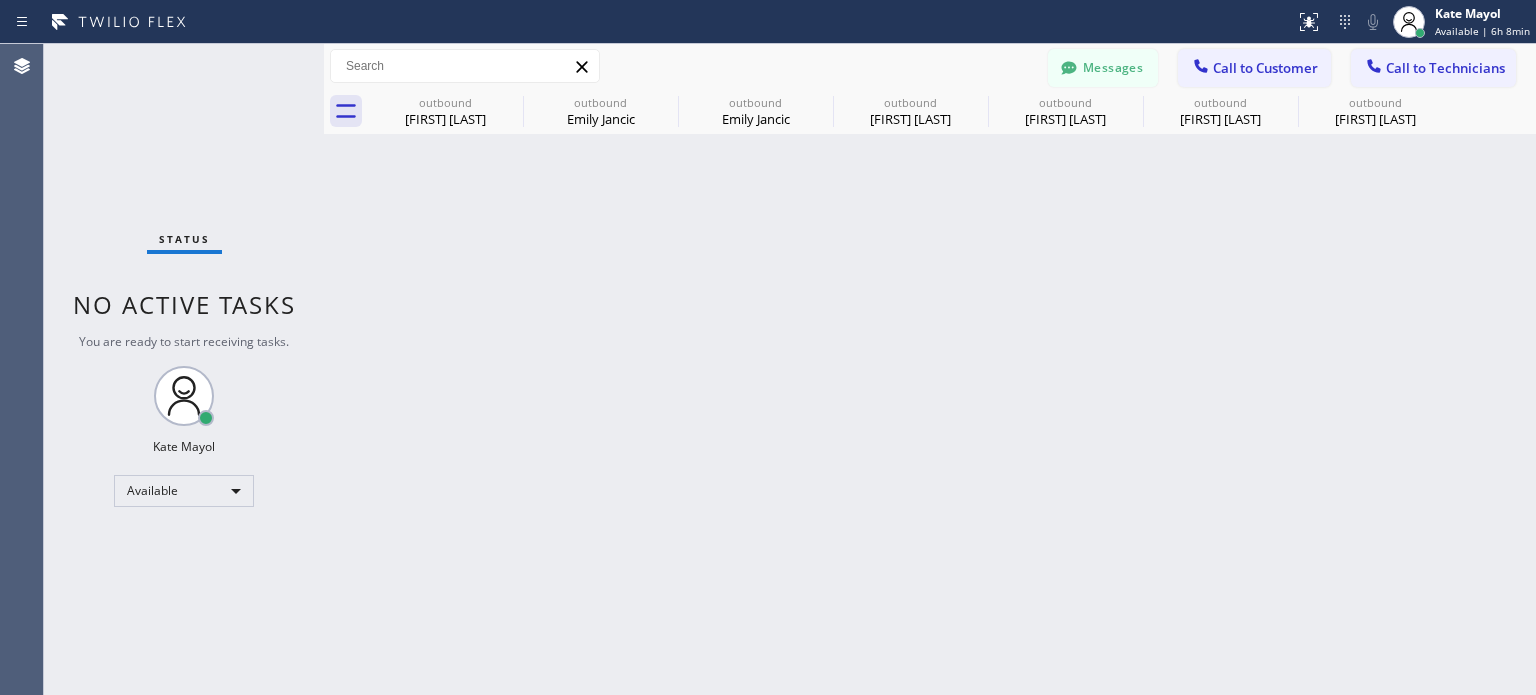 click on "Back to Dashboard Change Sender ID Customers Technicians [PHONE] SEARCH RESULTS: [FIRST] [FIRST] [LAST] [MM]/[DD] [HH]:[MM] [AM/PM] but tech recommended to have it new unit instead due to the warranty [FIRST] [FIRST] [MM]/[DD] [HH]:[MM] [AM/PM] Hi [FIRST], this is from HVAC Alliance Expert. We have sent you an email with the payment link. If you have any questions, feel free to reach out. [FIRST] [FIRST] [MM]/[DD] [HH]:[MM] [AM/PM] I will request from the accounting and once they process the refund, you will received it 5-7 business days. [FIRST] [FIRST] [MM]/[DD] [HH]:[MM] [AM/PM] please check your spam folder, it came from Home Service Experts [FIRST] [FIRST] [MM]/[DD] [HH]:[MM] [AM/PM] My nameis [FIRST], I'm with Whirlpool Appliance Repair Experts [FIRST] [FIRST] [MM]/[DD] [HH]:[MM] [AM/PM] for confirmation that the service was done already [FIRST] [FIRST] [MM]/[DD] [HH]:[MM] [AM/PM] Hi [FIRST], just wanted to follow up if your wife already sign the paid invoice.  [FIRST] [FIRST]   [MM]/[DD] [HH]:[MM] [AM/PM] My tenant said her hvac unit wasn't working anymore.  Can somebody stop by? [FIRST] [FIRST] [MM]/[DD] [HH]:[MM] [AM/PM] [DD] [DD] [DD] [DD]" at bounding box center (930, 369) 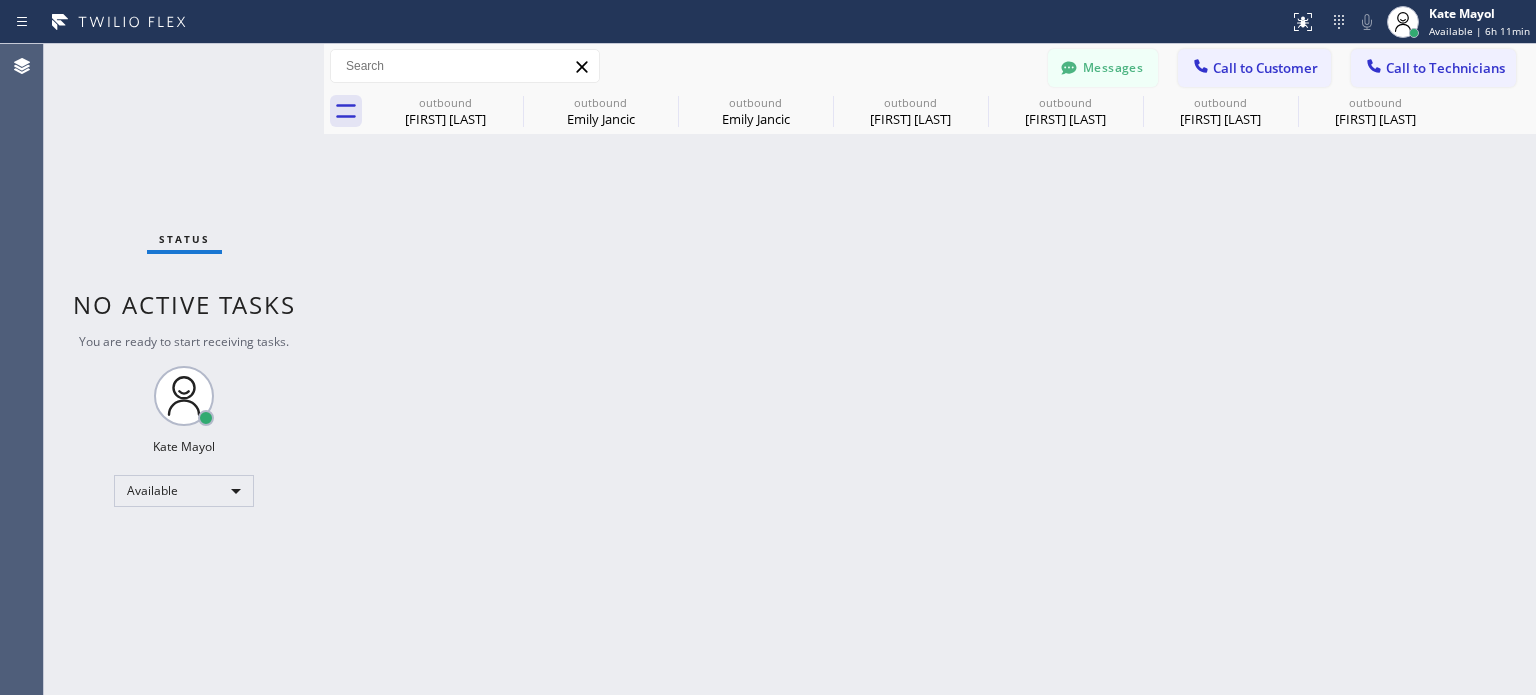 click on "Back to Dashboard Change Sender ID Customers Technicians [PHONE] SEARCH RESULTS: [FIRST] [FIRST] [LAST] [MM]/[DD] [HH]:[MM] [AM/PM] but tech recommended to have it new unit instead due to the warranty [FIRST] [FIRST] [MM]/[DD] [HH]:[MM] [AM/PM] Hi [FIRST], this is from HVAC Alliance Expert. We have sent you an email with the payment link. If you have any questions, feel free to reach out. [FIRST] [FIRST] [MM]/[DD] [HH]:[MM] [AM/PM] I will request from the accounting and once they process the refund, you will received it 5-7 business days. [FIRST] [FIRST] [MM]/[DD] [HH]:[MM] [AM/PM] please check your spam folder, it came from Home Service Experts [FIRST] [FIRST] [MM]/[DD] [HH]:[MM] [AM/PM] My nameis [FIRST], I'm with Whirlpool Appliance Repair Experts [FIRST] [FIRST] [MM]/[DD] [HH]:[MM] [AM/PM] for confirmation that the service was done already [FIRST] [FIRST] [MM]/[DD] [HH]:[MM] [AM/PM] Hi [FIRST], just wanted to follow up if your wife already sign the paid invoice.  [FIRST] [FIRST]   [MM]/[DD] [HH]:[MM] [AM/PM] My tenant said her hvac unit wasn't working anymore.  Can somebody stop by? [FIRST] [FIRST] [MM]/[DD] [HH]:[MM] [AM/PM] [DD] [DD] [DD] [DD]" at bounding box center [930, 369] 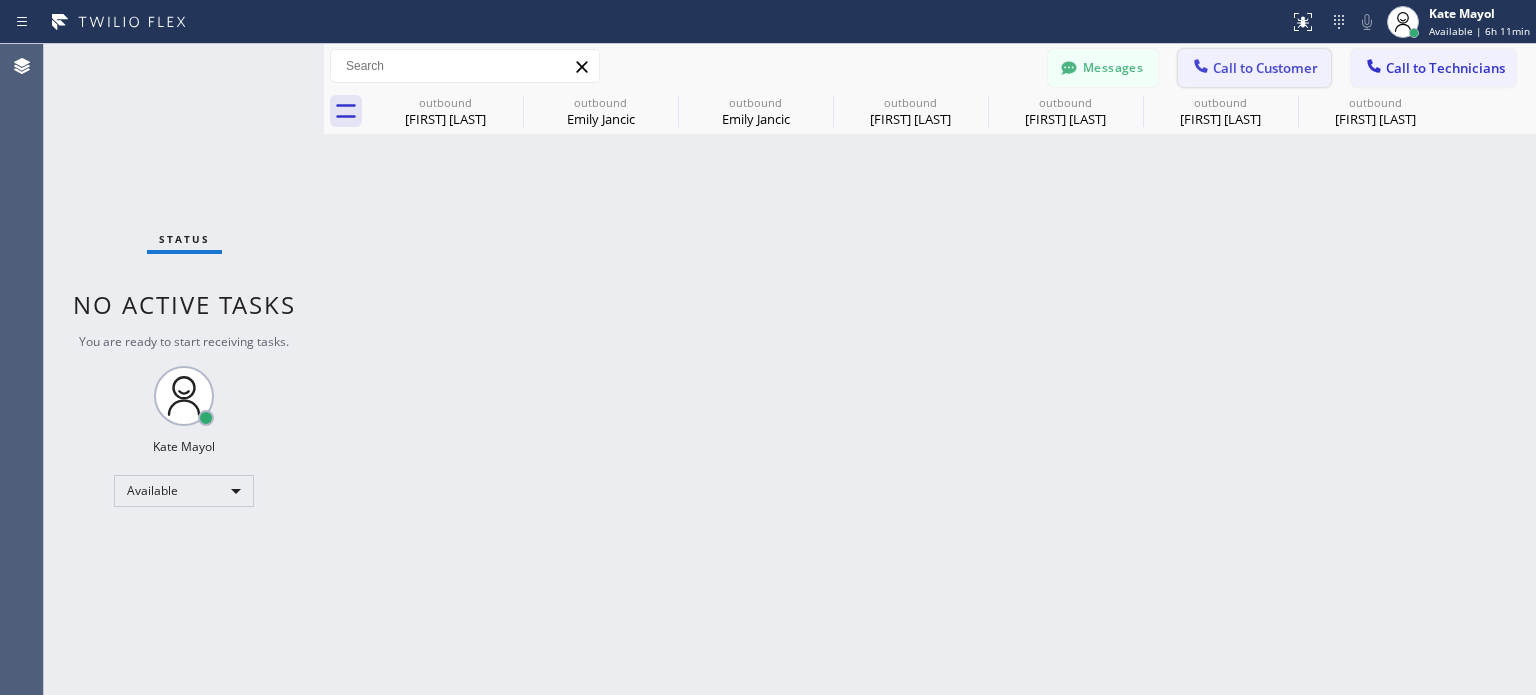 click on "Call to Customer" at bounding box center (1254, 68) 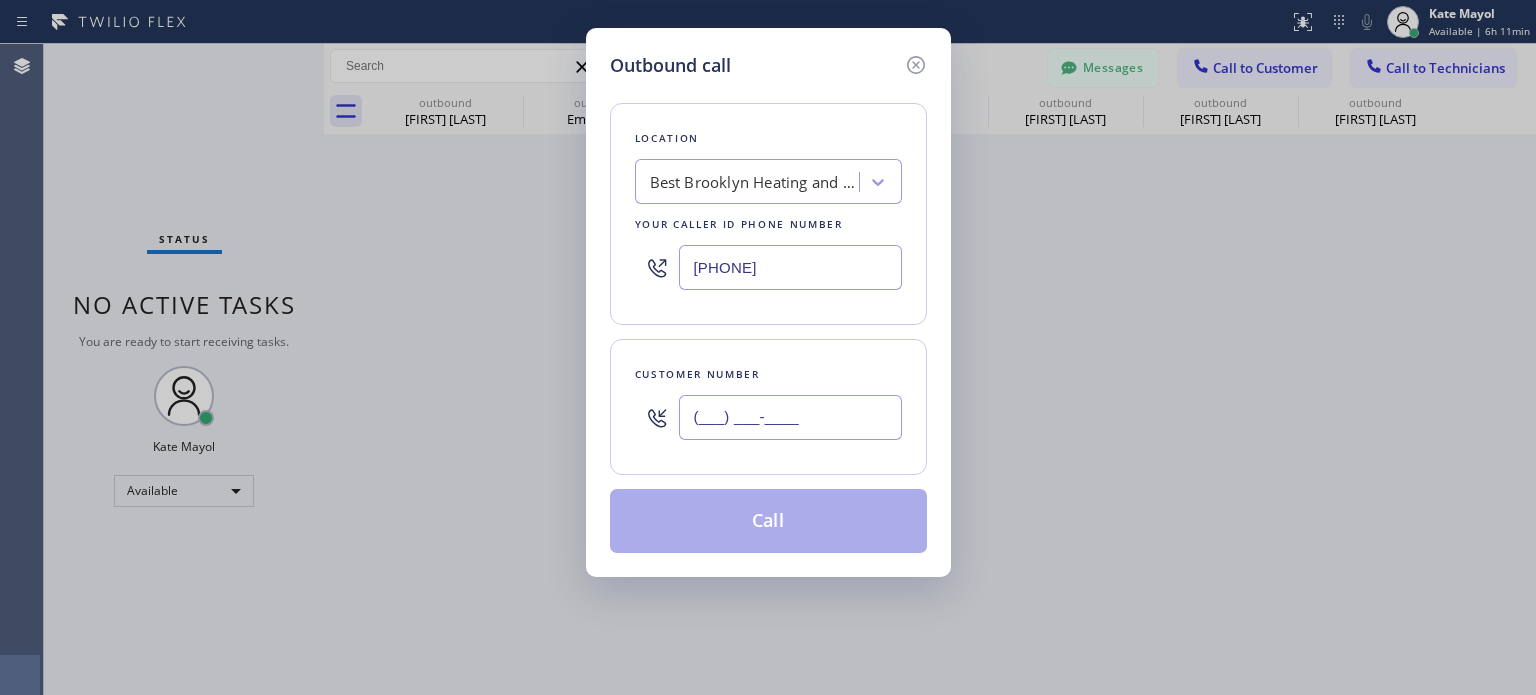 click on "(___) ___-____" at bounding box center (790, 417) 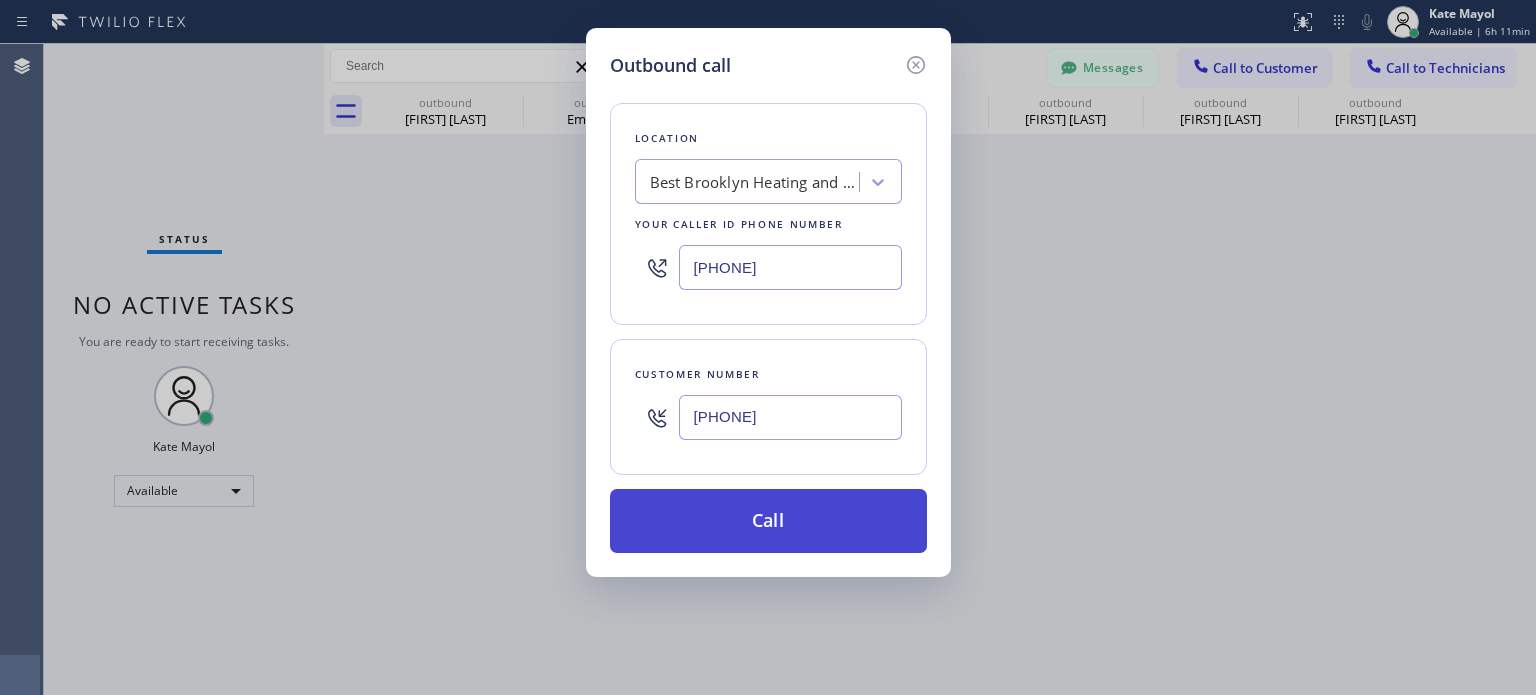 type on "[PHONE]" 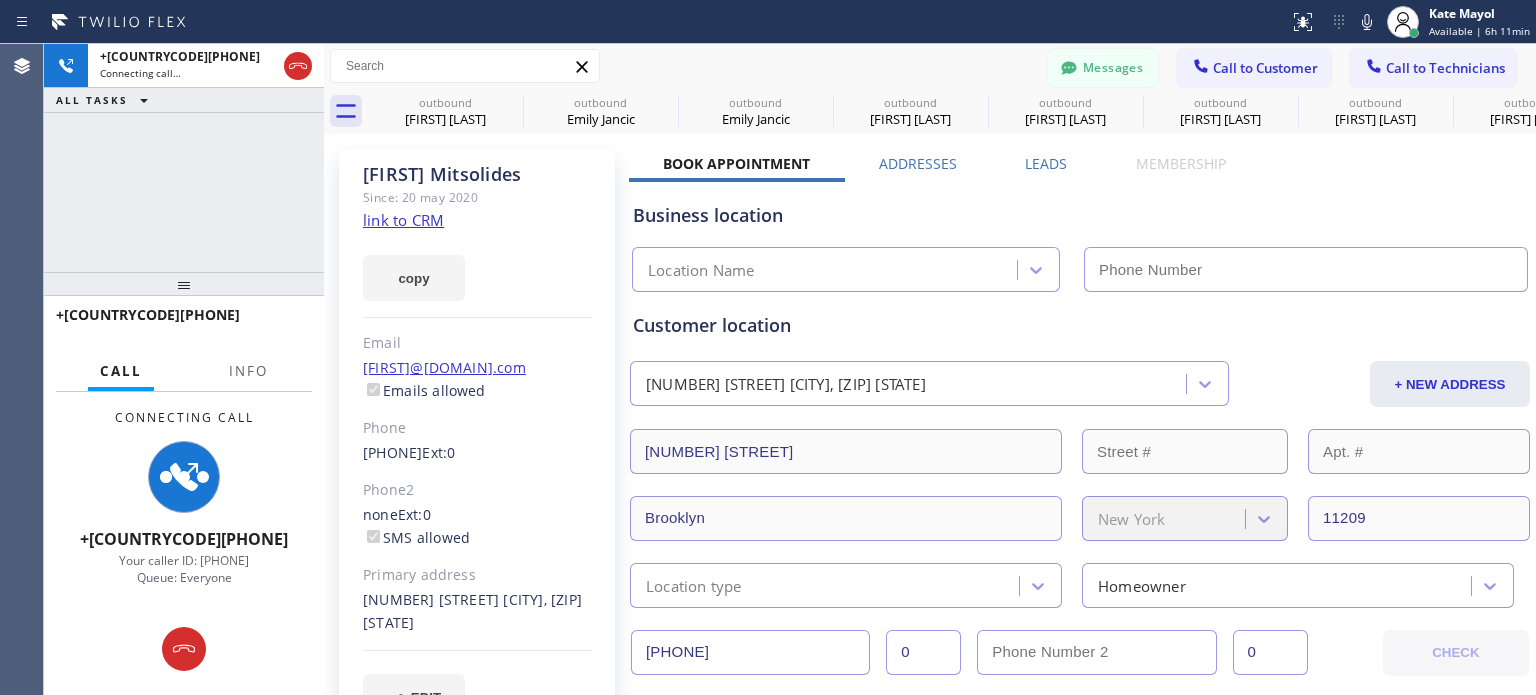 type on "[PHONE]" 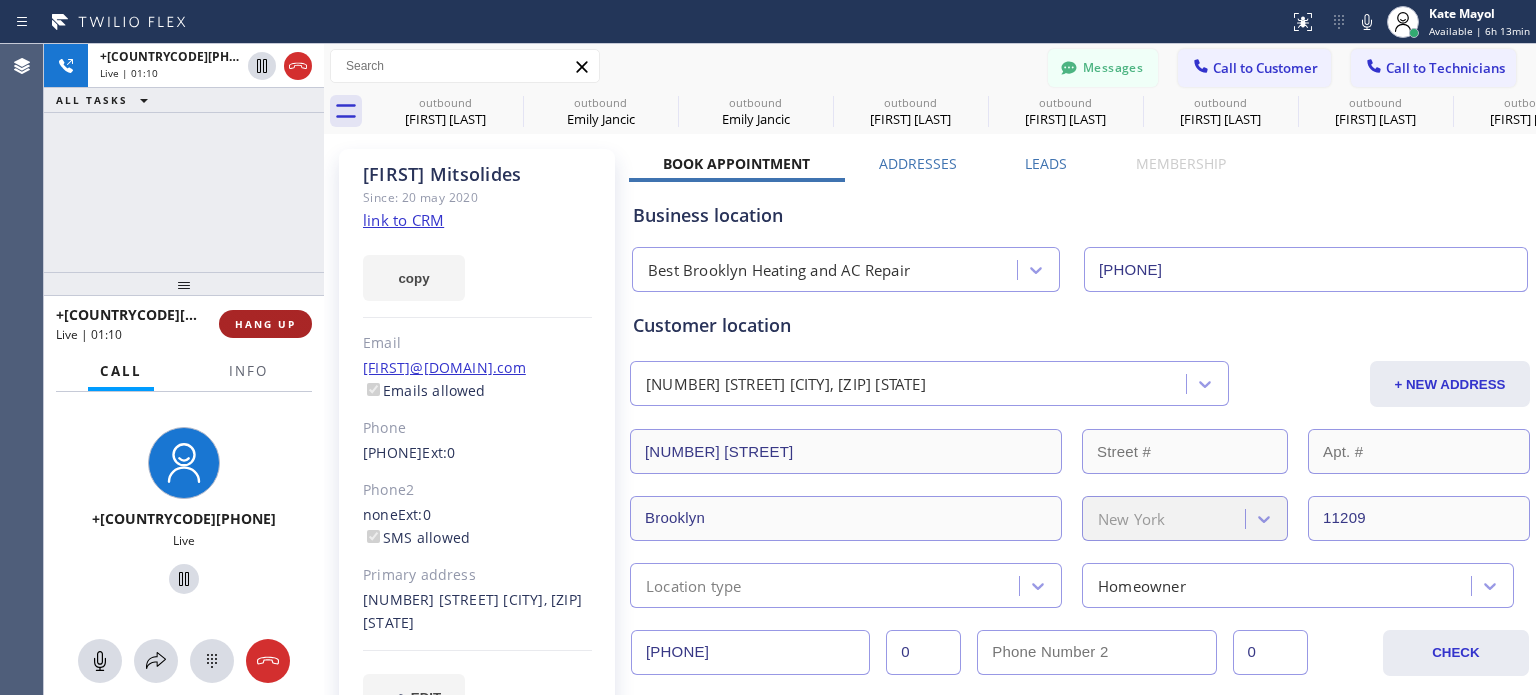 click on "HANG UP" at bounding box center [265, 324] 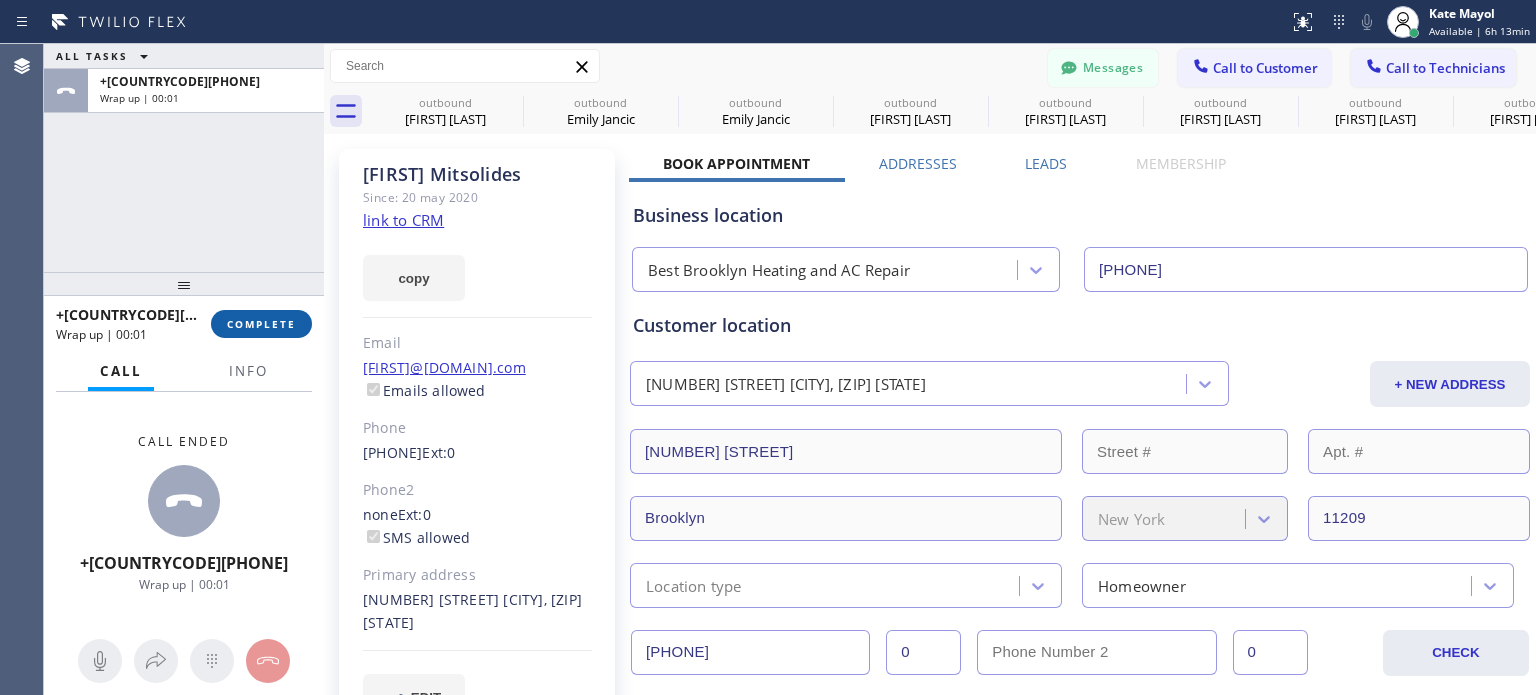 click on "COMPLETE" at bounding box center [261, 324] 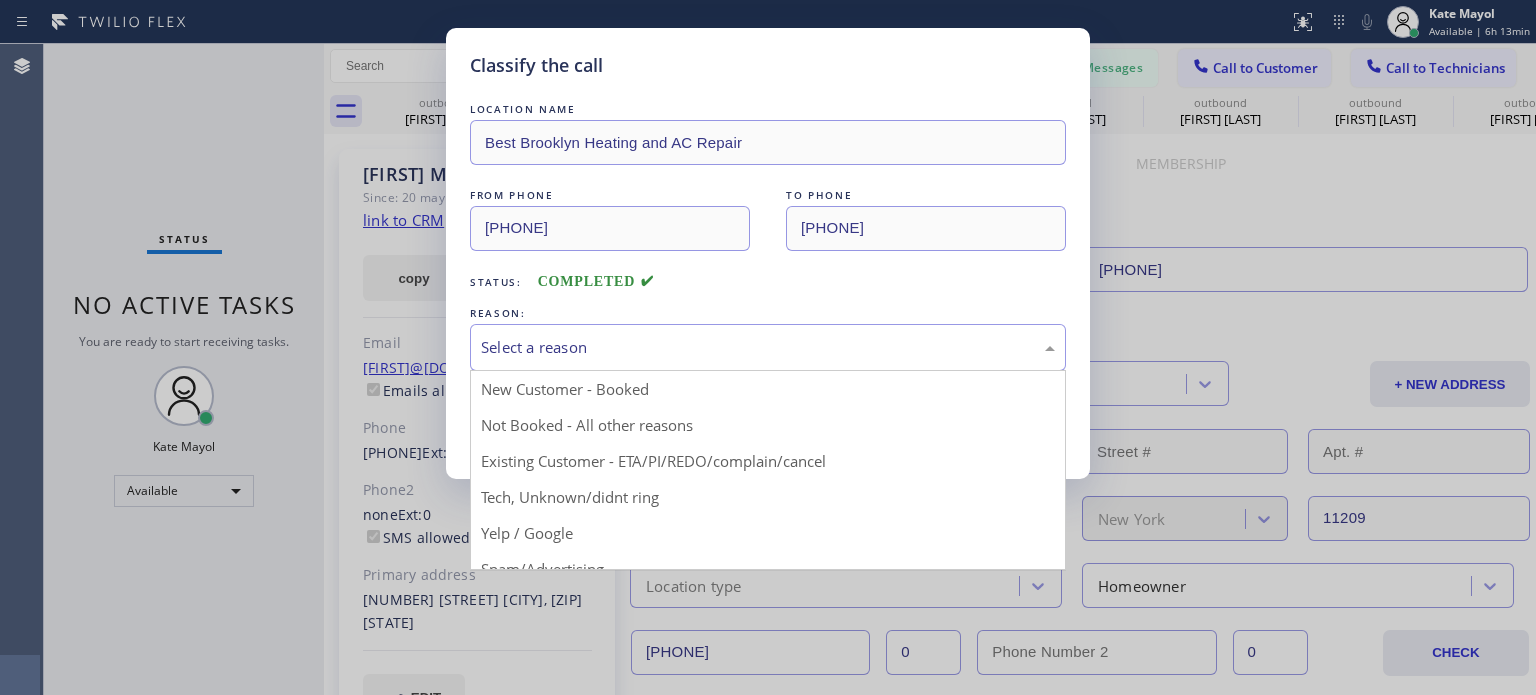 click on "Select a reason" at bounding box center [768, 347] 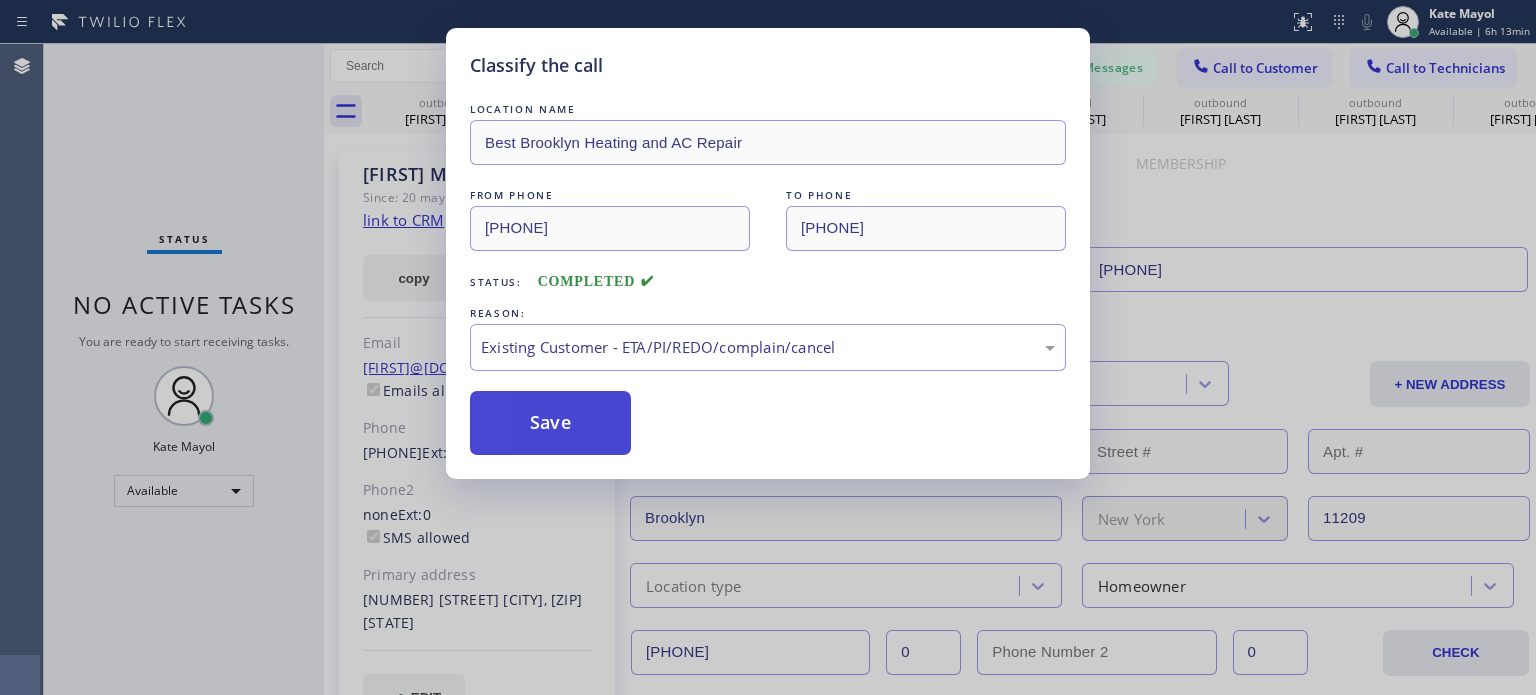 click on "Save" at bounding box center [550, 423] 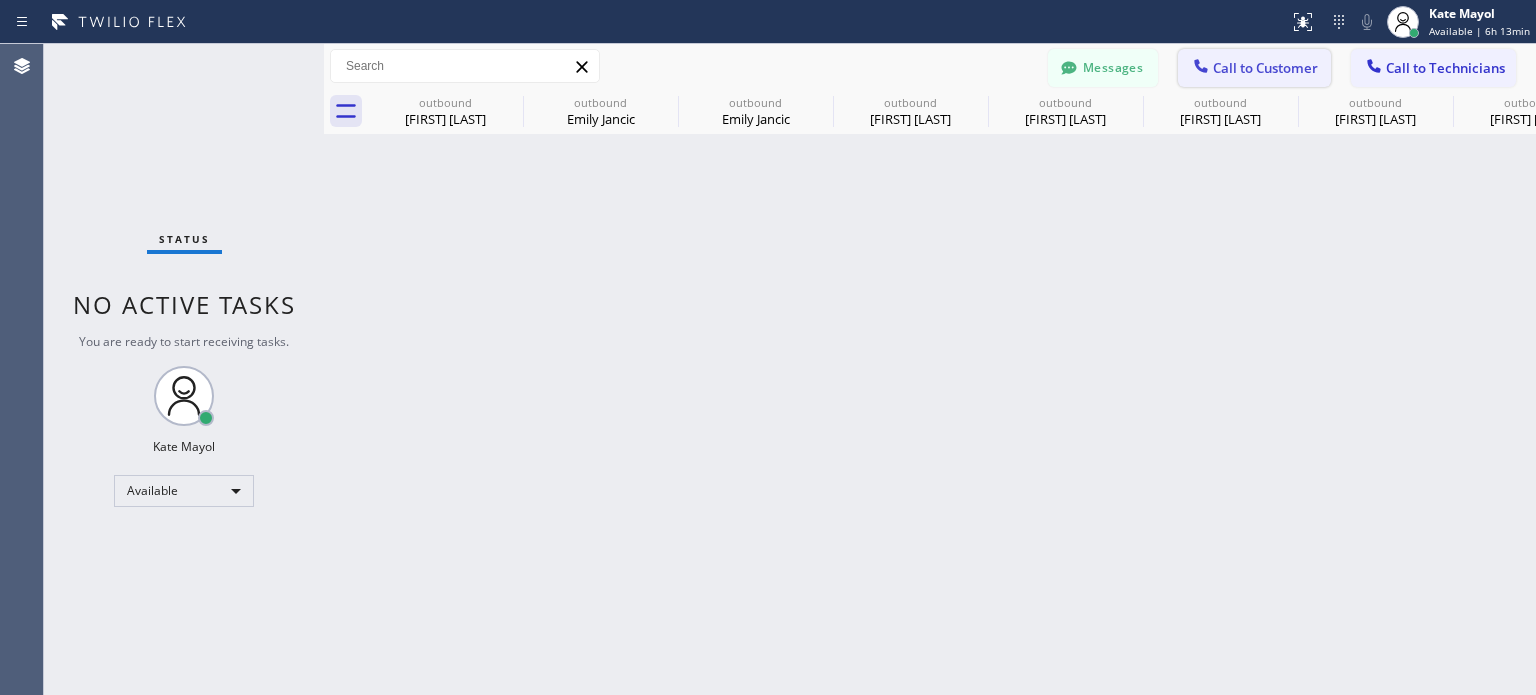 click on "Call to Customer" at bounding box center [1265, 68] 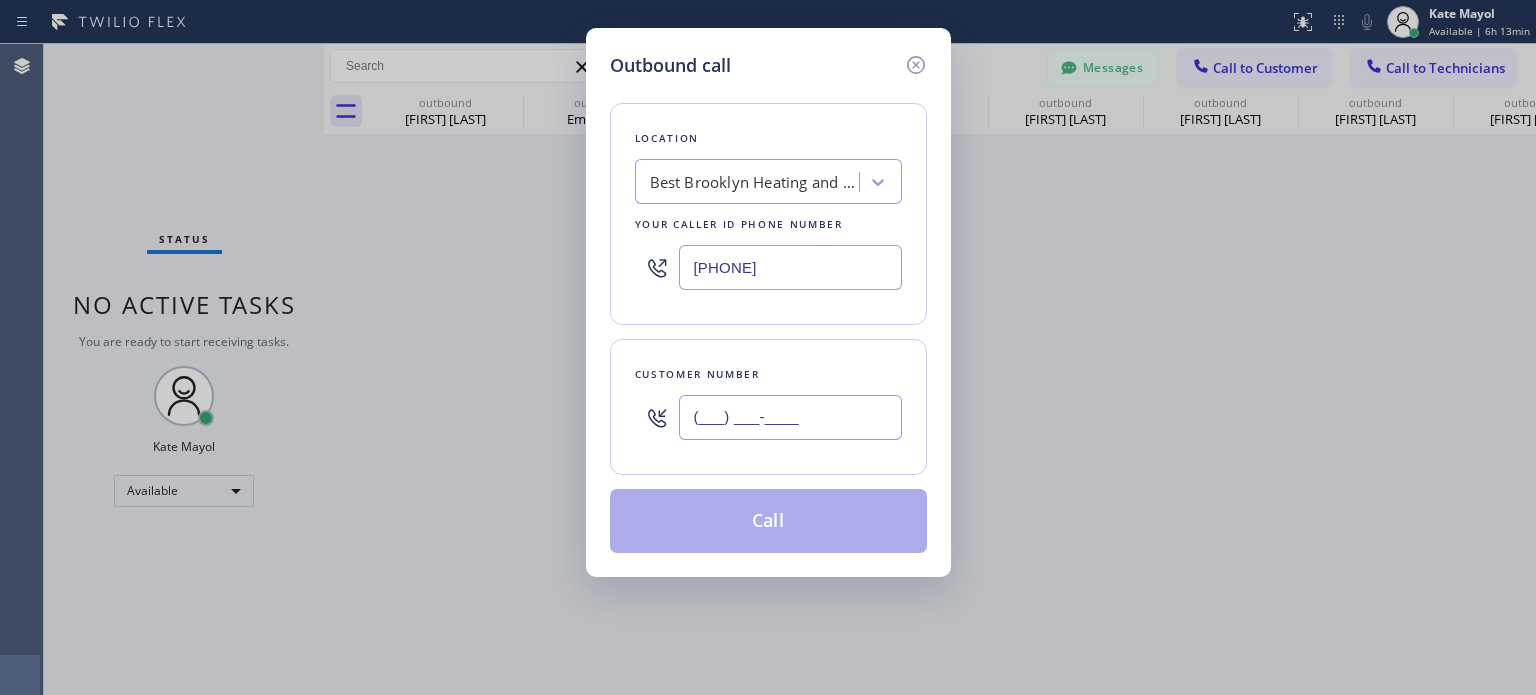 click on "(___) ___-____" at bounding box center [790, 417] 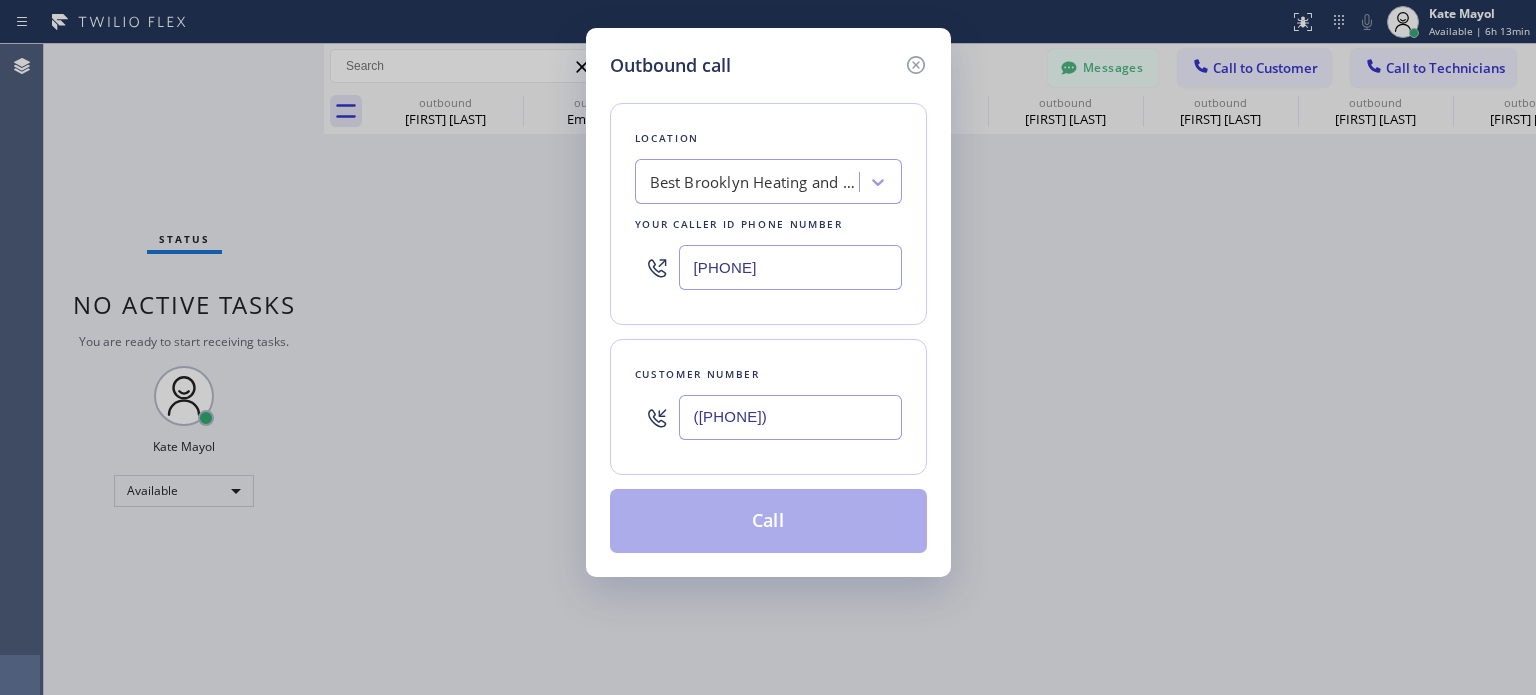 paste 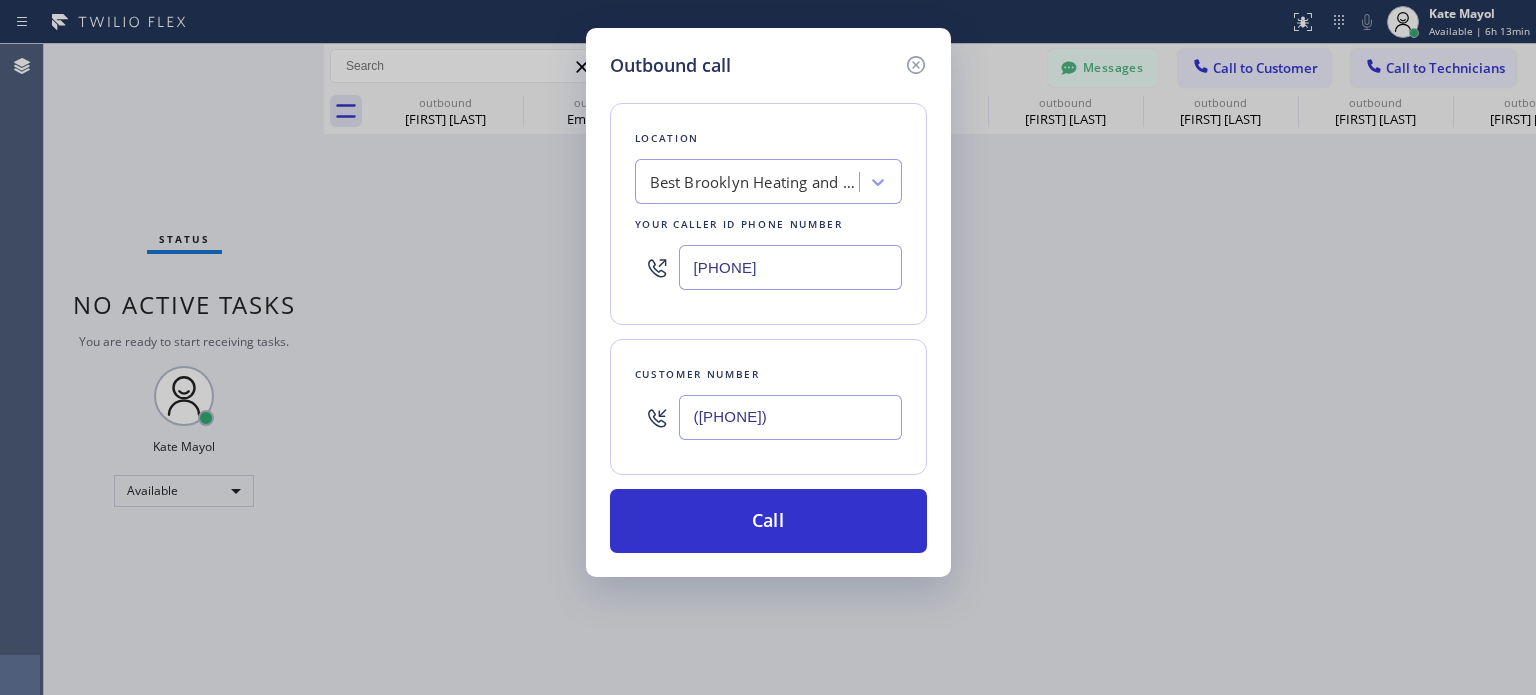 type on "([PHONE])" 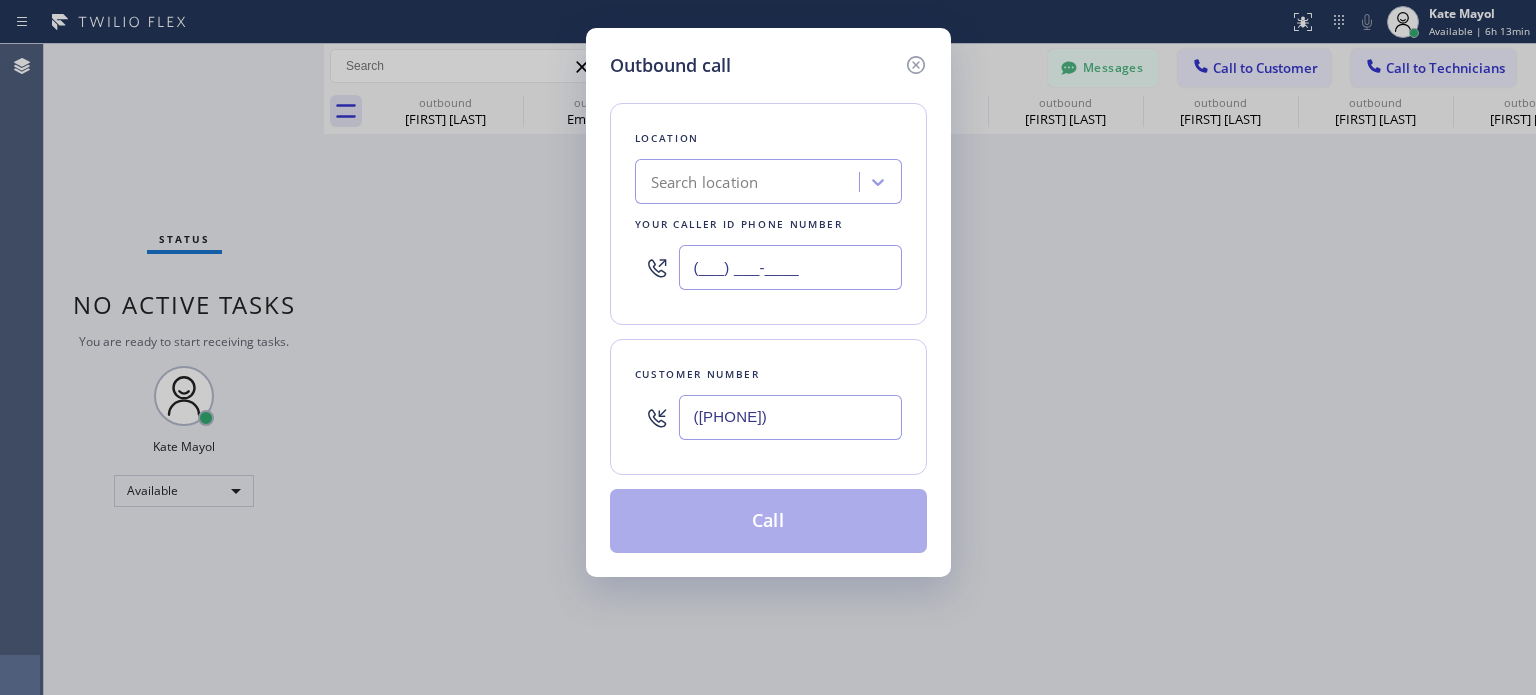 type on "(___) ___-____" 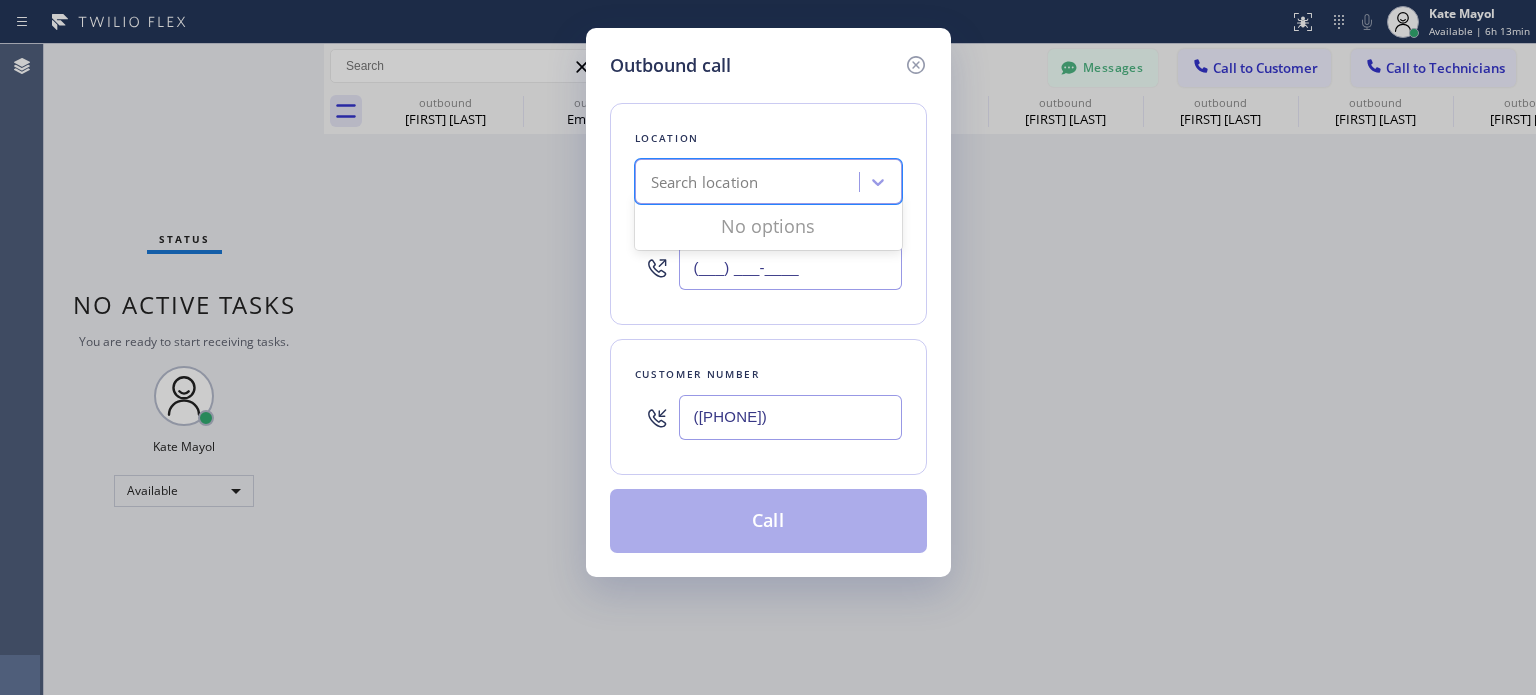 type 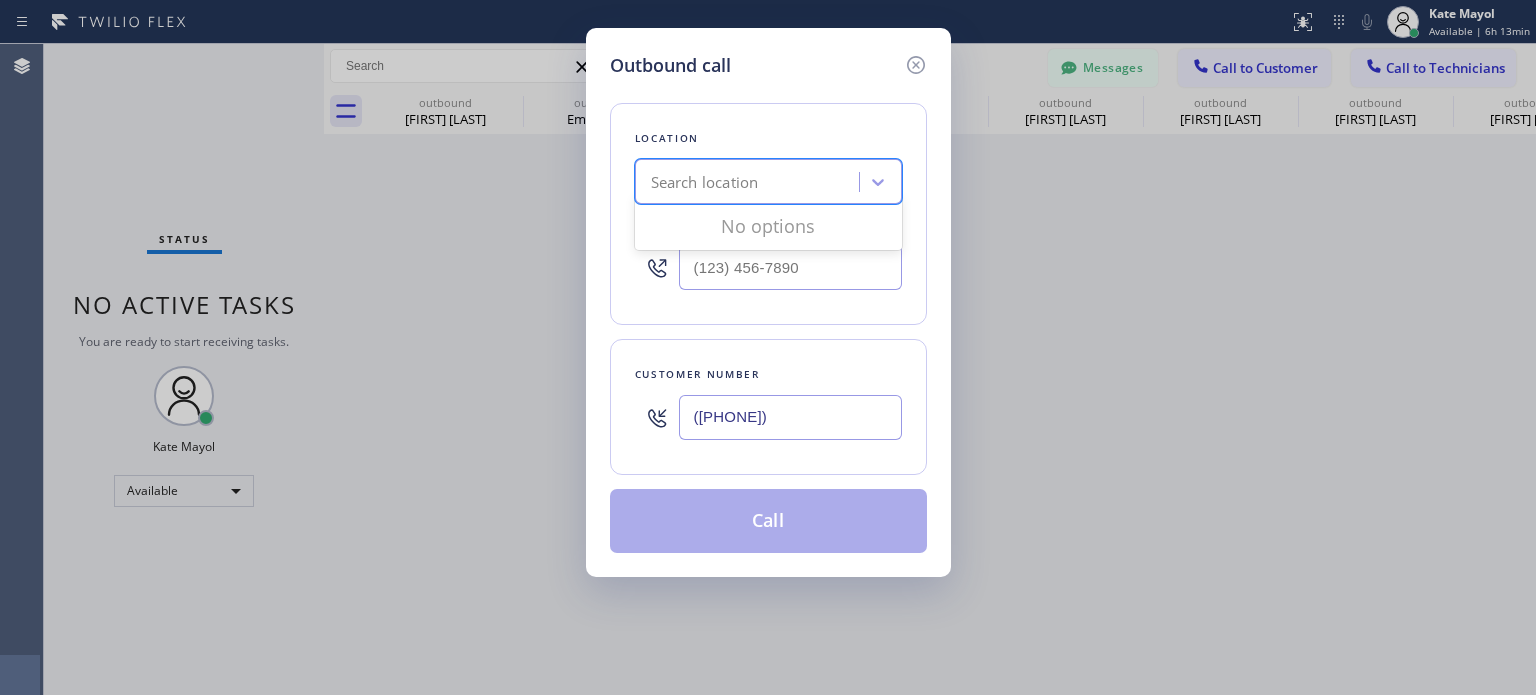 click on "Search location" at bounding box center (705, 182) 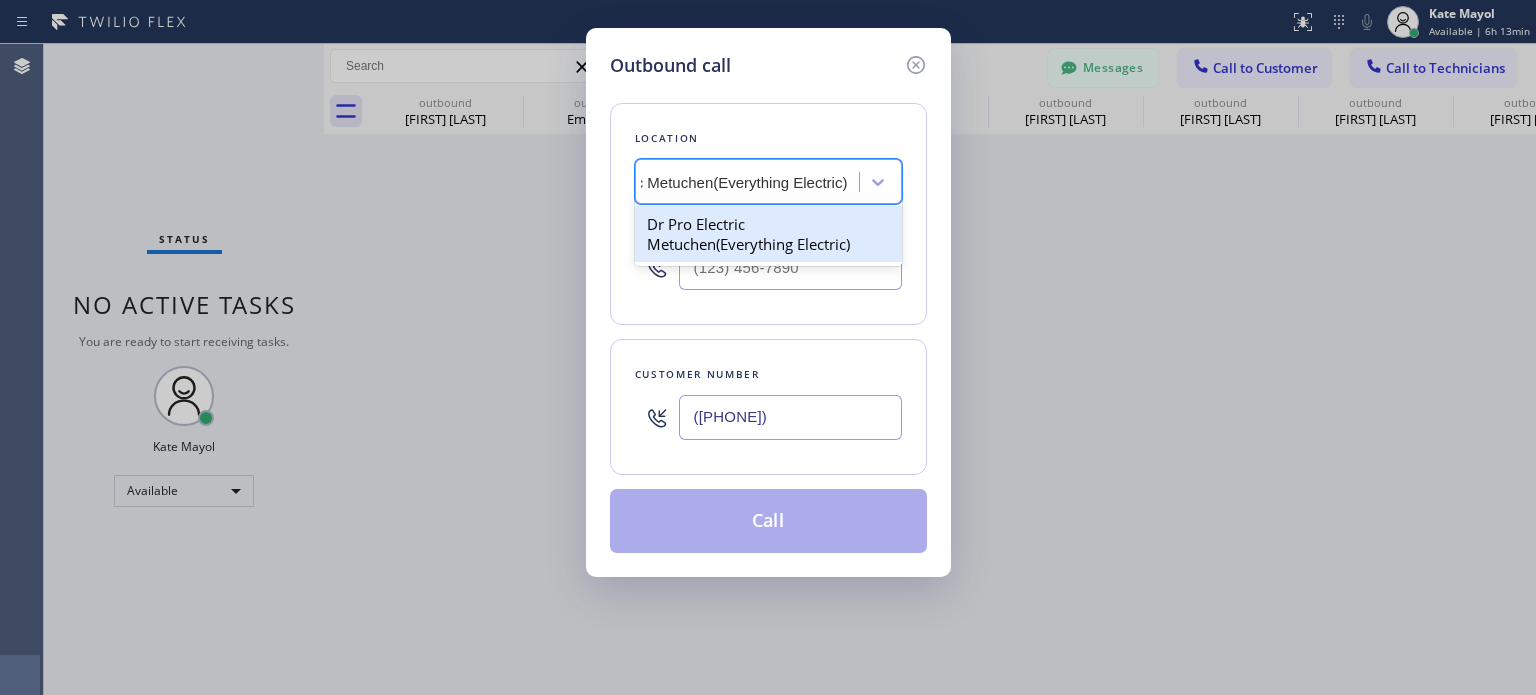 click on "Dr Pro Electric Metuchen(Everything Electric)" at bounding box center (768, 234) 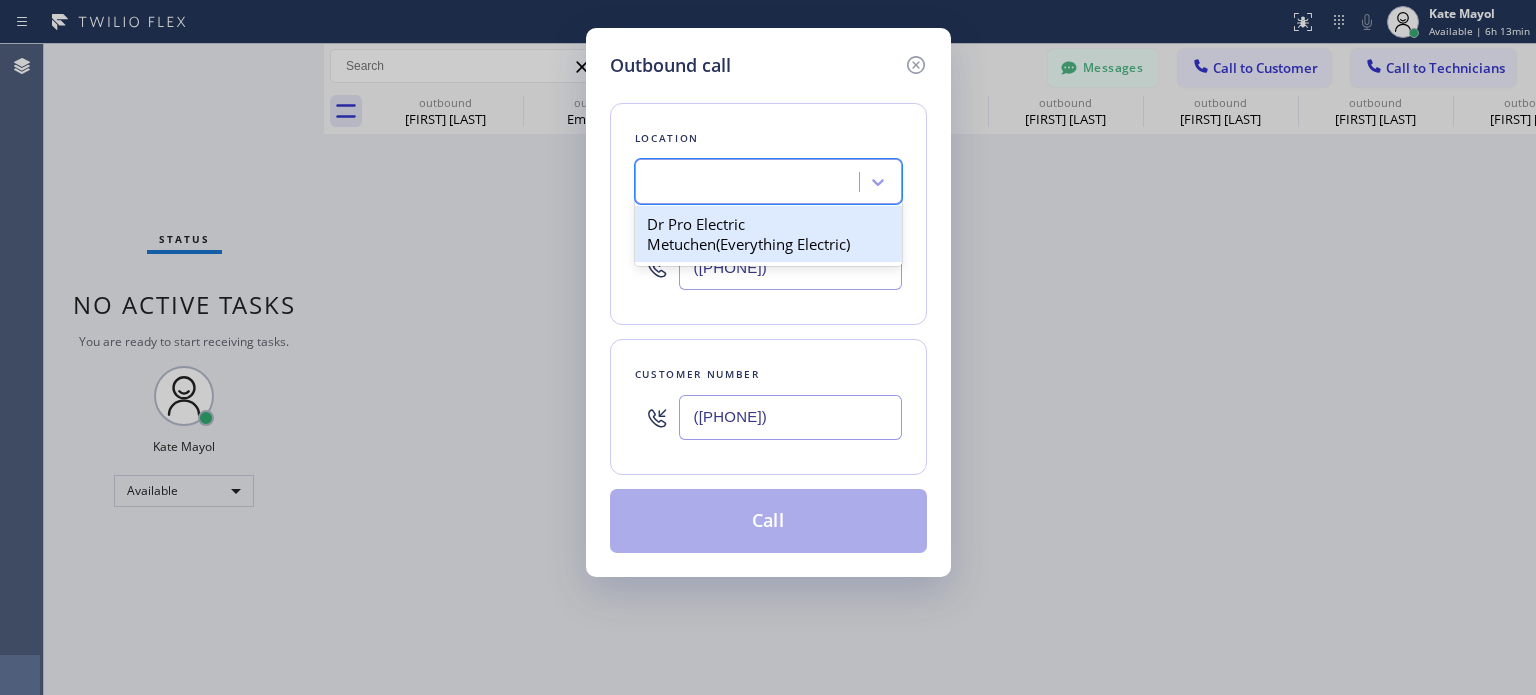 scroll, scrollTop: 0, scrollLeft: 1, axis: horizontal 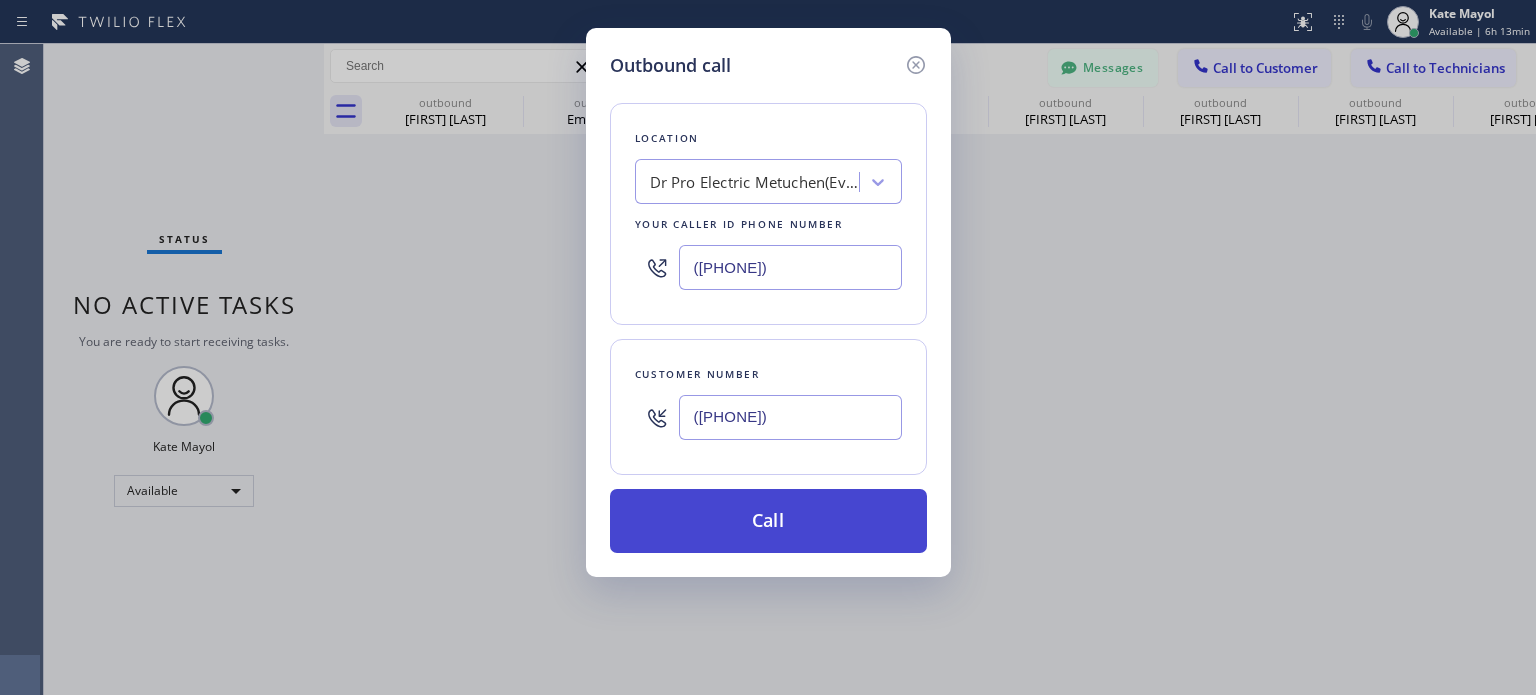 click on "Call" at bounding box center [768, 521] 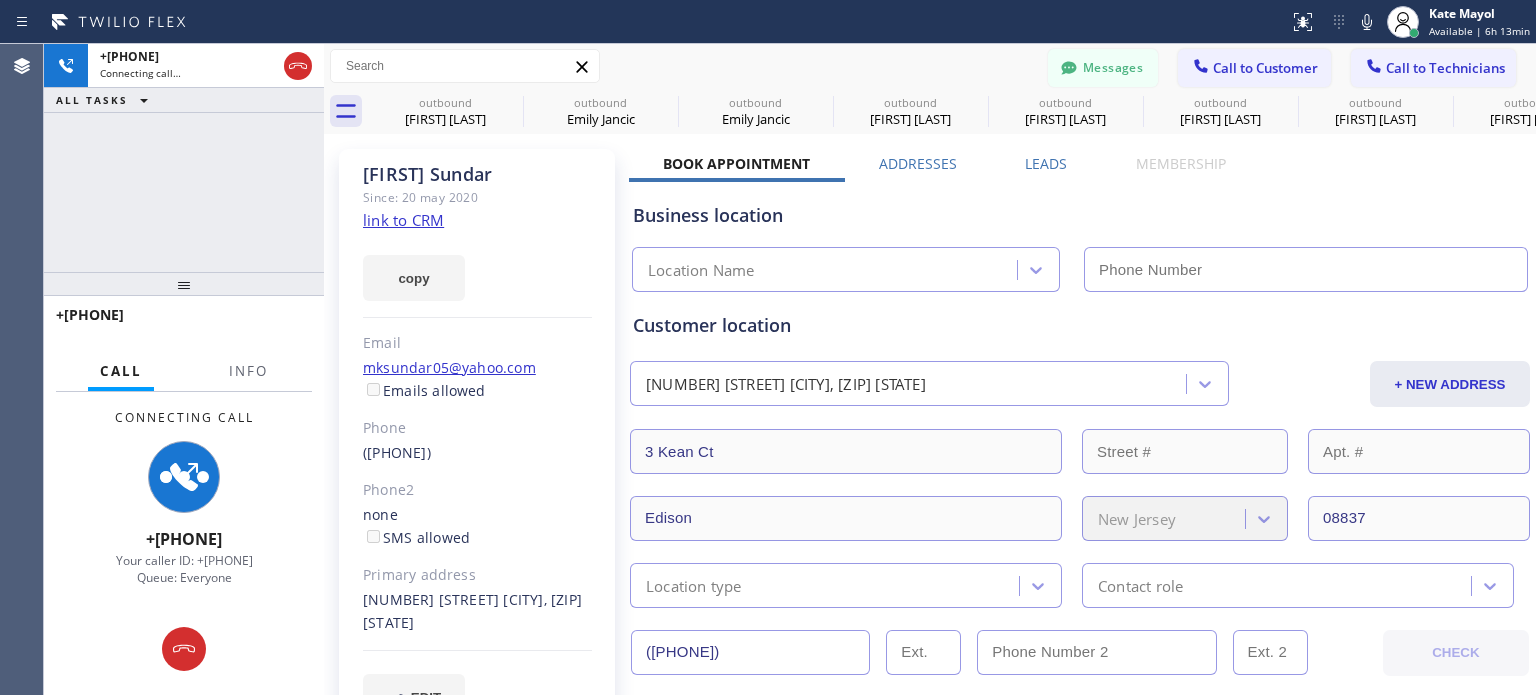 type on "([PHONE])" 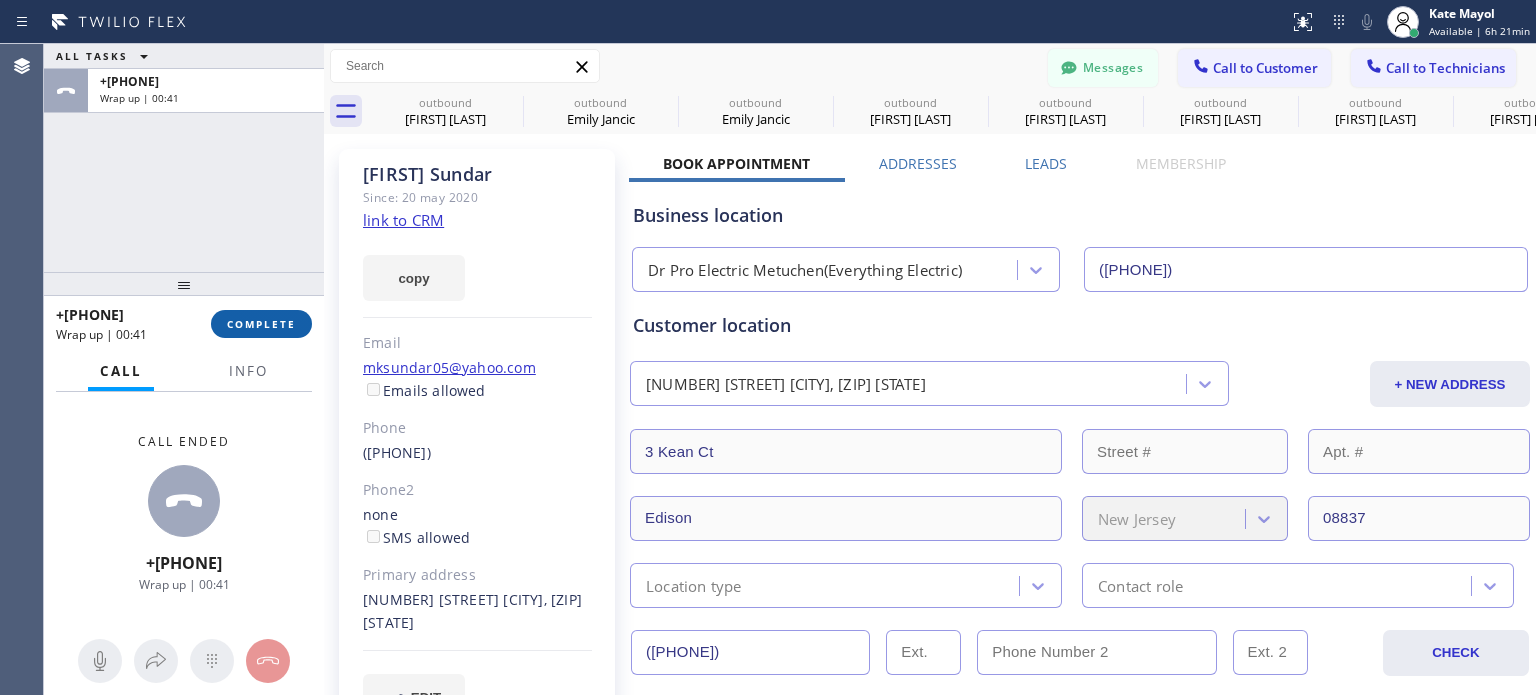 click on "COMPLETE" at bounding box center (261, 324) 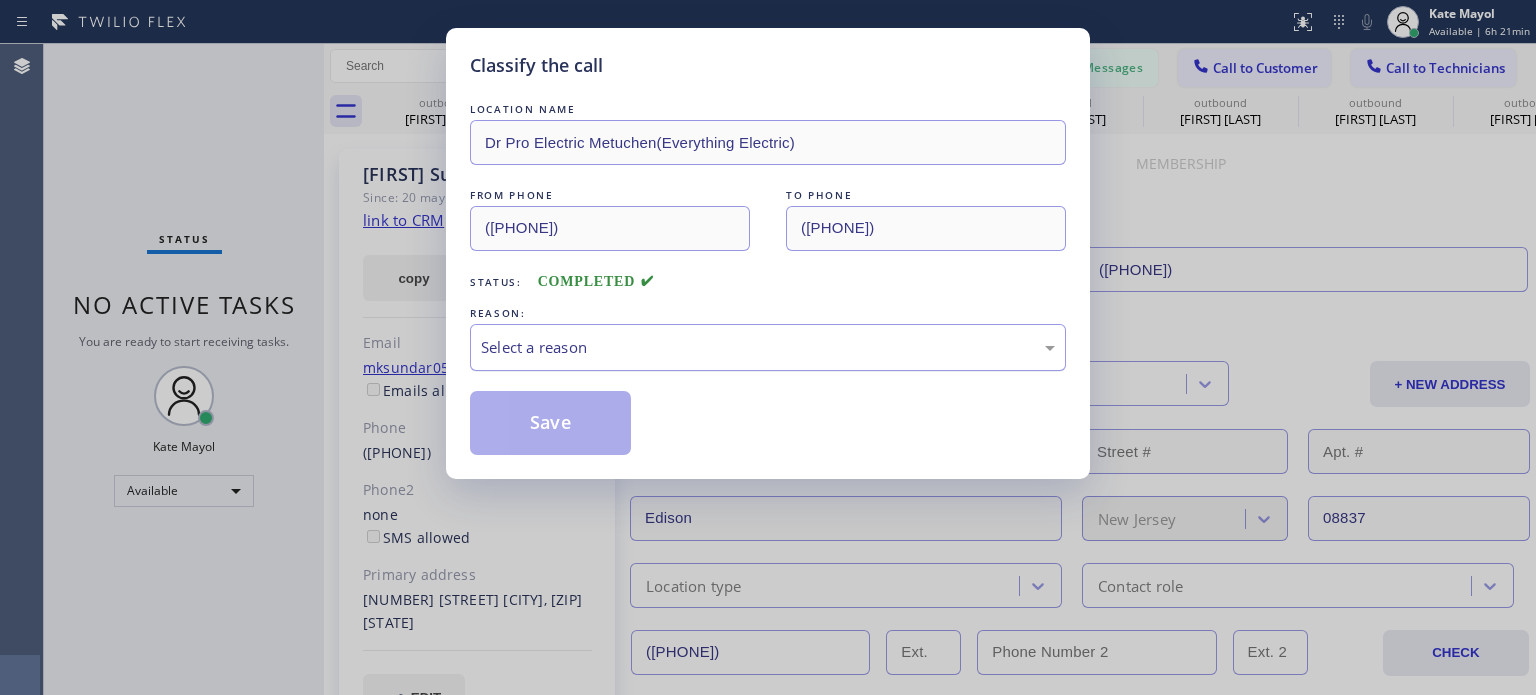 click on "Select a reason" at bounding box center [768, 347] 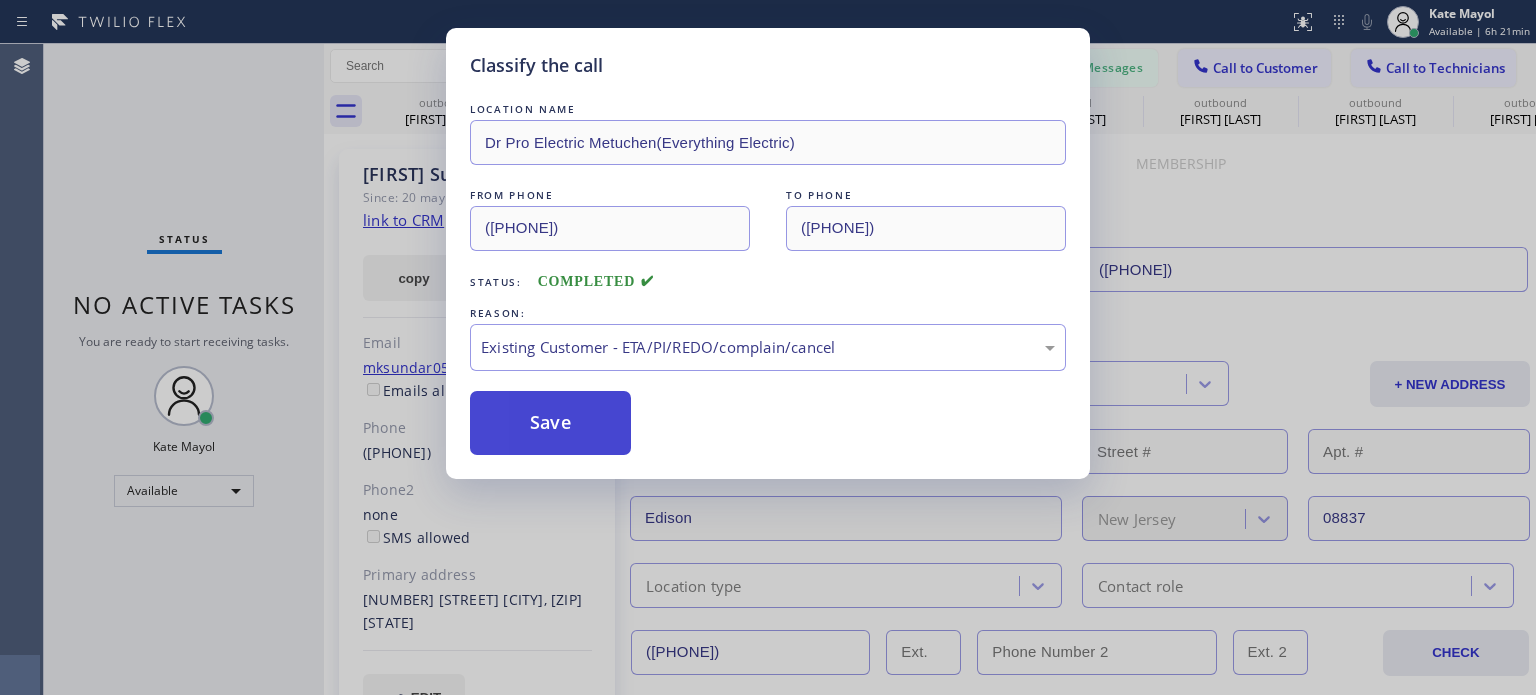 click on "Save" at bounding box center (550, 423) 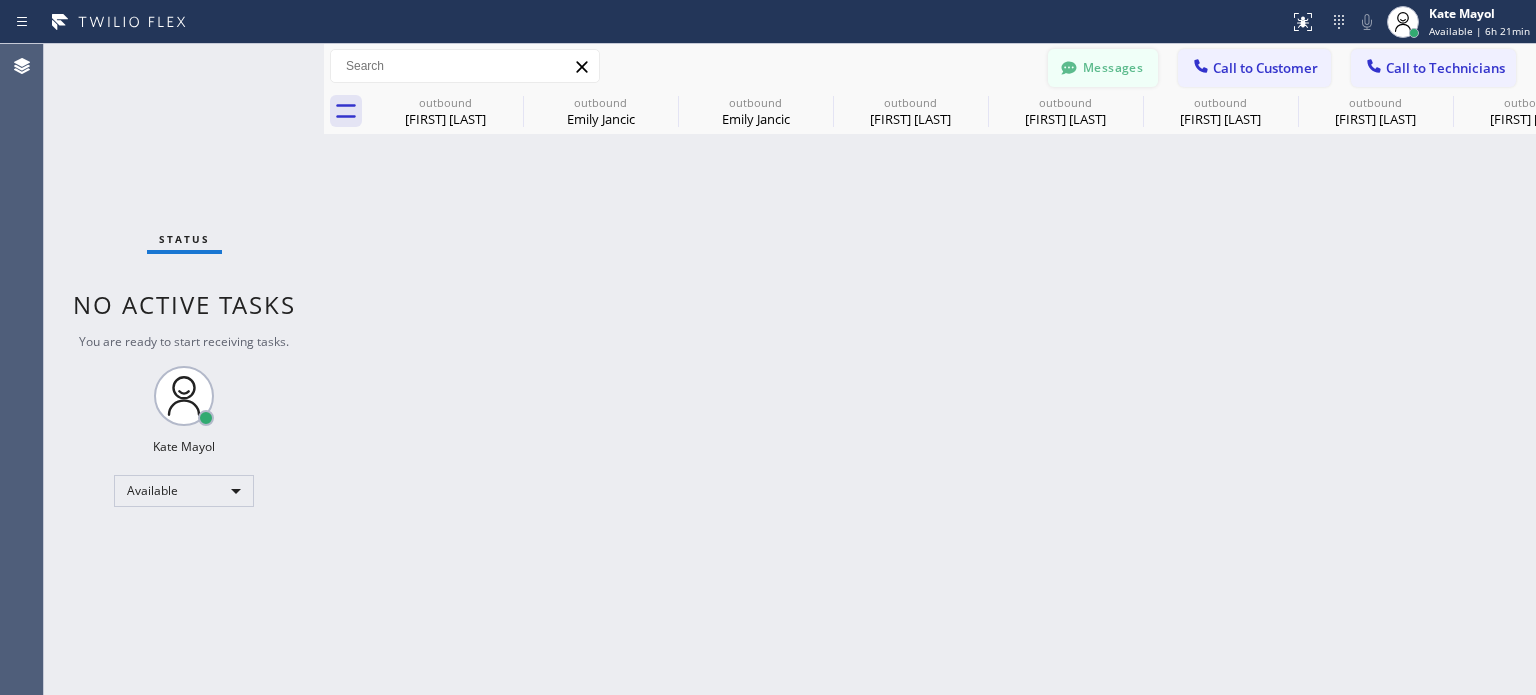 click on "Messages" at bounding box center [1103, 68] 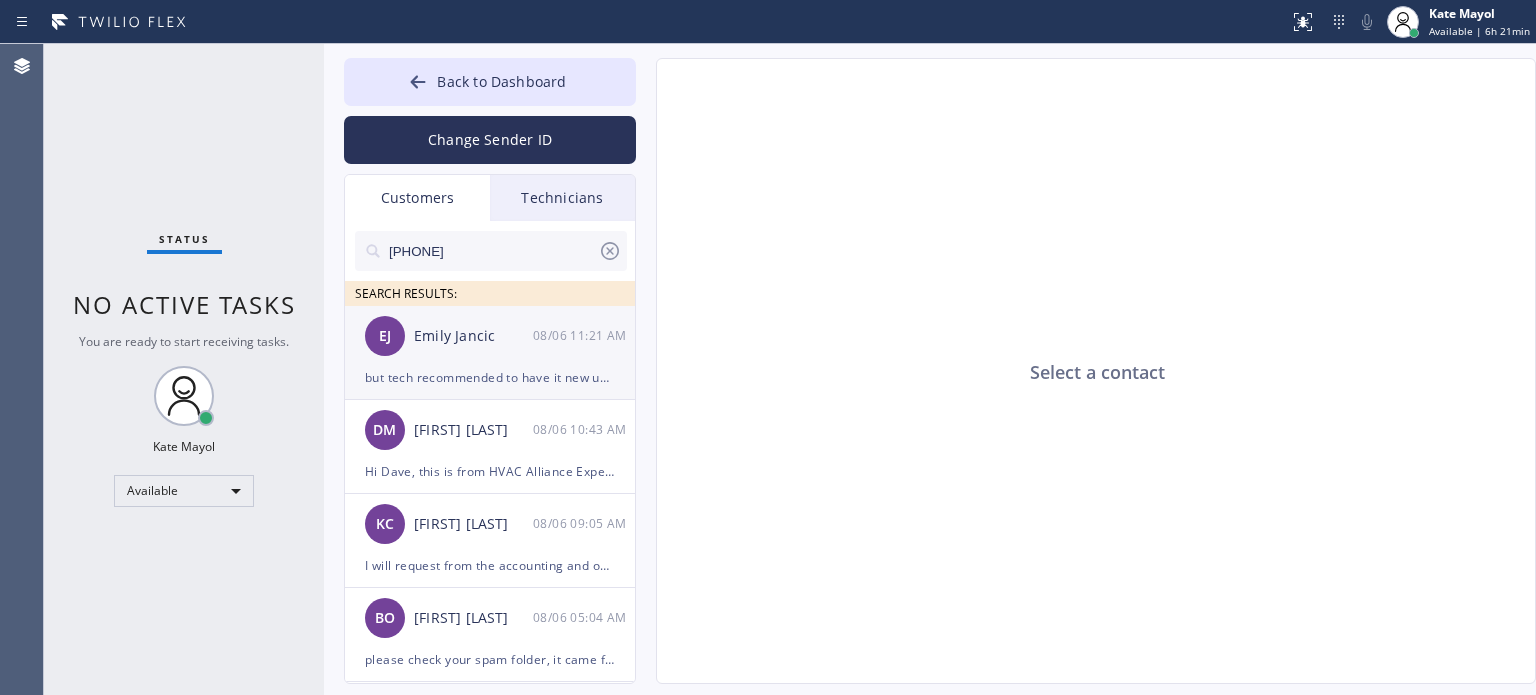 click on "but tech recommended to have it new unit instead due to the warranty" at bounding box center [490, 377] 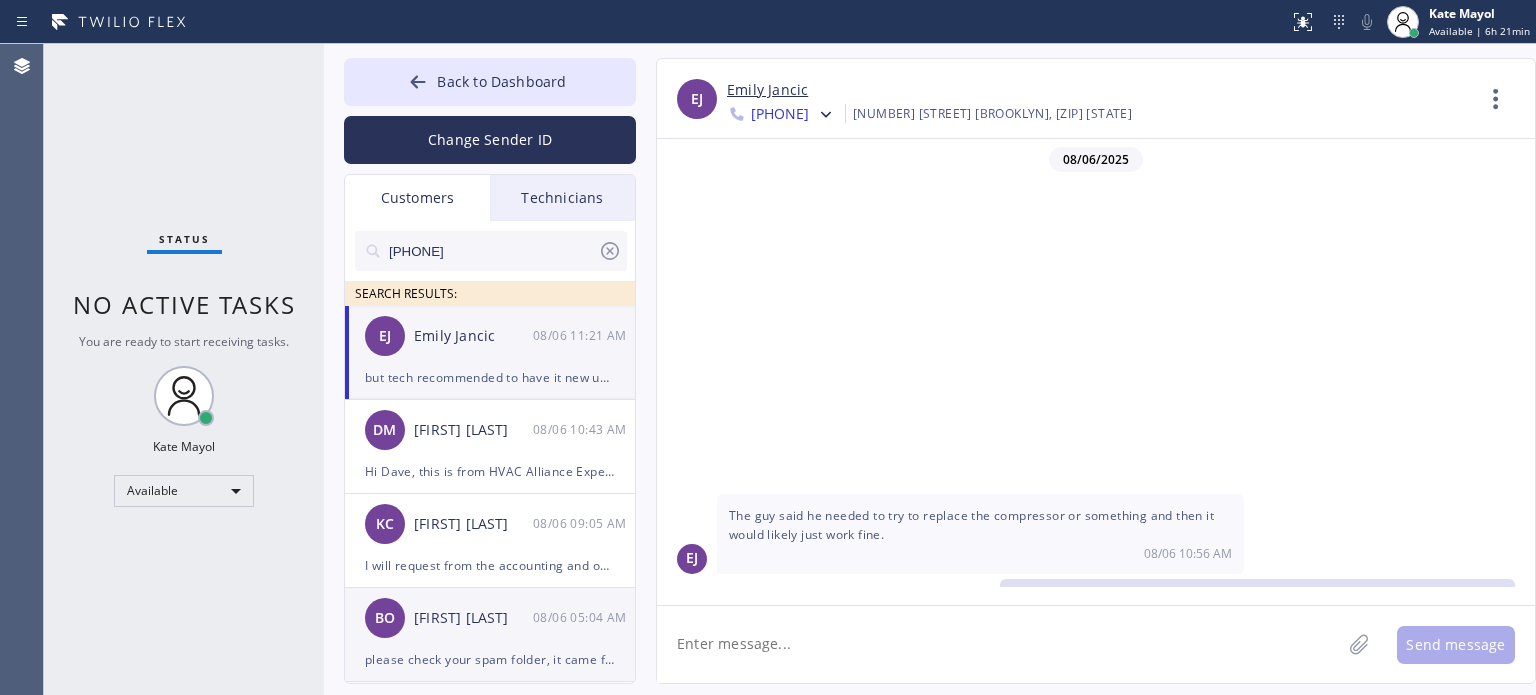 scroll, scrollTop: 396, scrollLeft: 0, axis: vertical 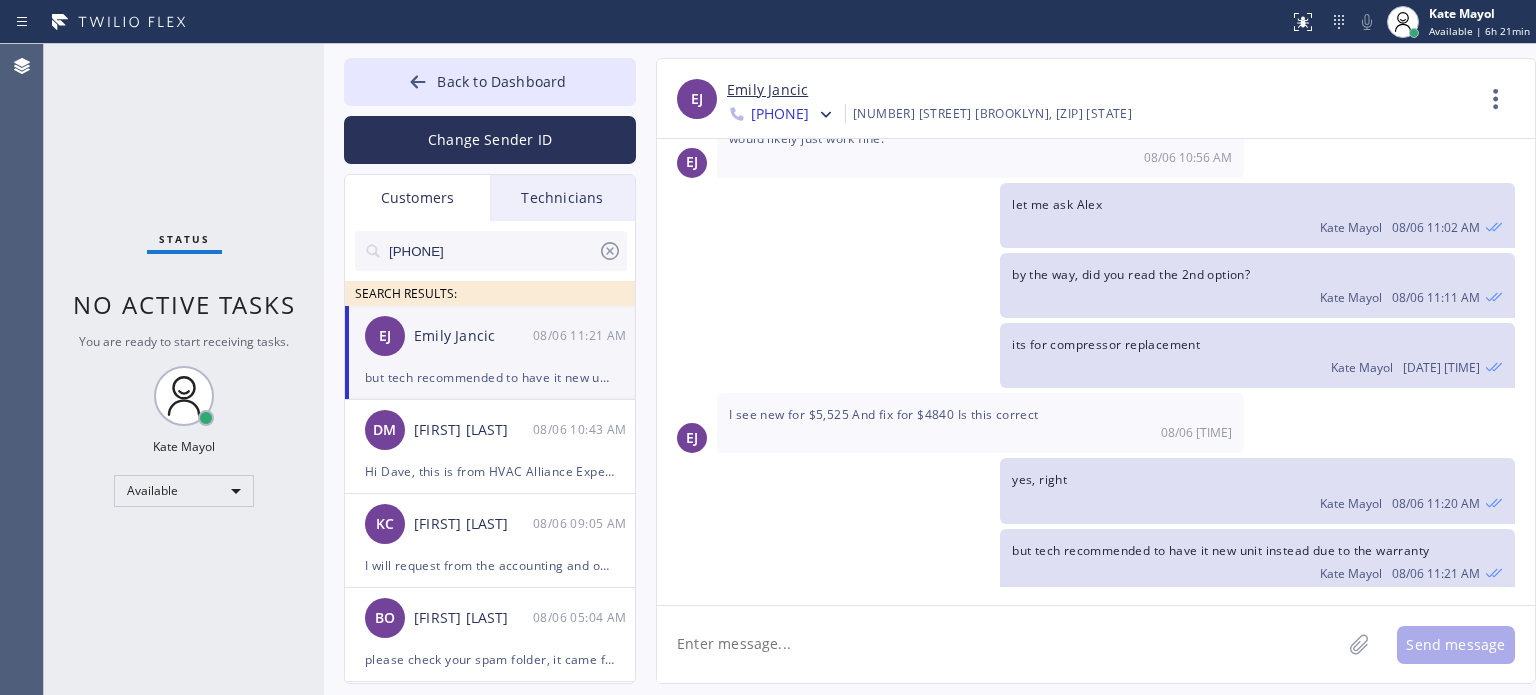 click 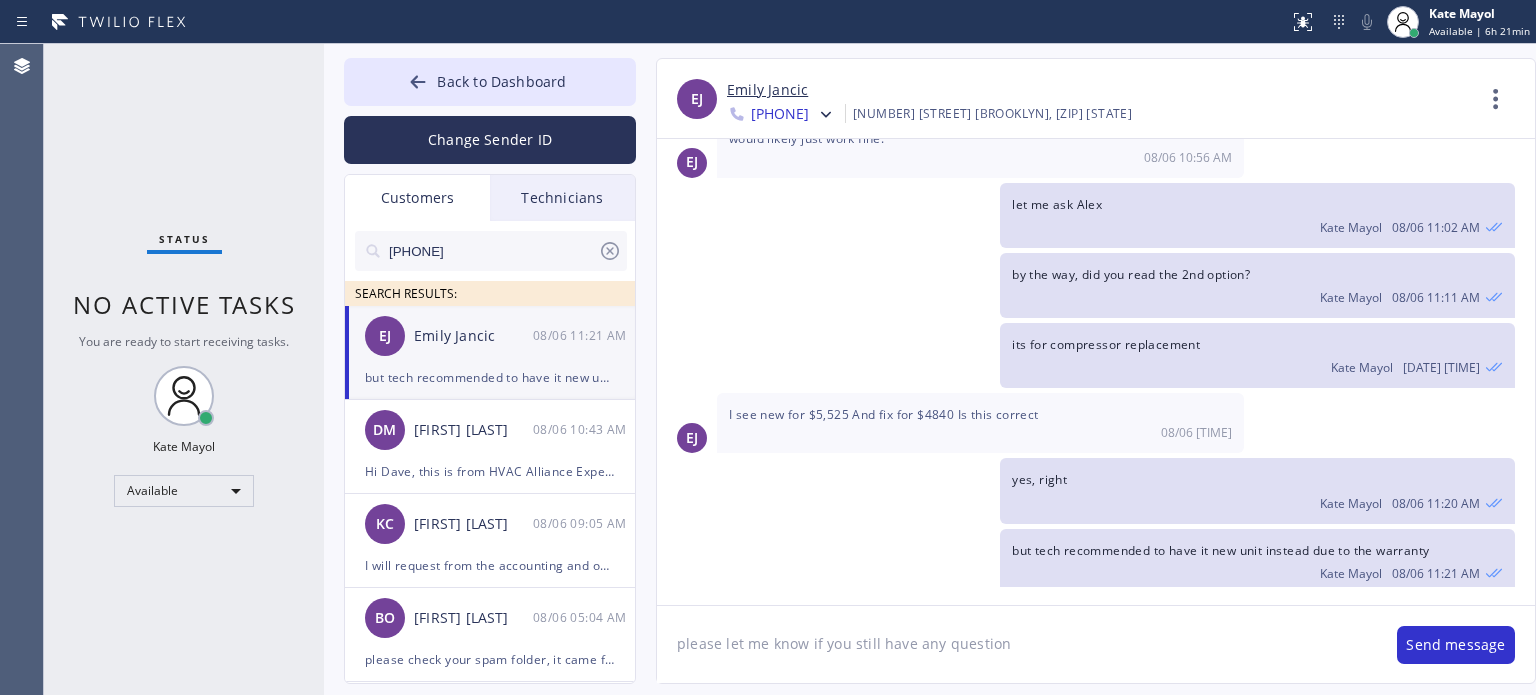 type on "please let me know if you still have any questions" 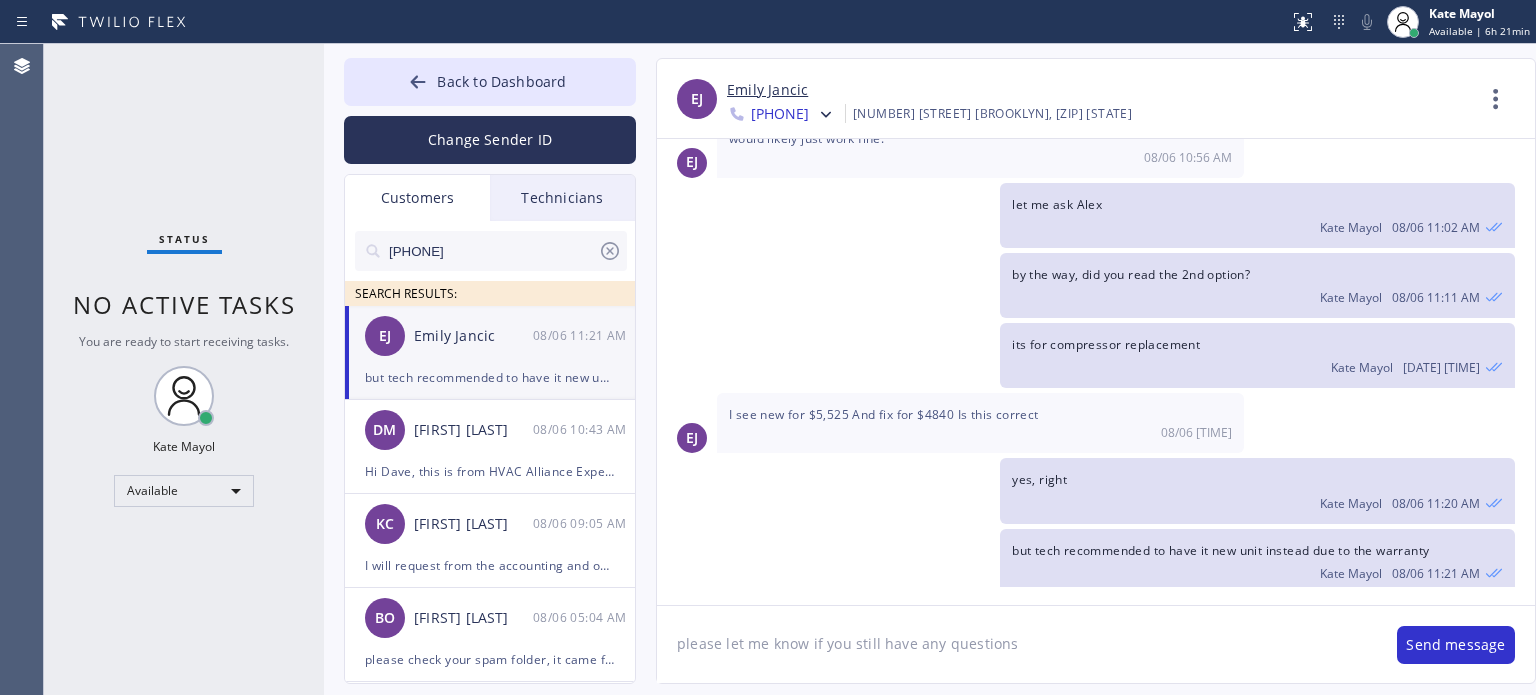 type 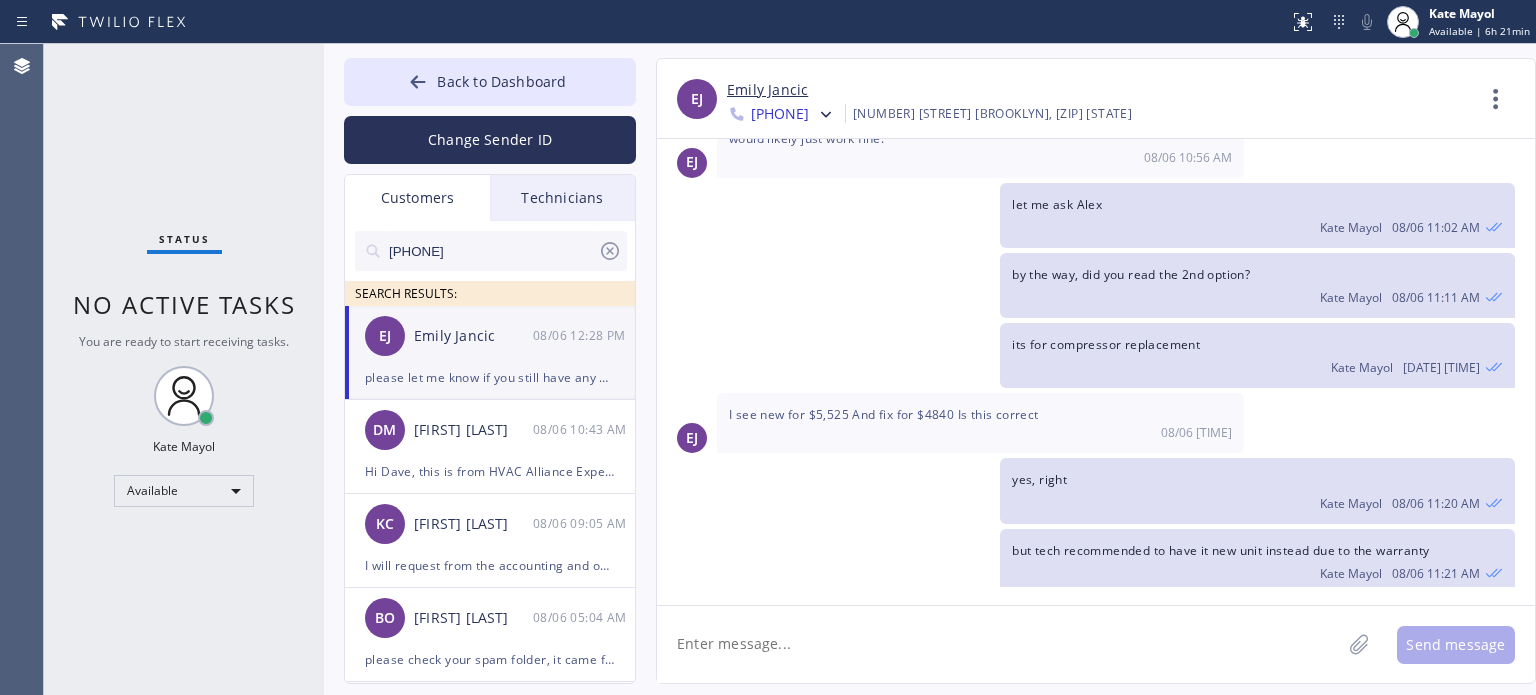 scroll, scrollTop: 465, scrollLeft: 0, axis: vertical 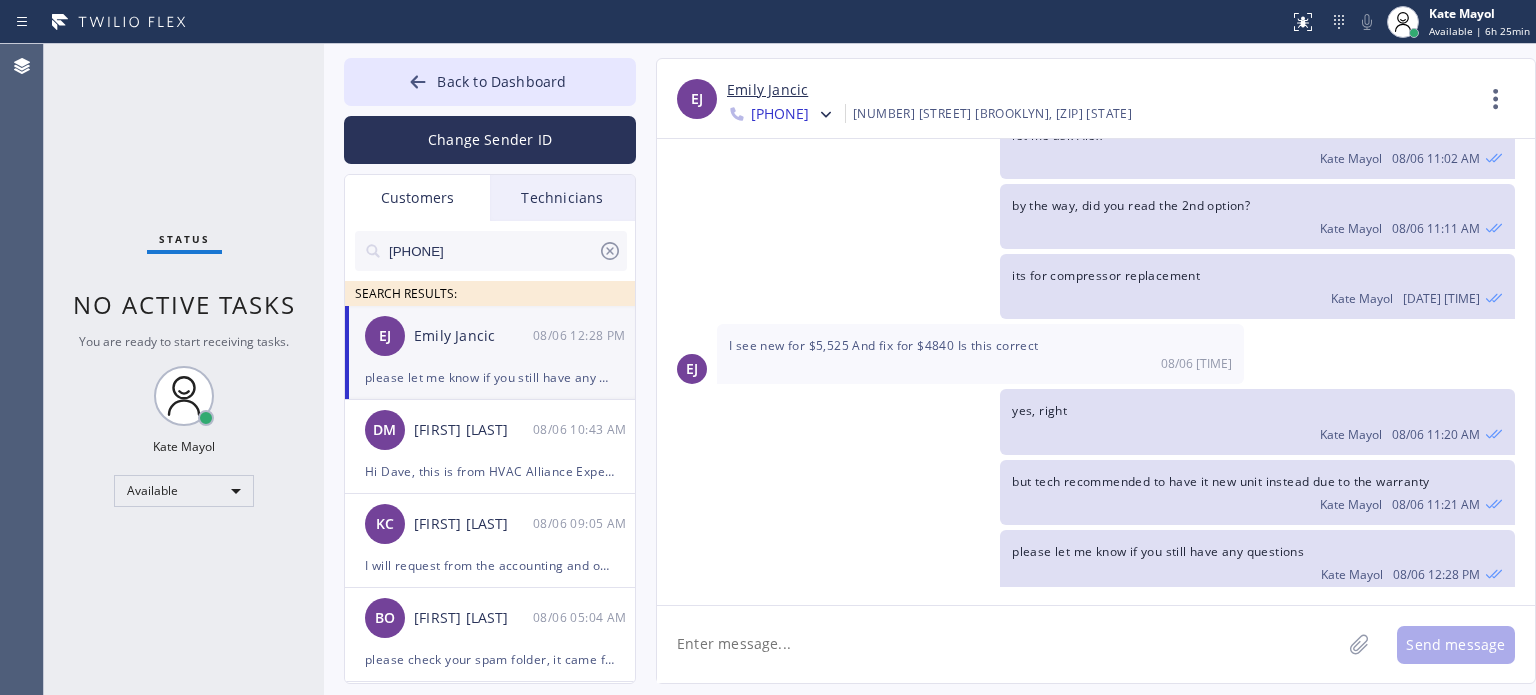 click on "Emily Jancic" at bounding box center (473, 336) 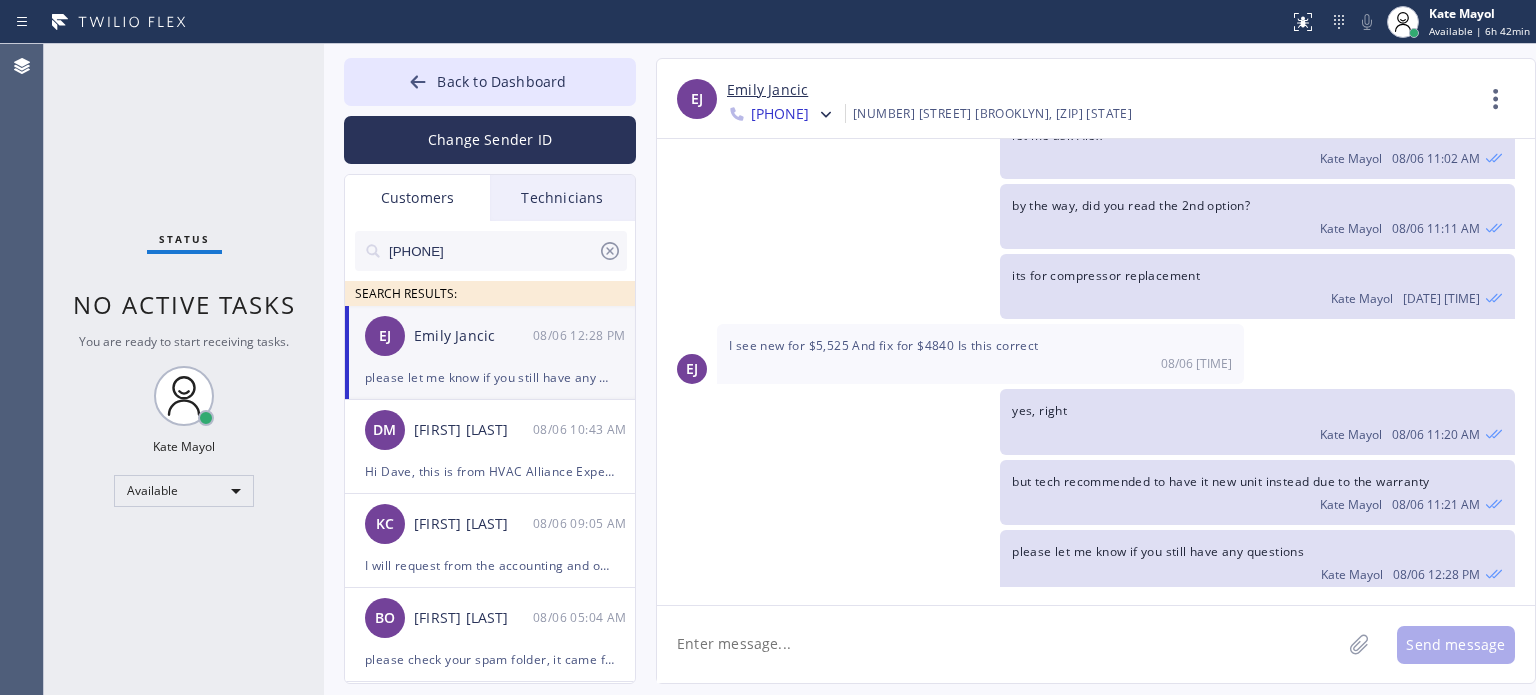 click on "please let me know if you still have any questions" at bounding box center [490, 377] 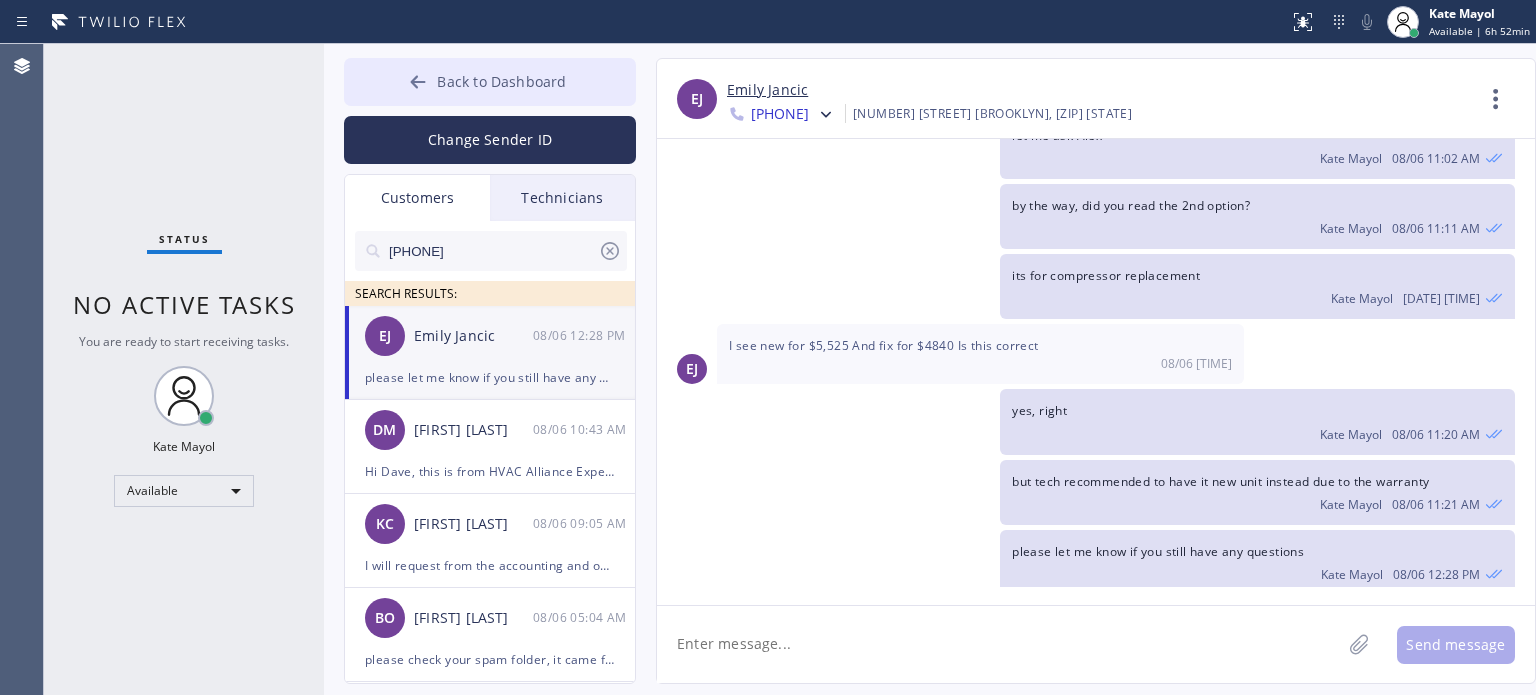 click on "Back to Dashboard" at bounding box center [501, 81] 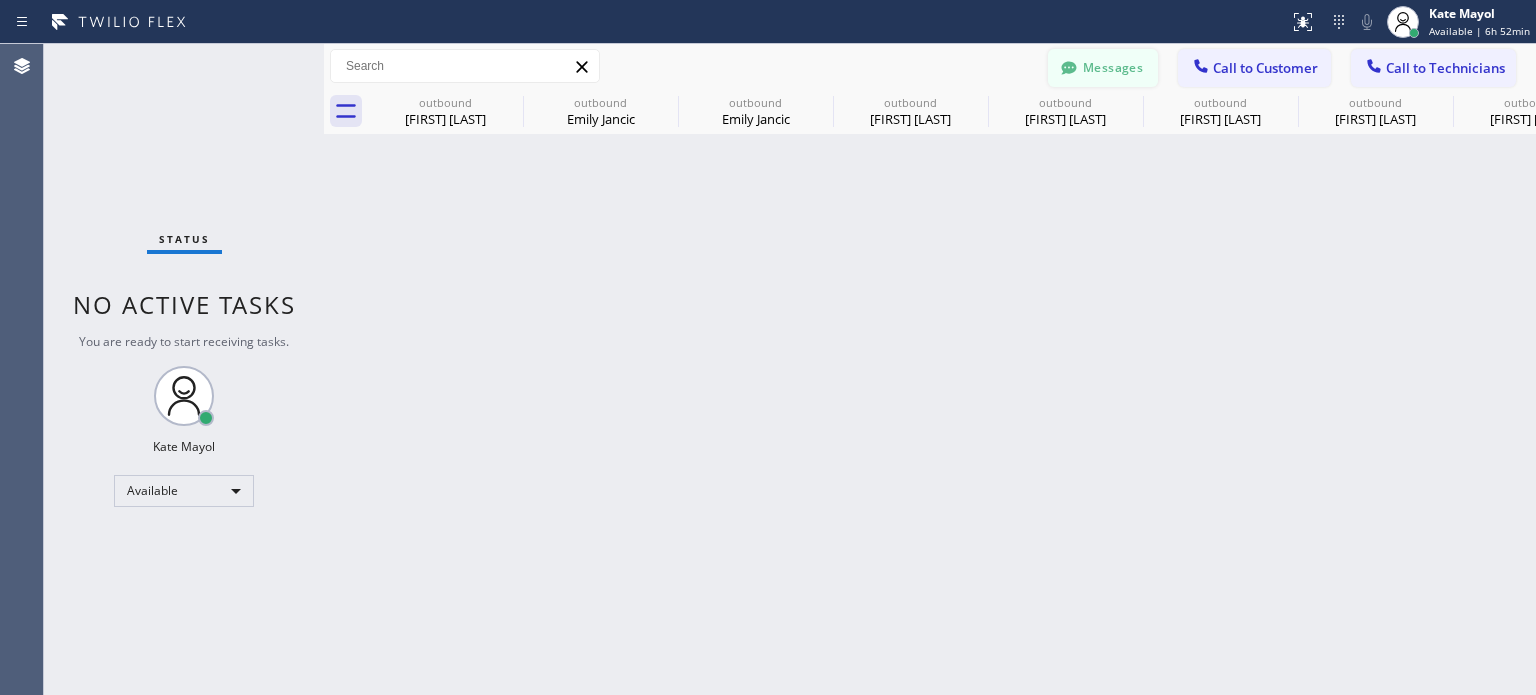 click on "Messages" at bounding box center (1103, 68) 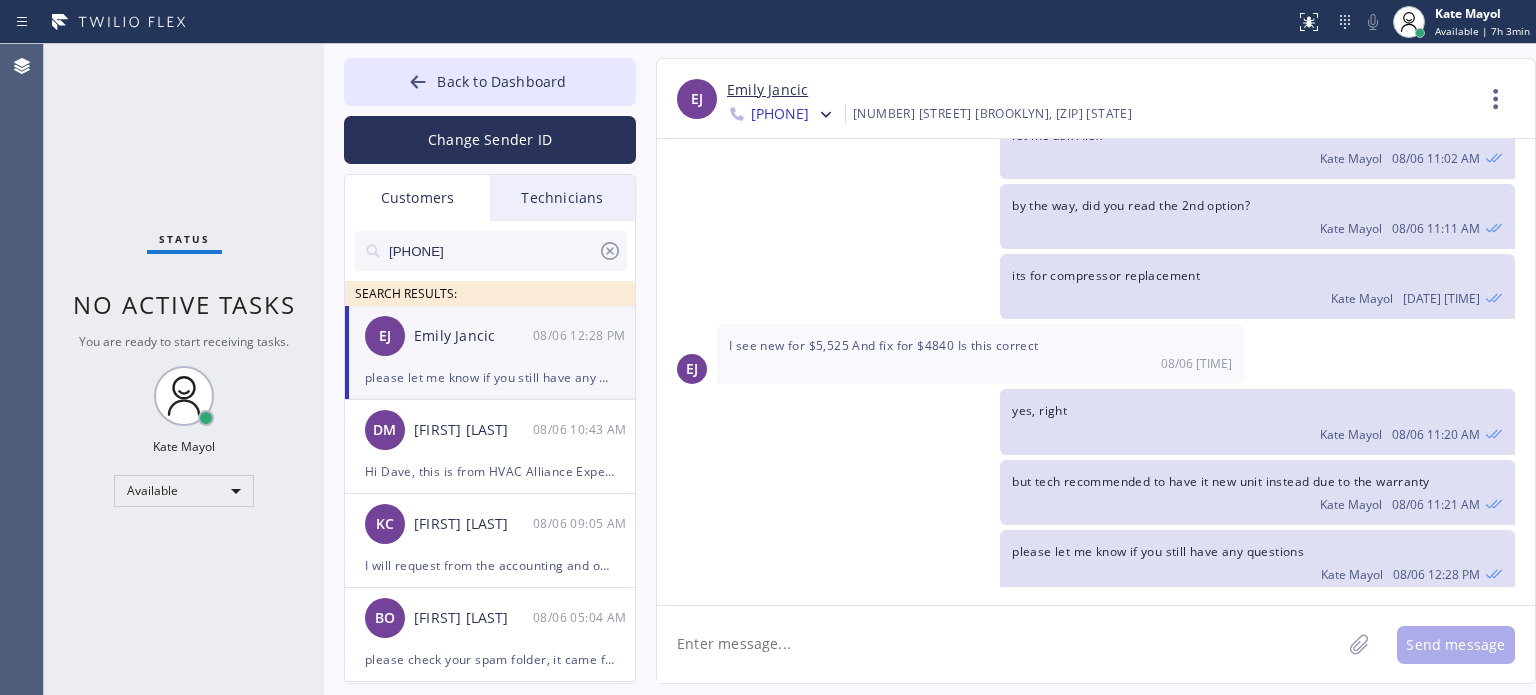 click on "please let me know if you still have any questions" at bounding box center [490, 377] 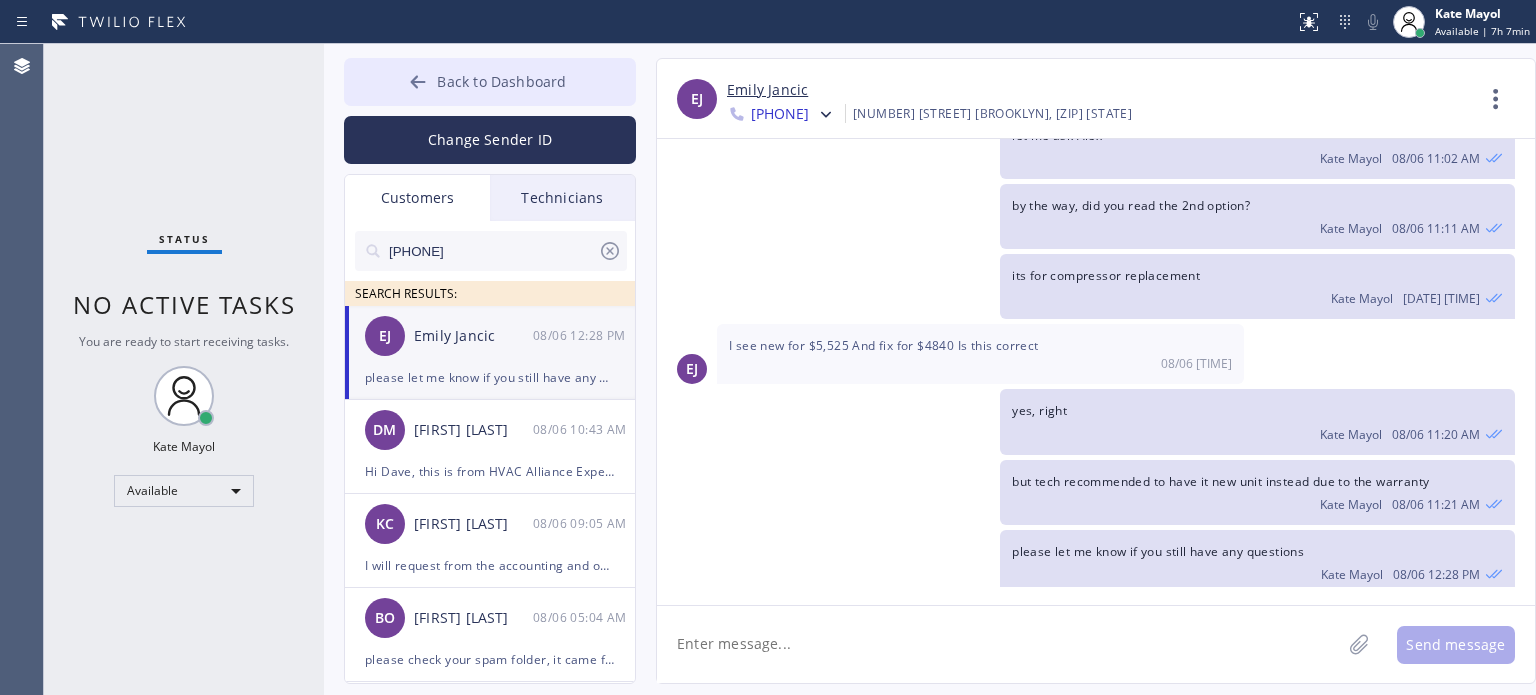 click on "Back to Dashboard" at bounding box center [501, 81] 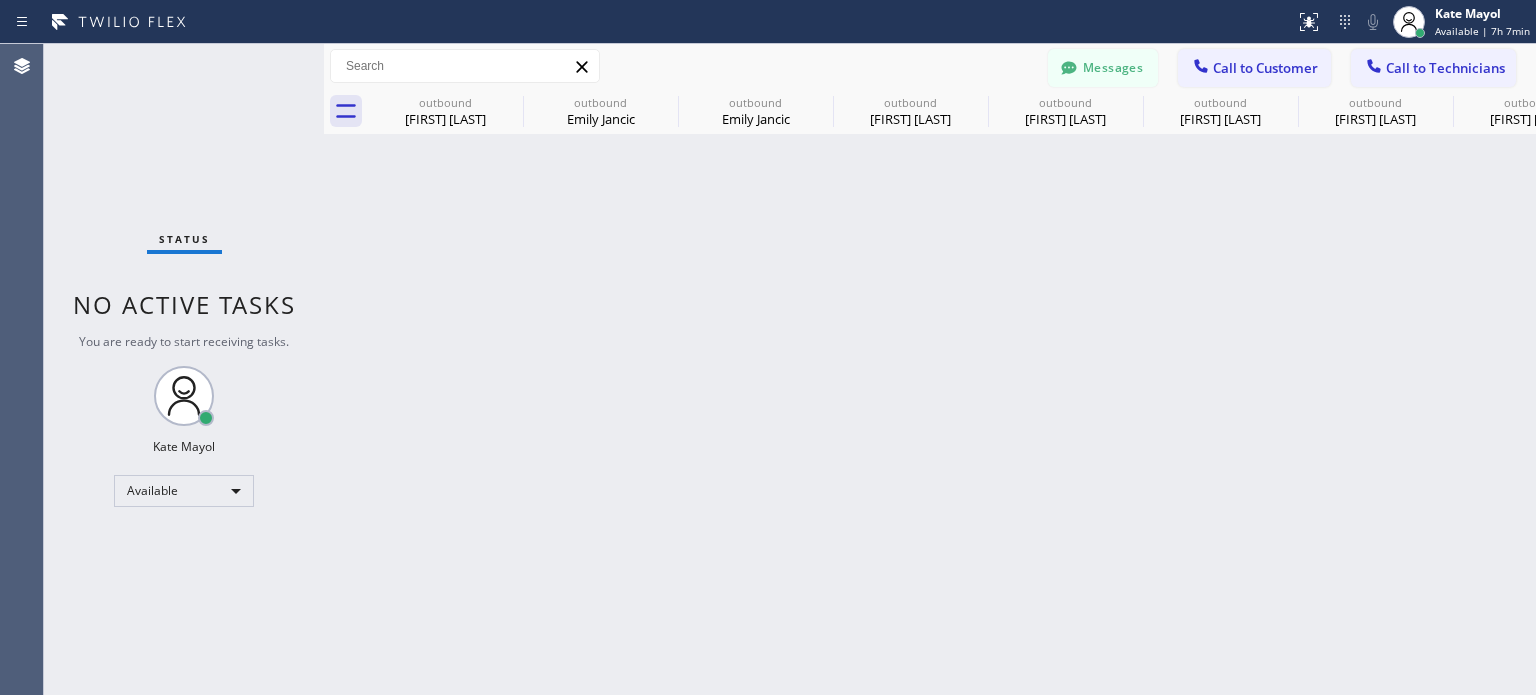 click on "Call to Customer" at bounding box center (1265, 68) 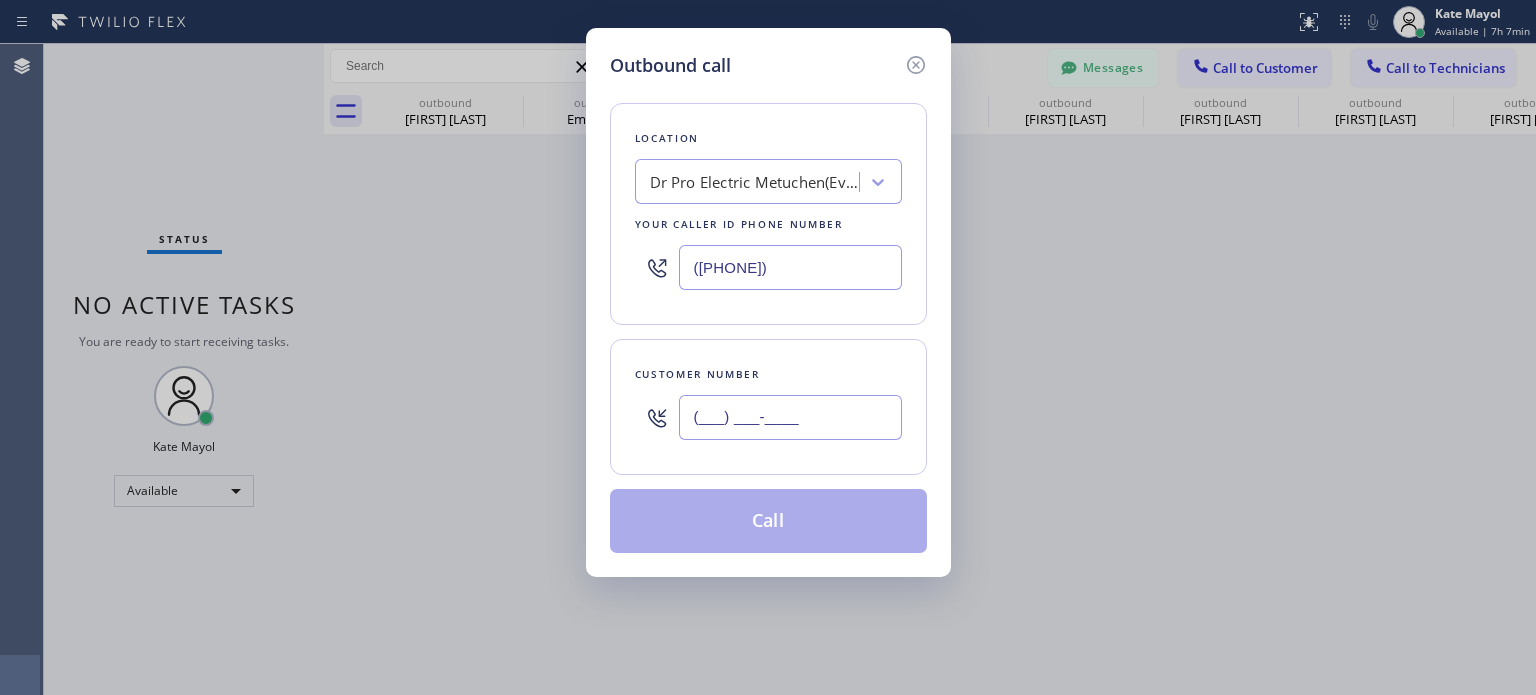 click on "(___) ___-____" at bounding box center (790, 417) 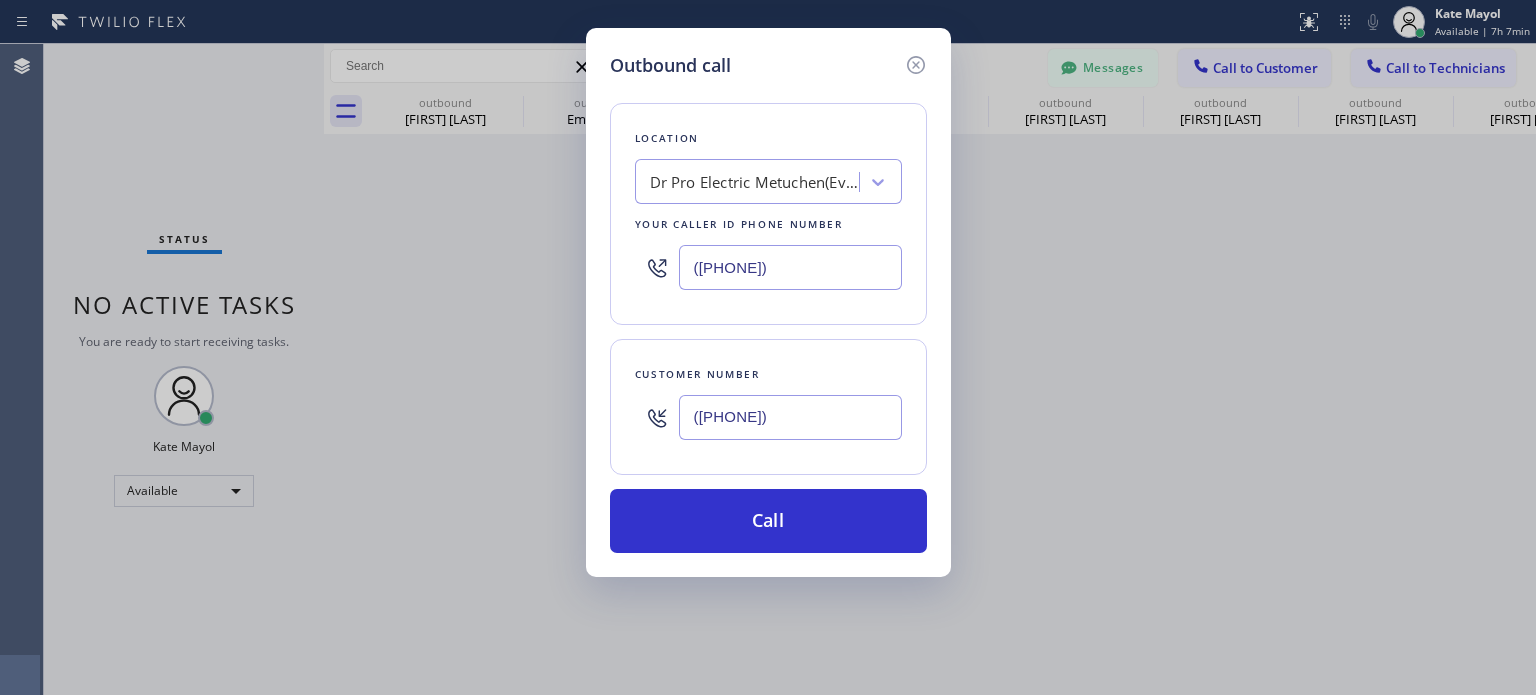 type on "([PHONE])" 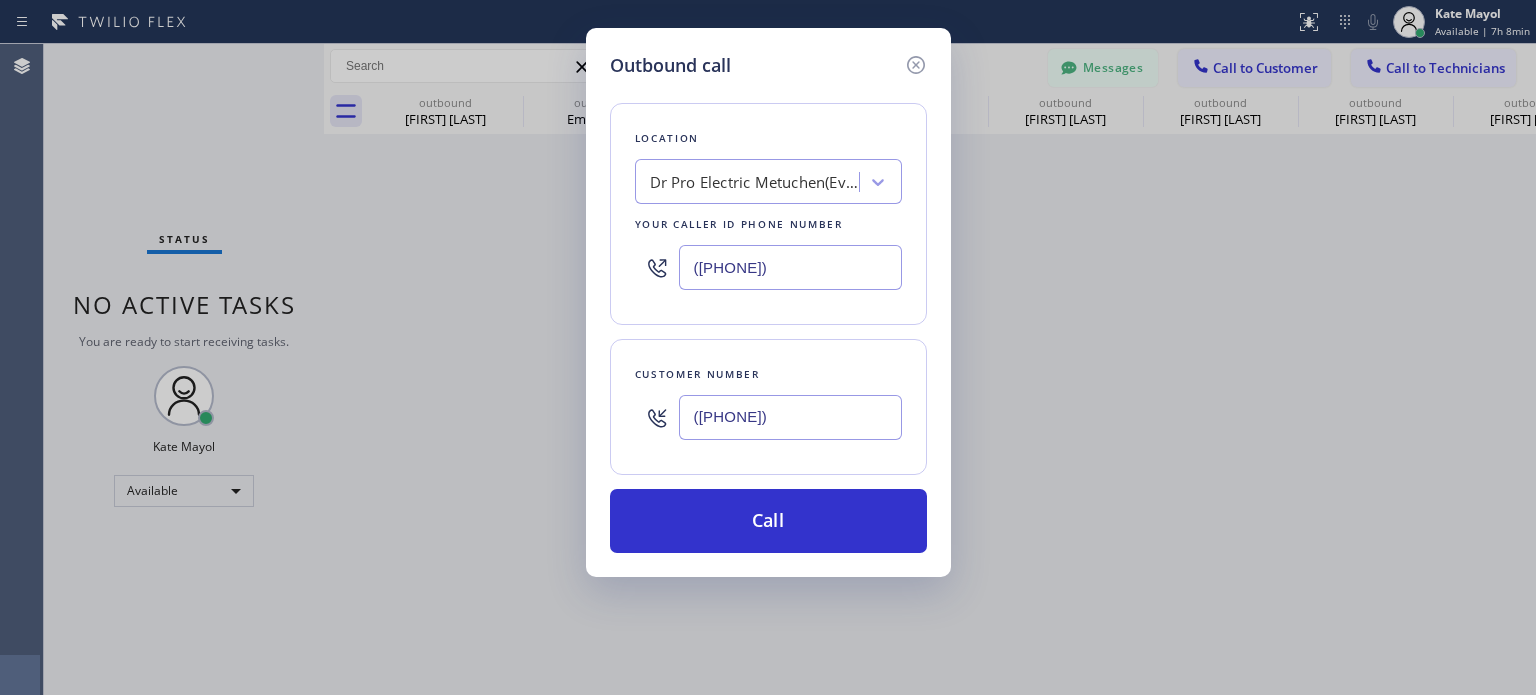 click on "([PHONE])" at bounding box center [790, 267] 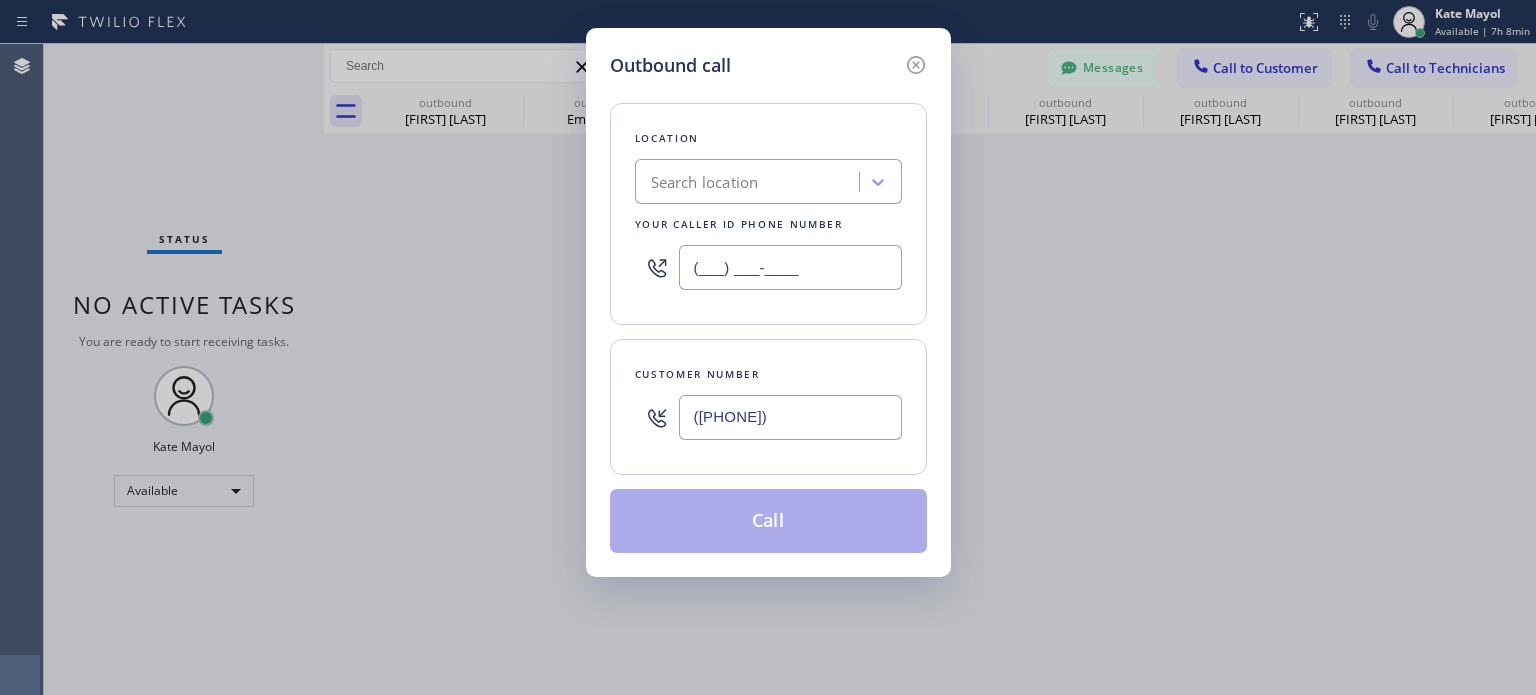 type on "(___) ___-____" 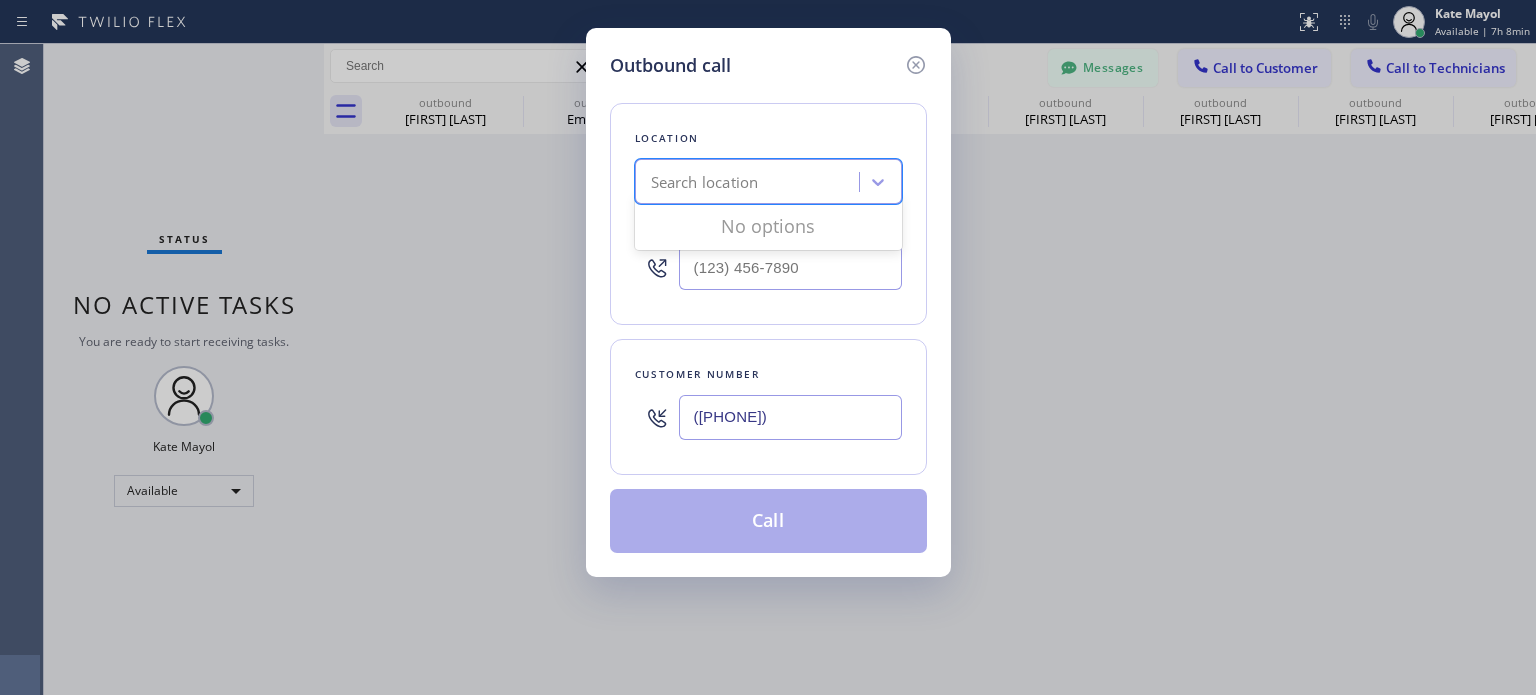 click on "Search location" at bounding box center (705, 182) 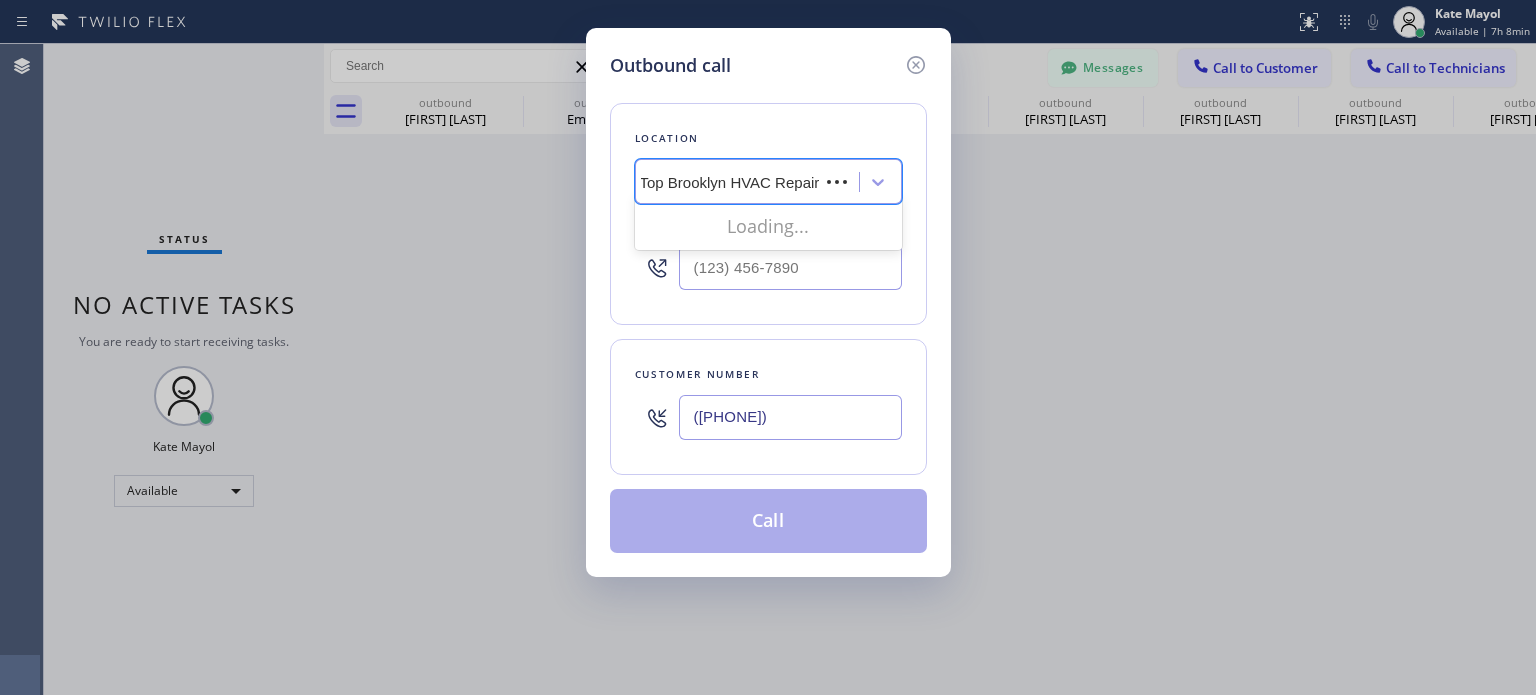 scroll, scrollTop: 0, scrollLeft: 0, axis: both 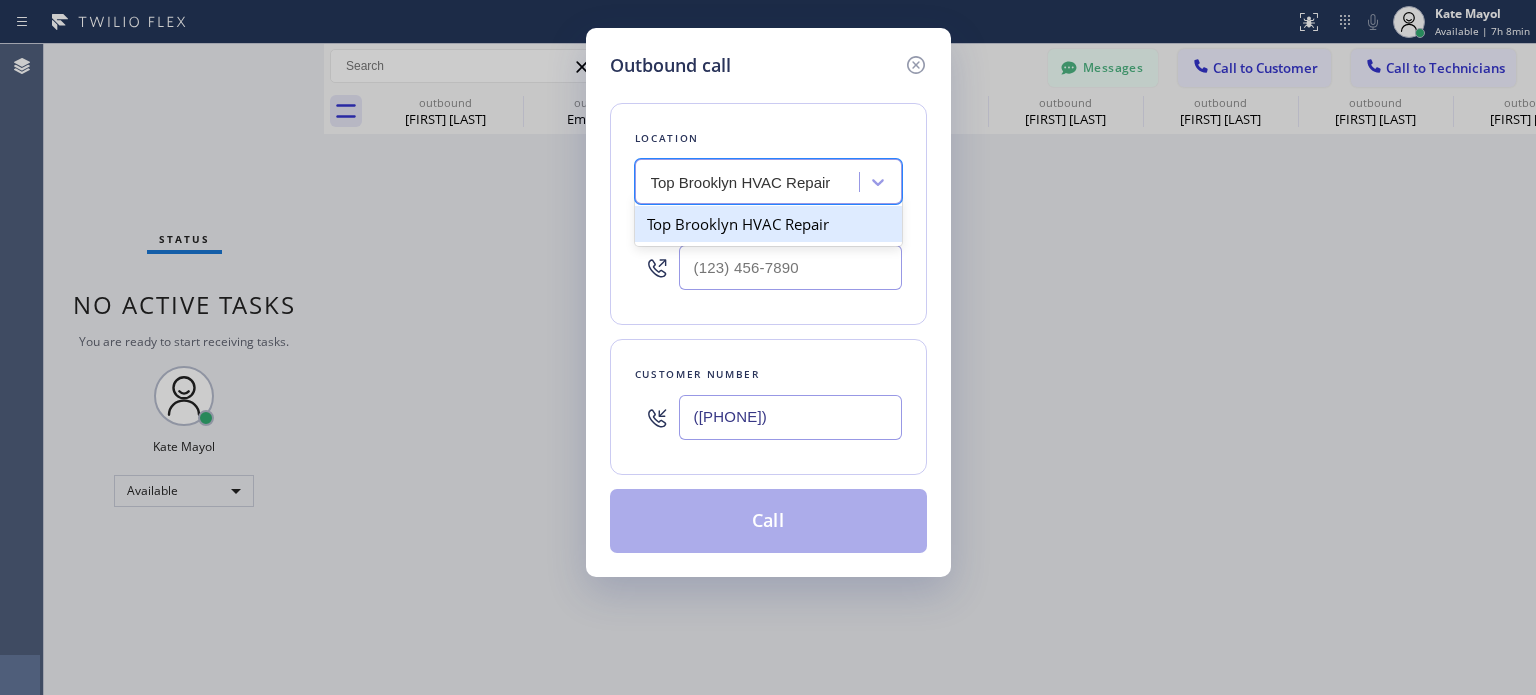 click on "Top Brooklyn HVAC Repair" at bounding box center [768, 224] 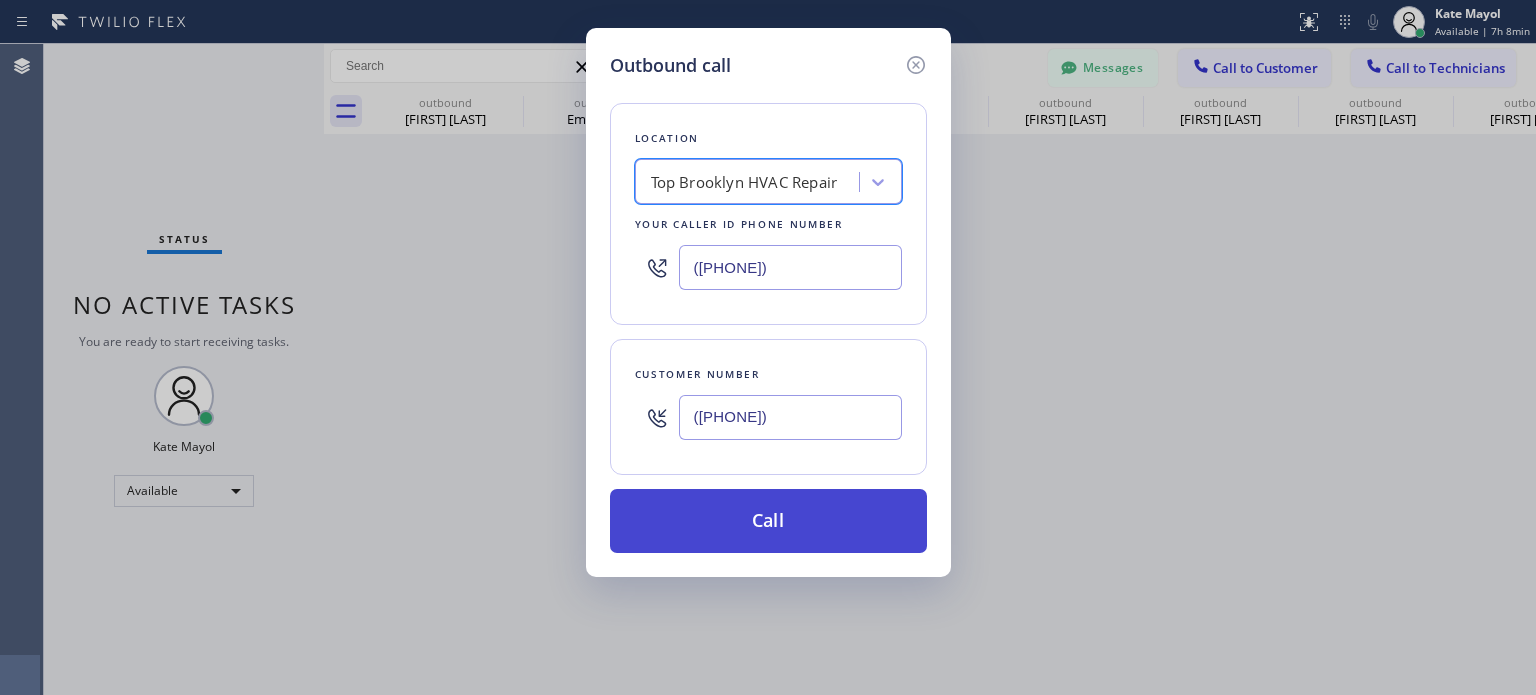 click on "Call" at bounding box center (768, 521) 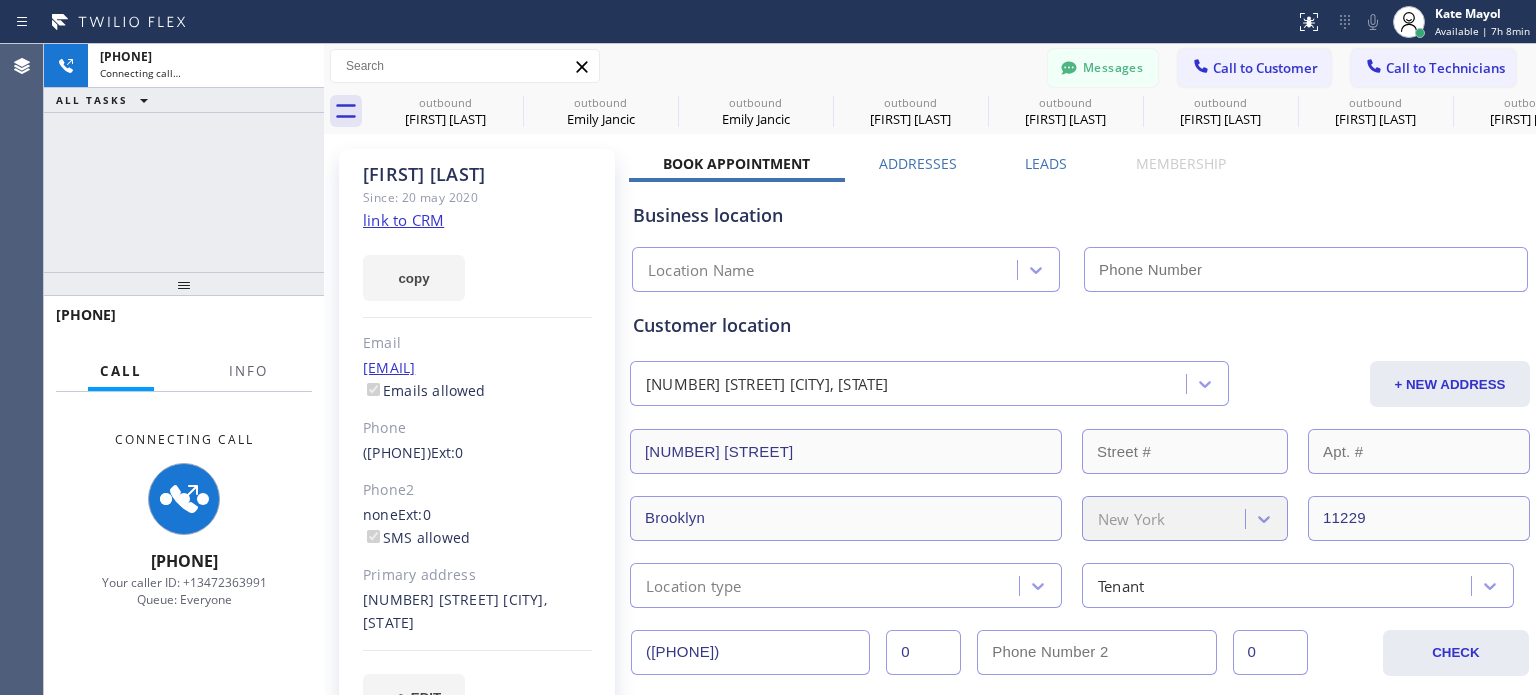 type on "([PHONE])" 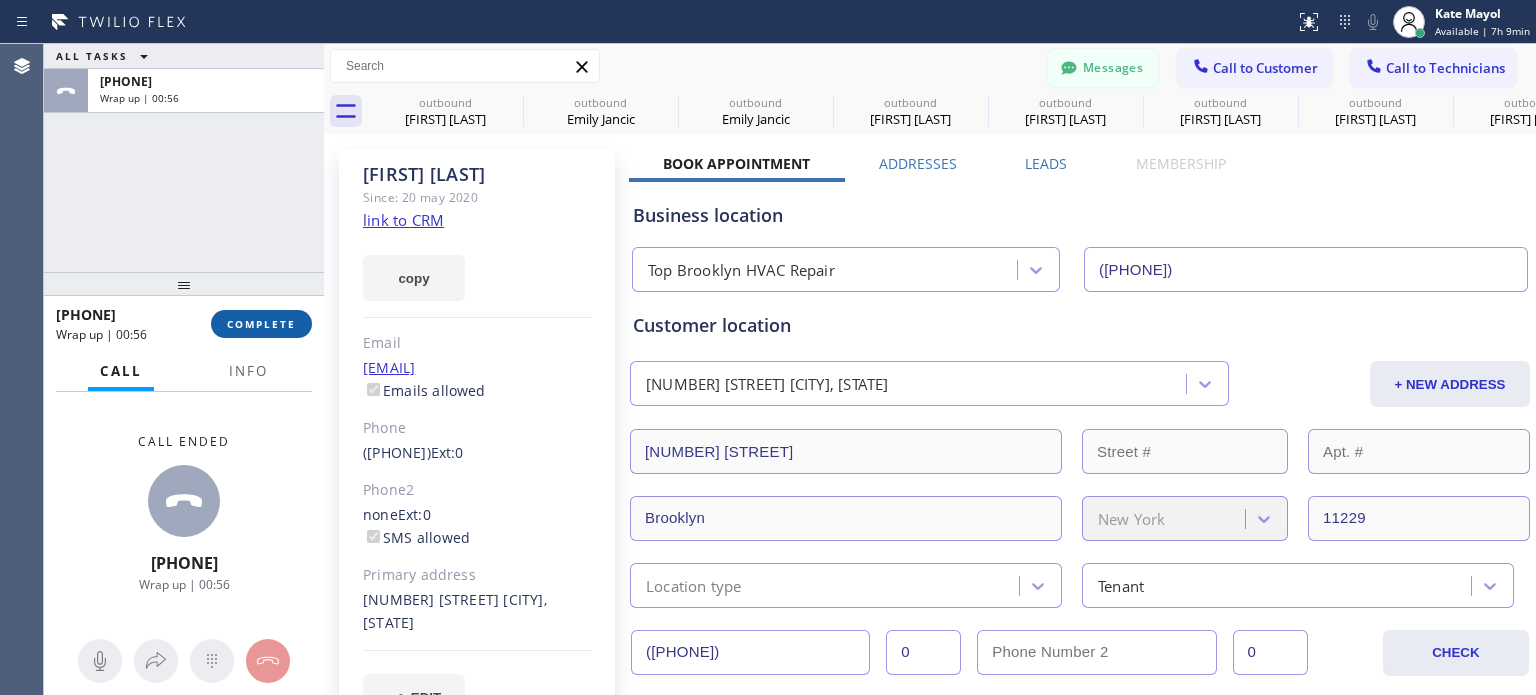 click on "COMPLETE" at bounding box center (261, 324) 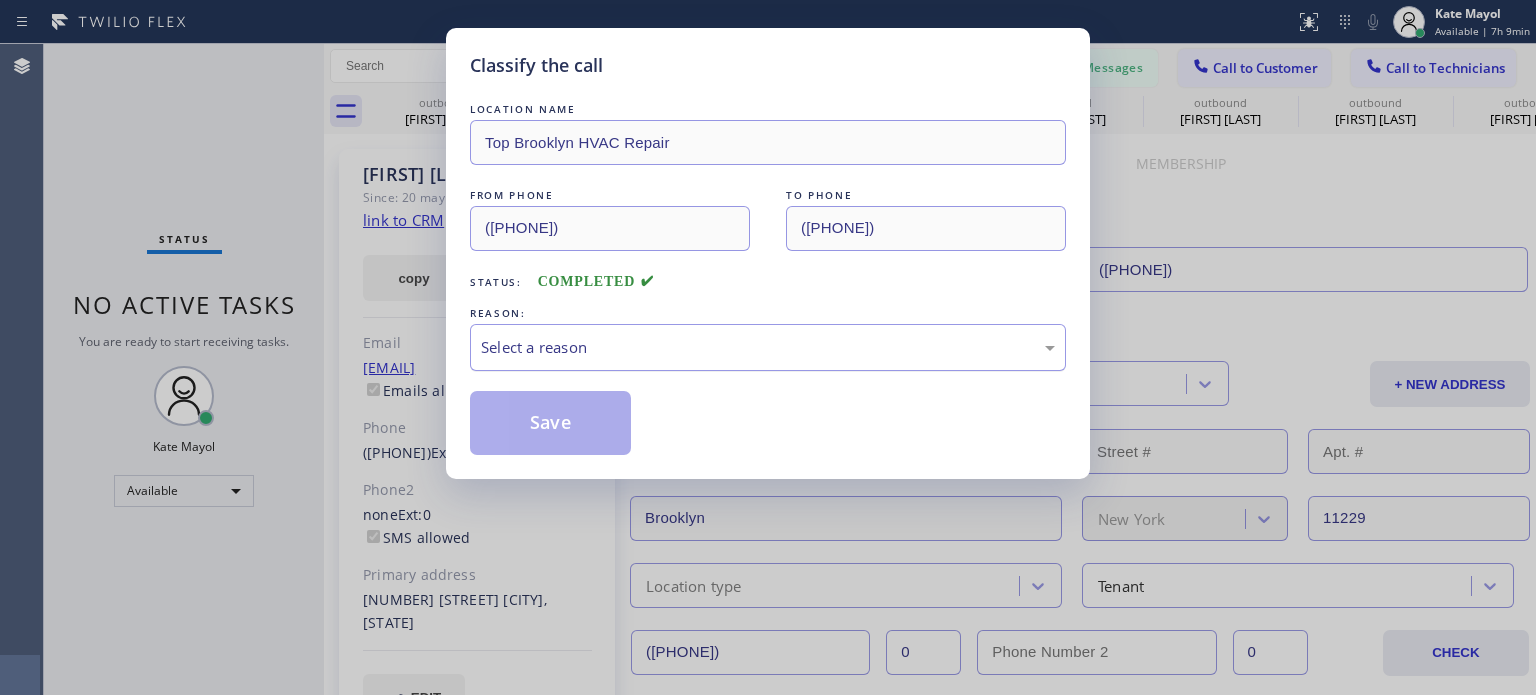click on "Select a reason" at bounding box center [768, 347] 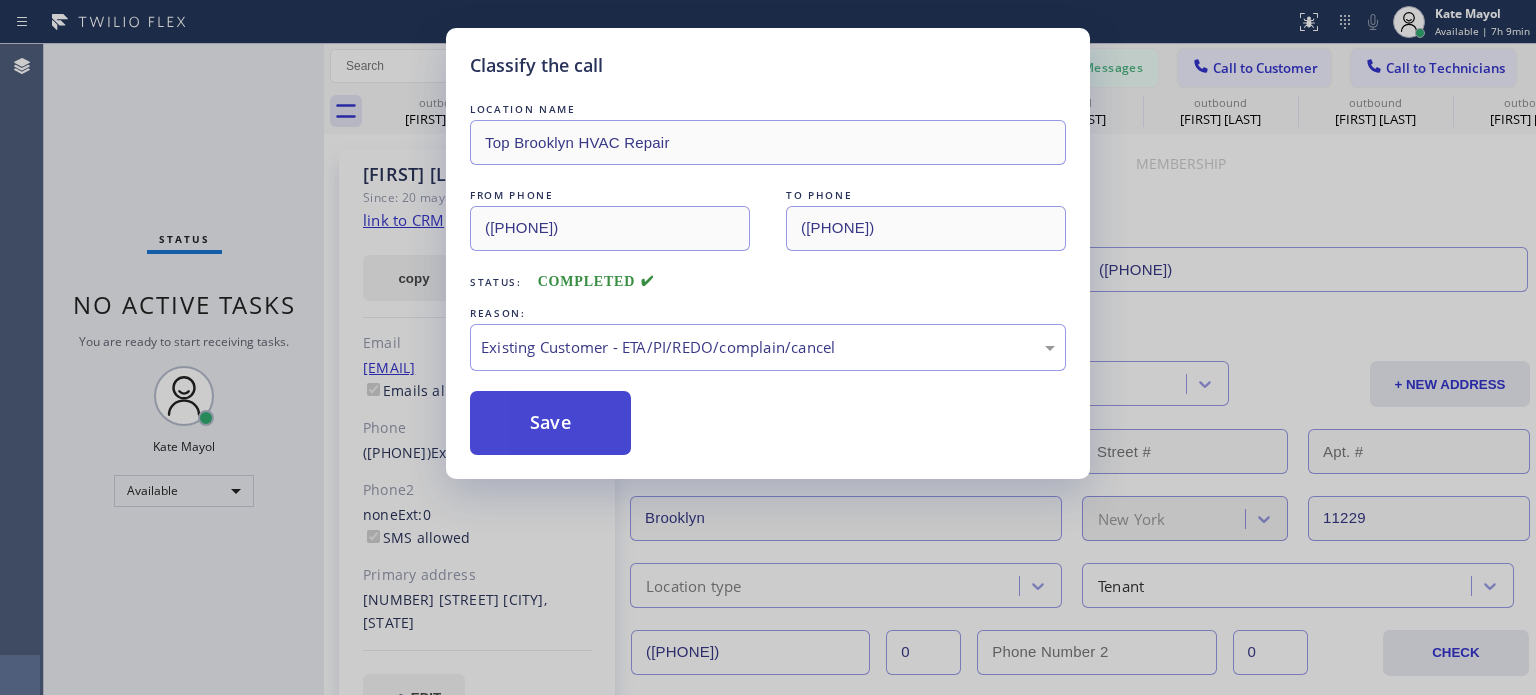 click on "Save" at bounding box center [550, 423] 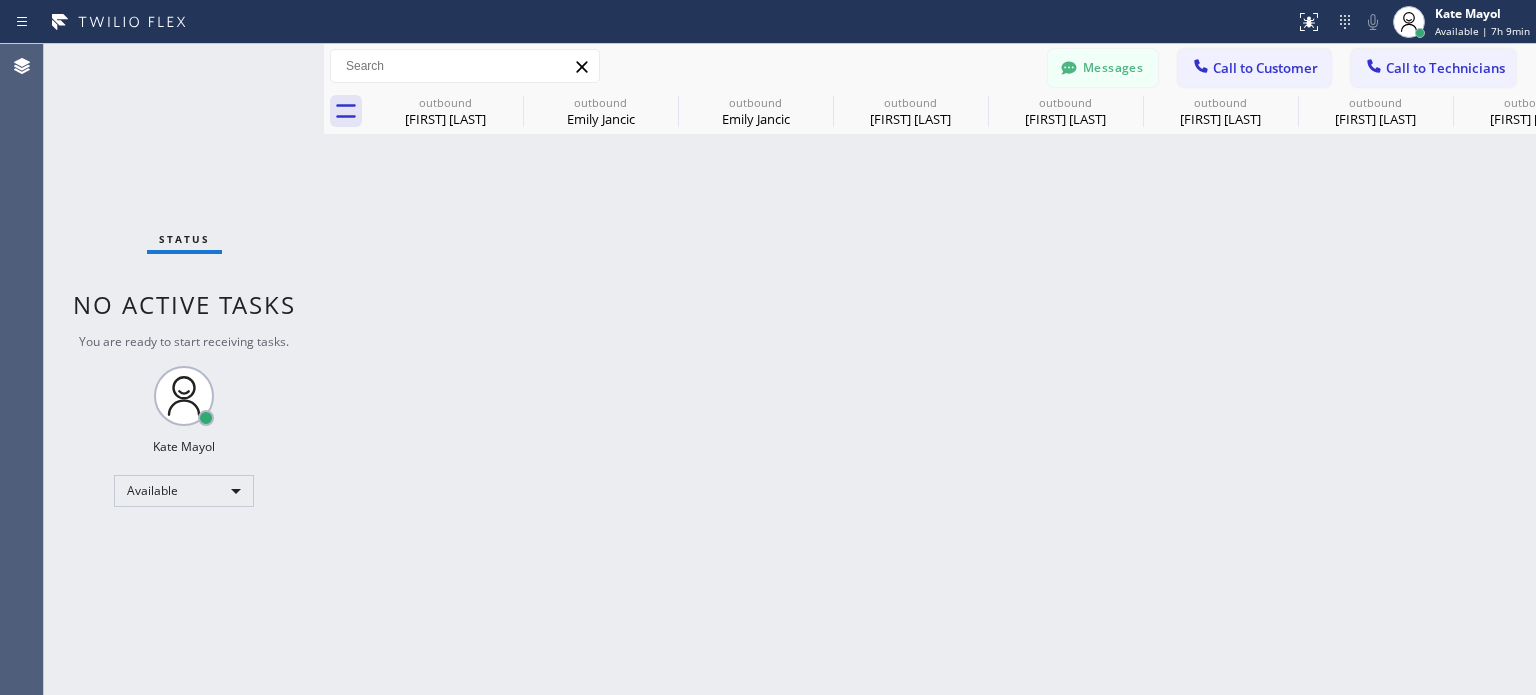 click 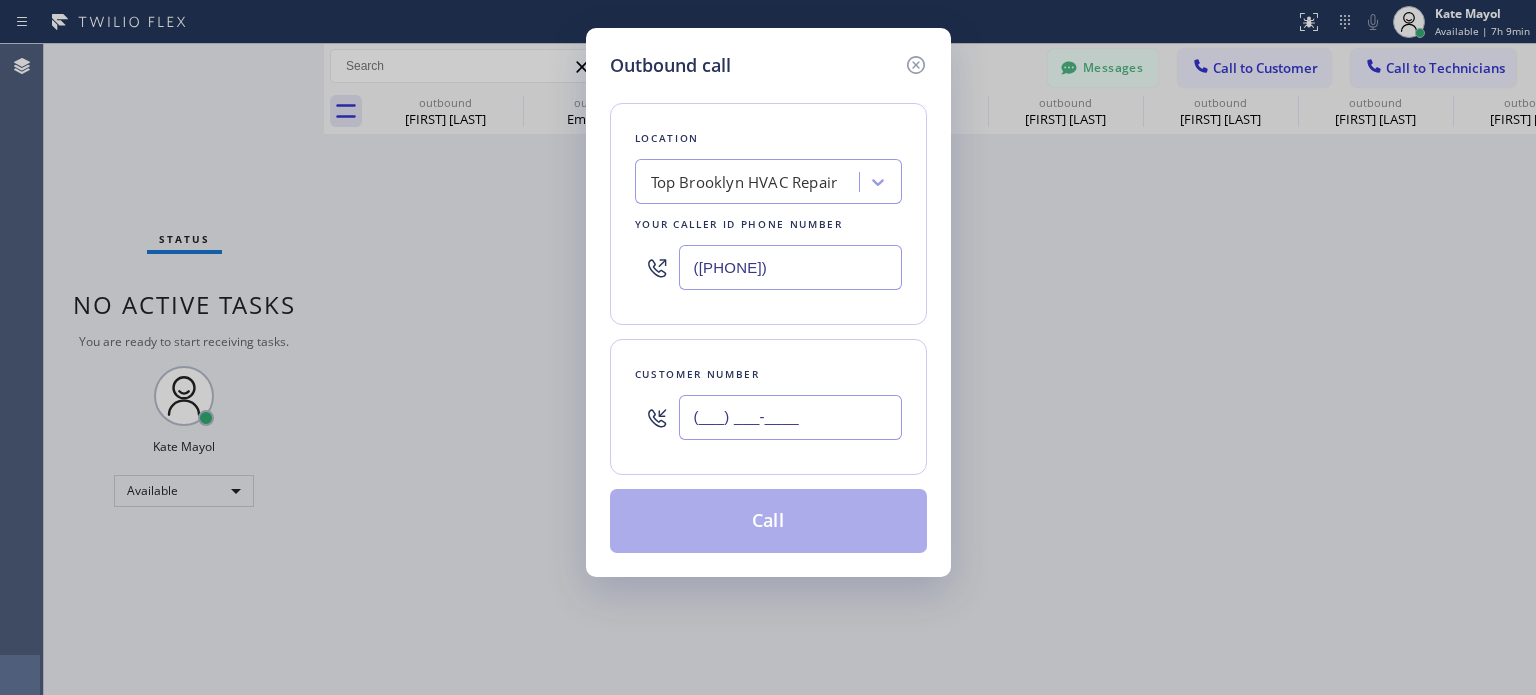 click on "(___) ___-____" at bounding box center [790, 417] 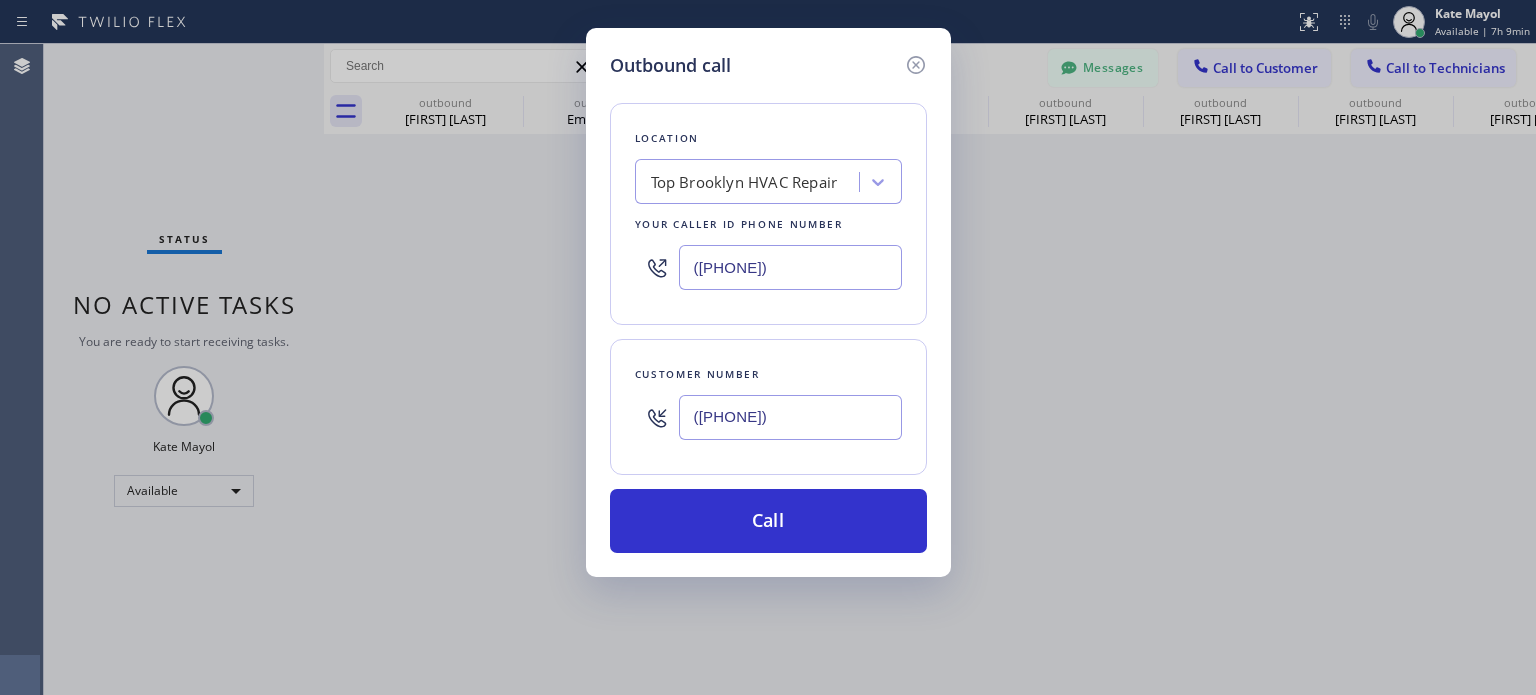 type on "([PHONE])" 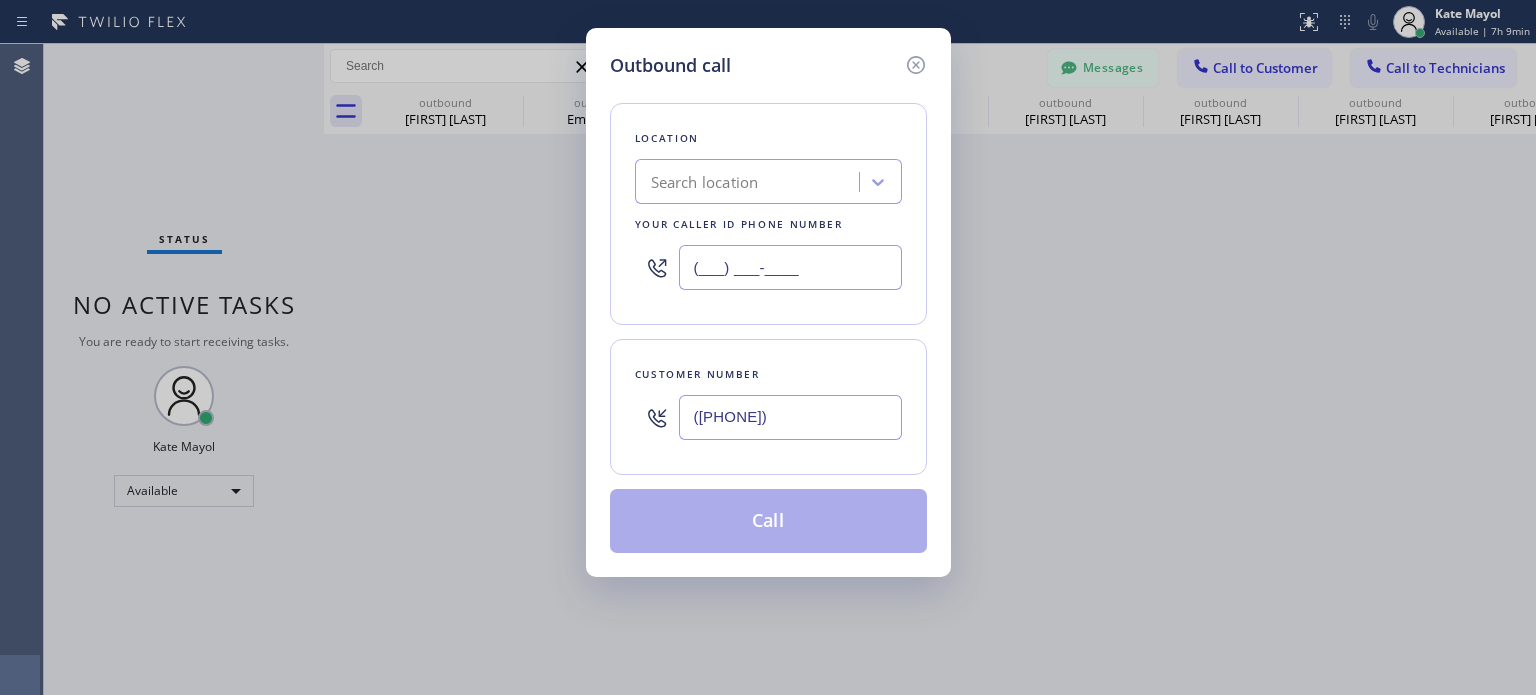 type on "(___) ___-____" 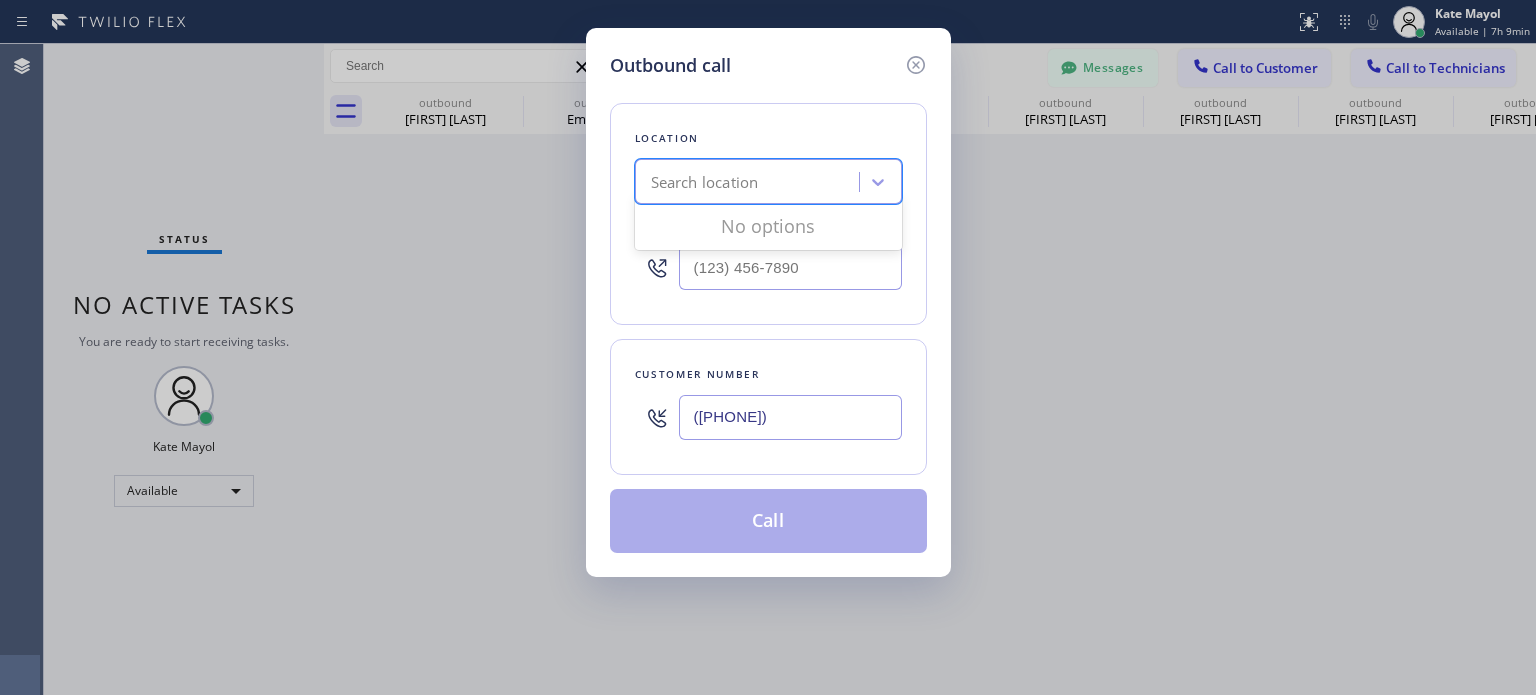 click on "Search location" at bounding box center (705, 182) 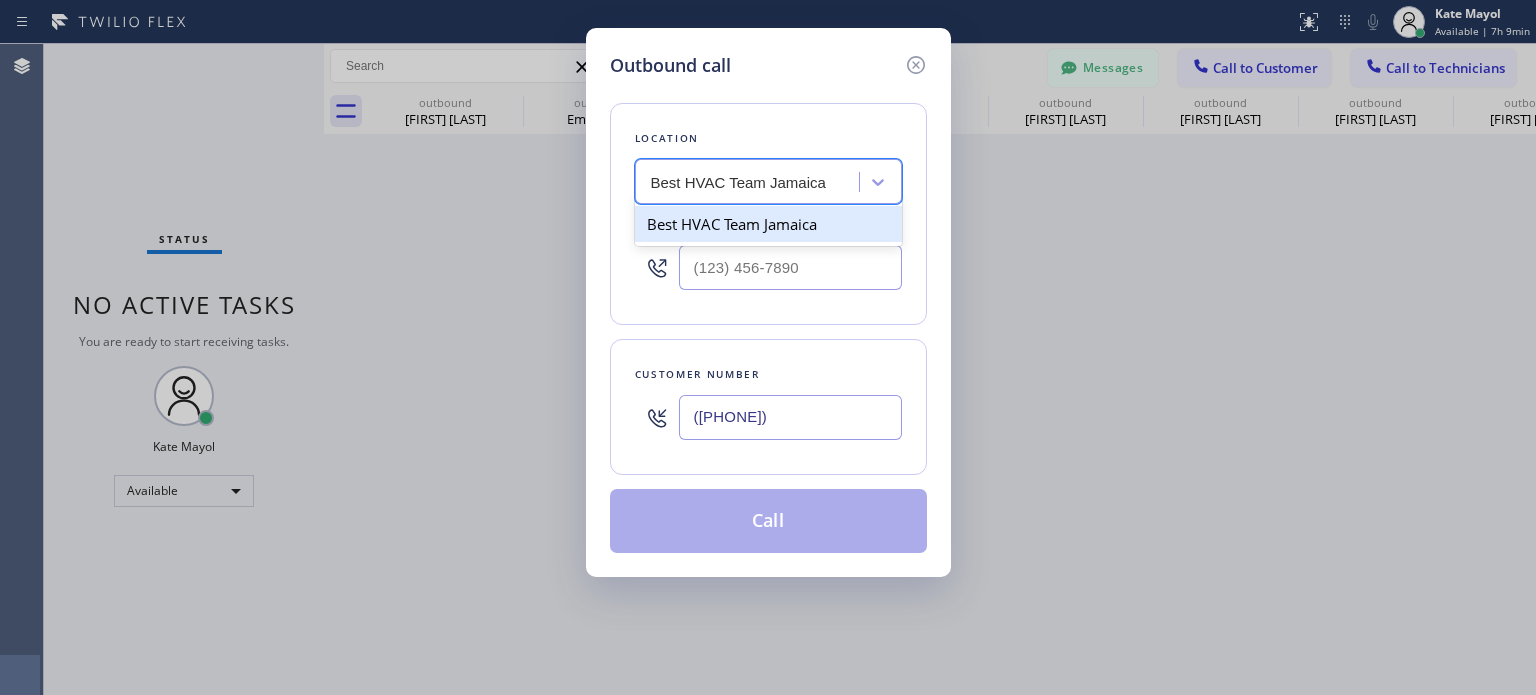 scroll, scrollTop: 0, scrollLeft: 0, axis: both 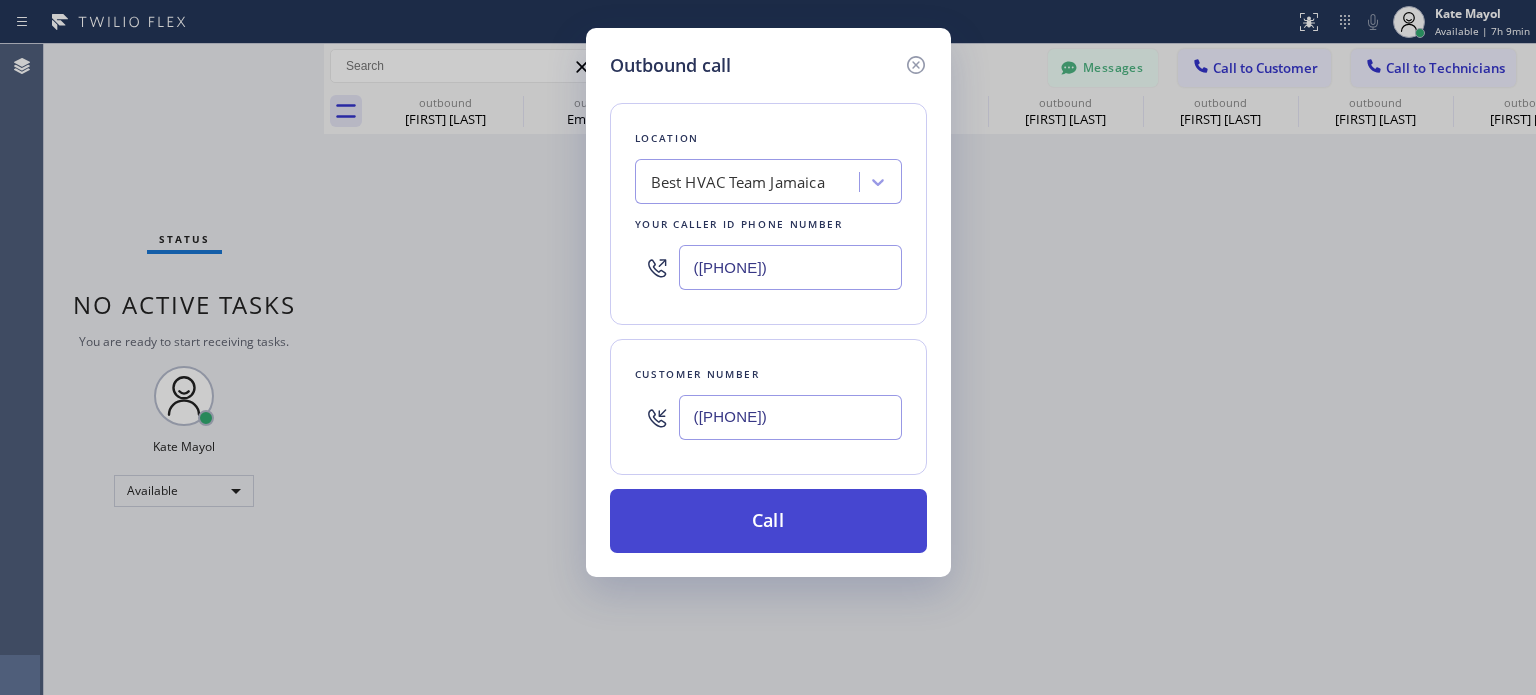 click on "Call" at bounding box center [768, 521] 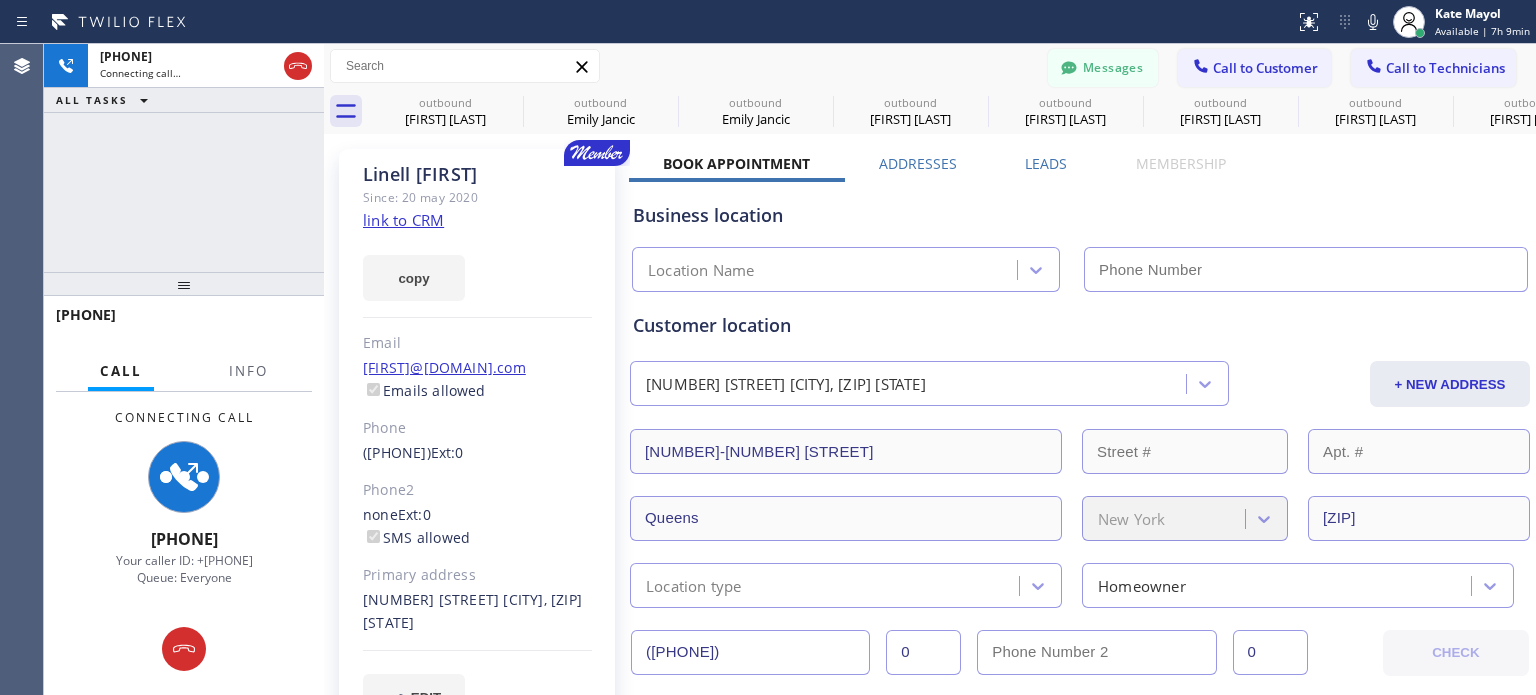 type on "([PHONE])" 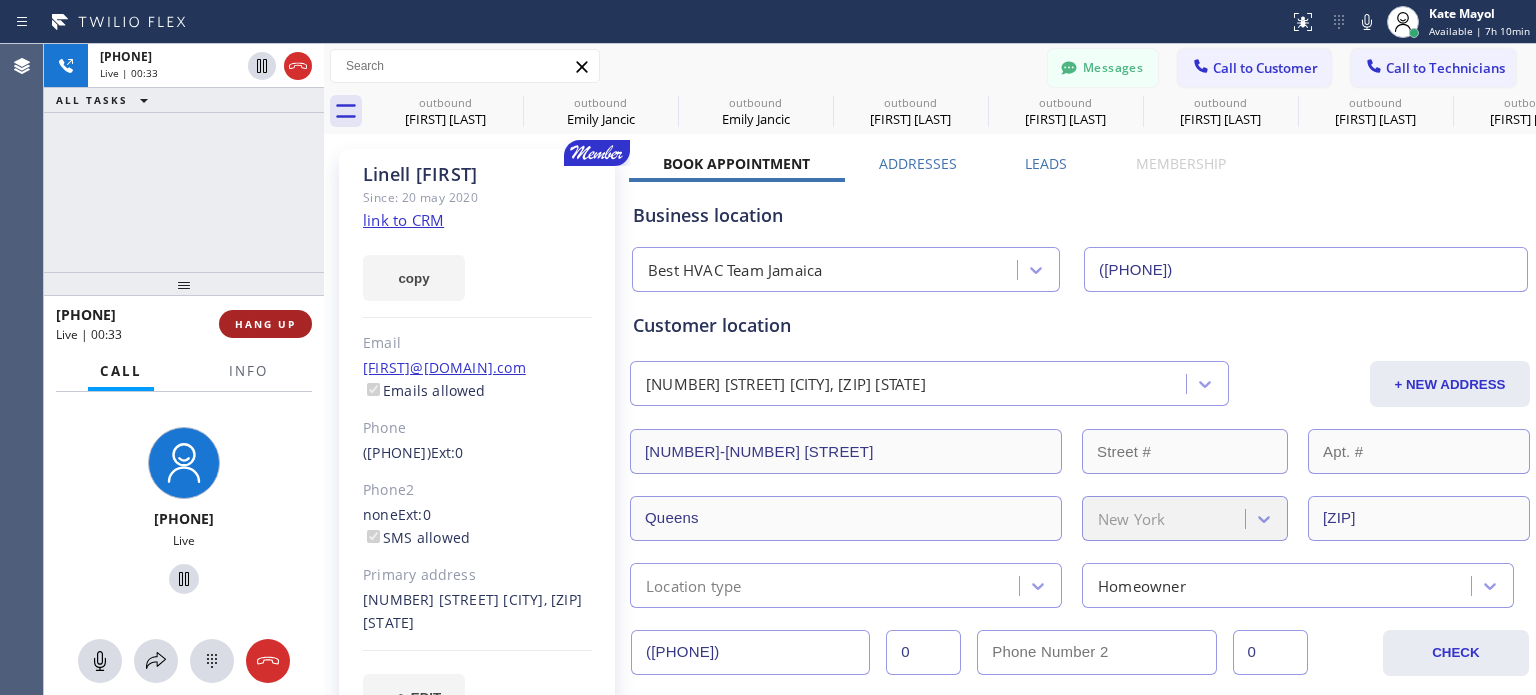 click on "HANG UP" at bounding box center (265, 324) 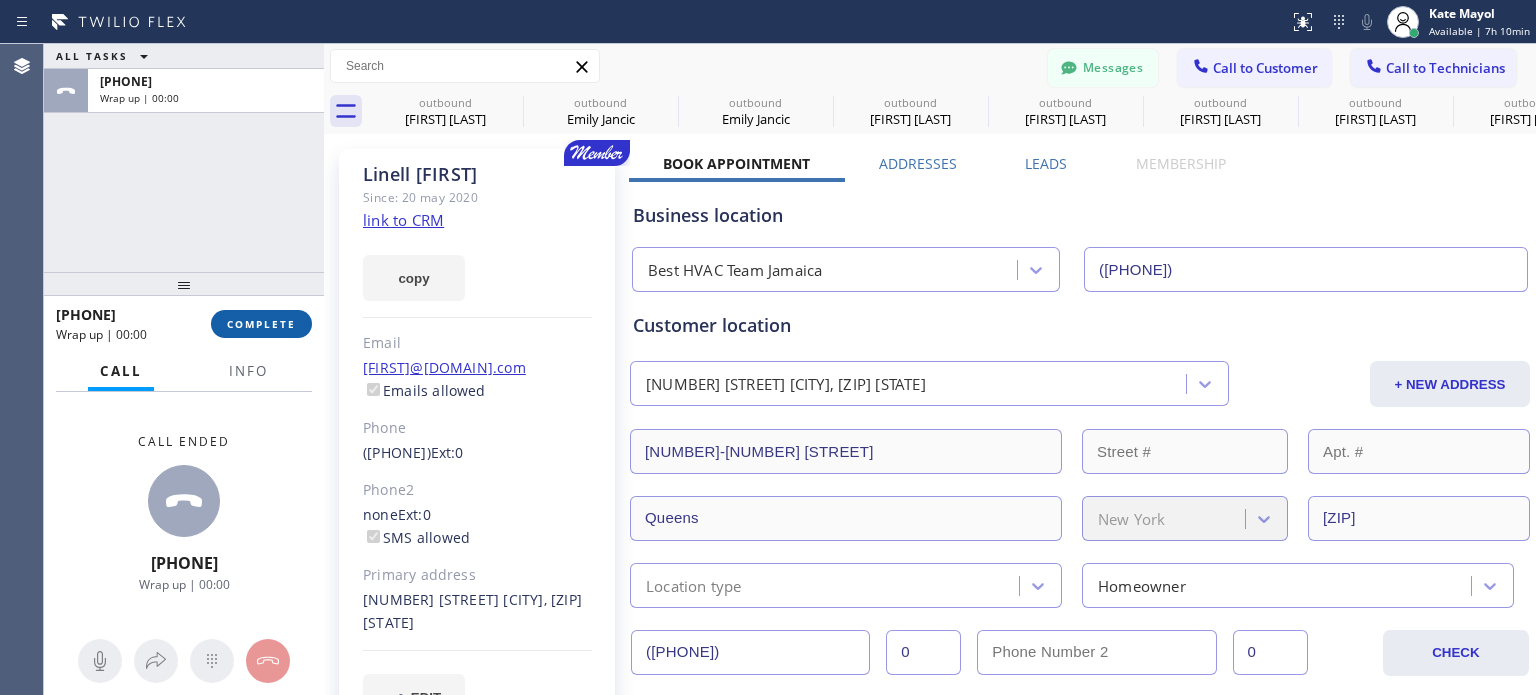click on "COMPLETE" at bounding box center [261, 324] 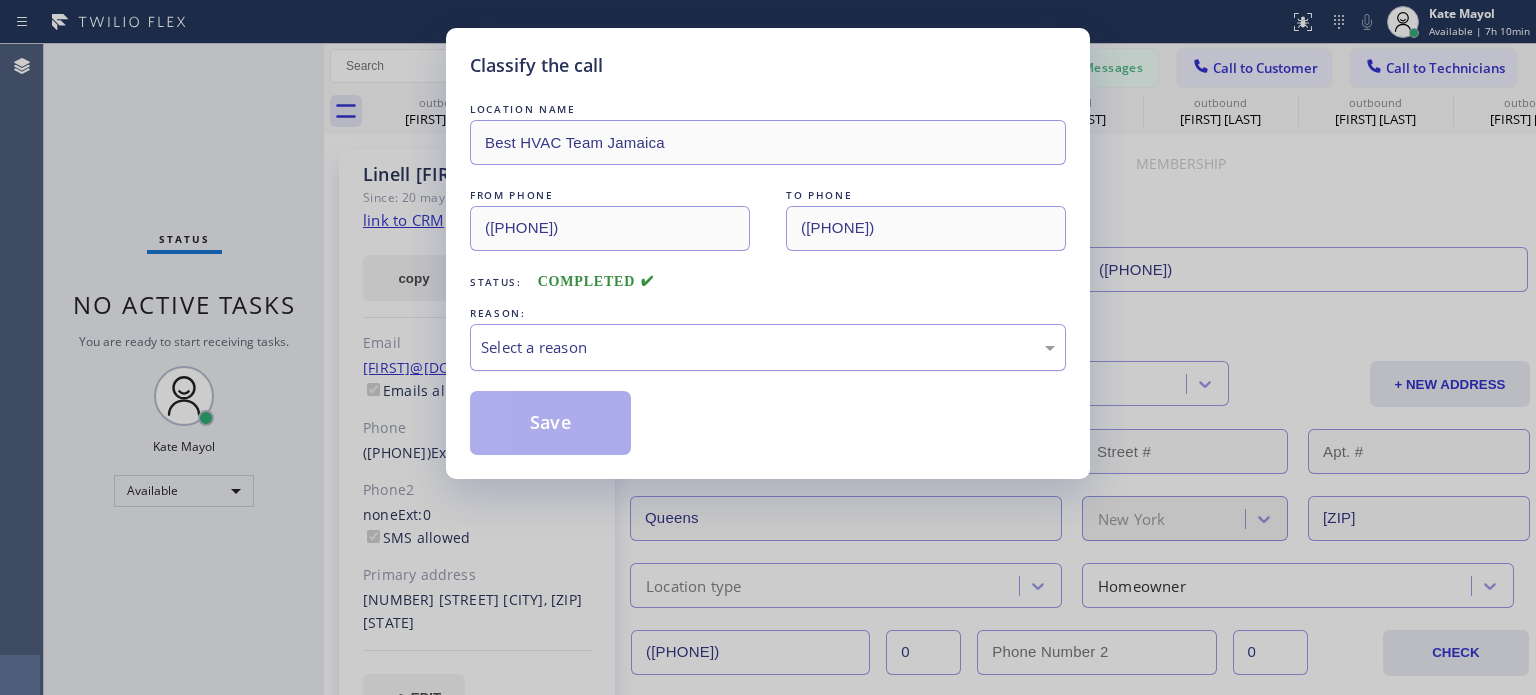 click on "Select a reason" at bounding box center [768, 347] 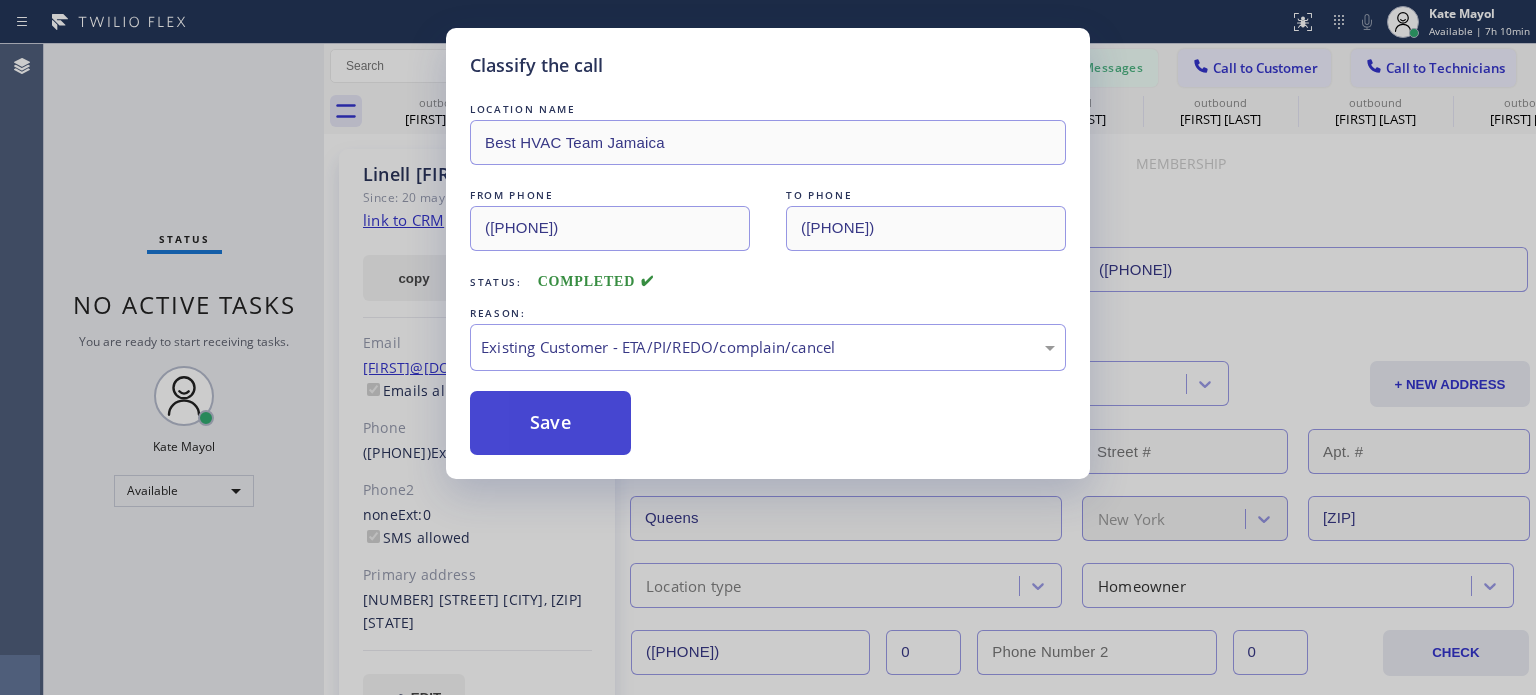 click on "Save" at bounding box center [550, 423] 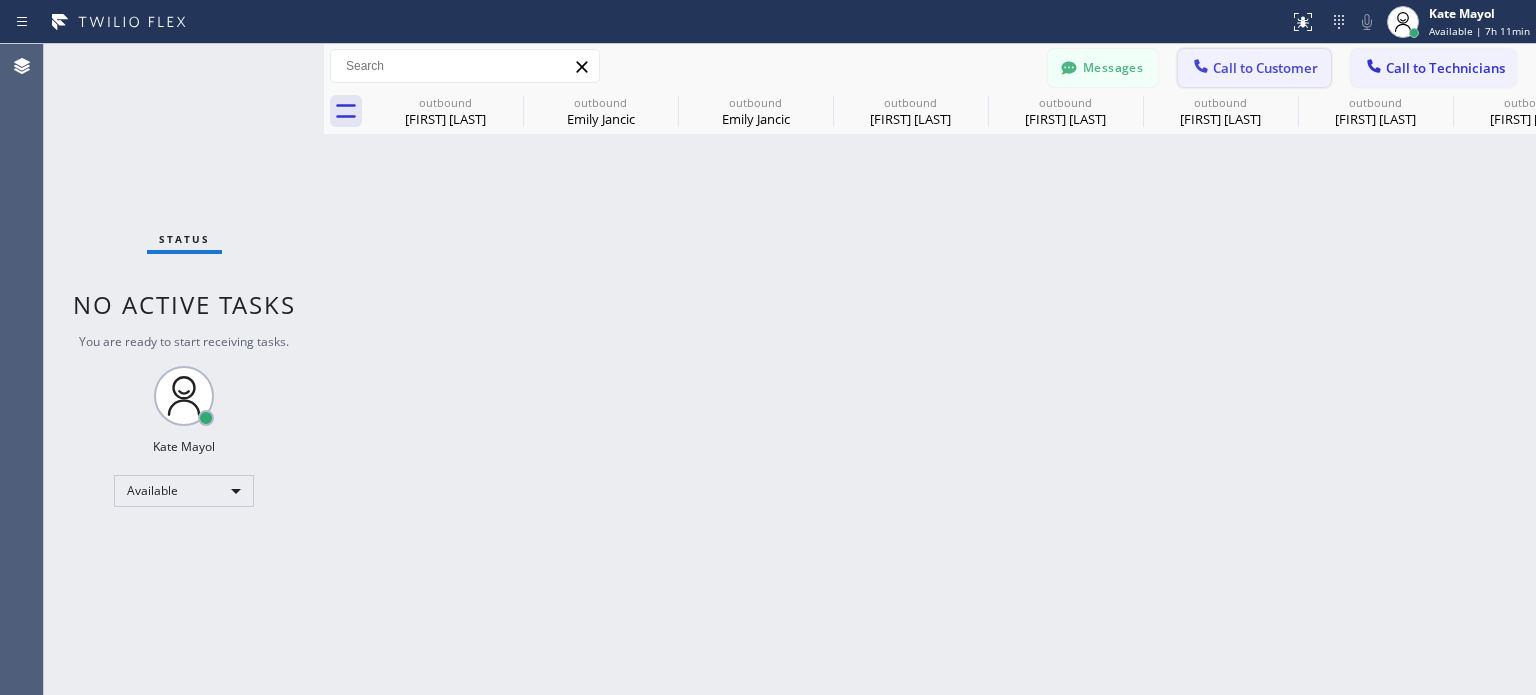 click on "Call to Customer" at bounding box center (1265, 68) 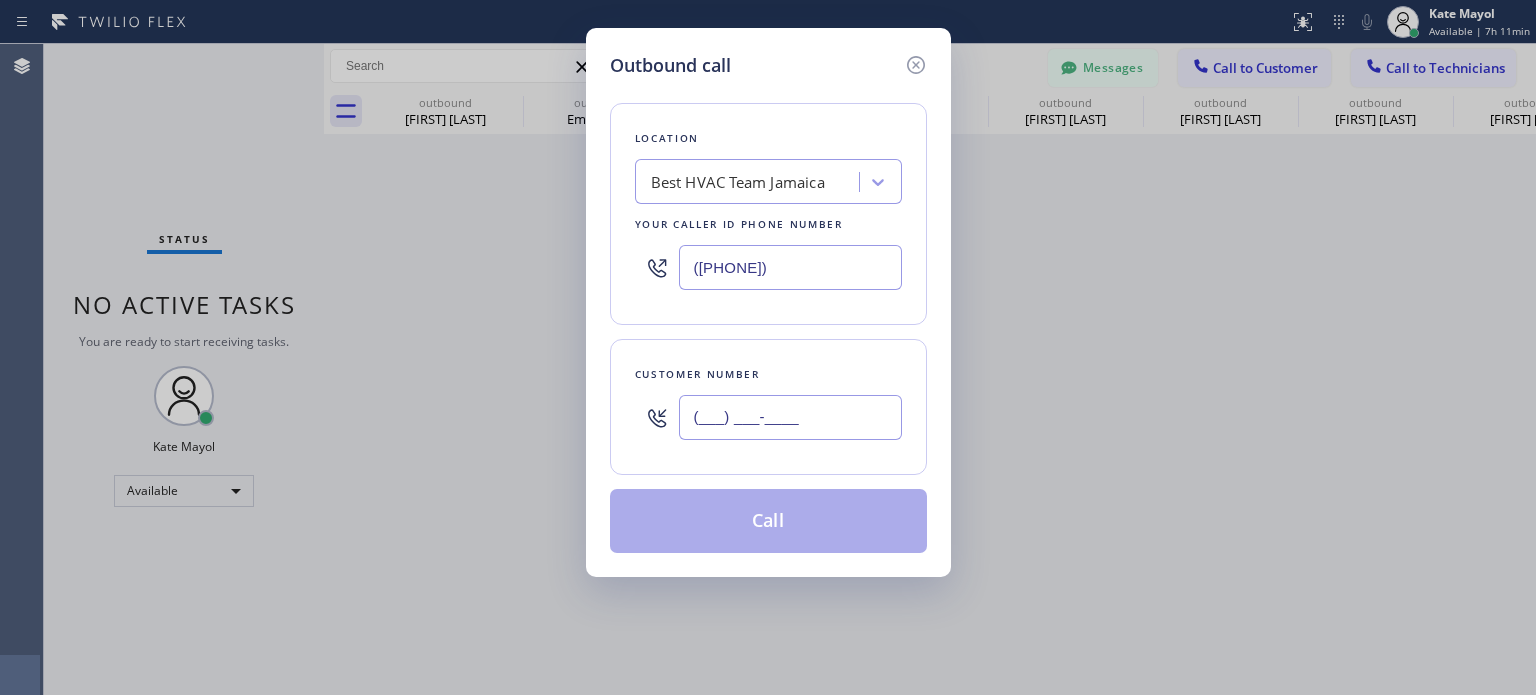 click on "(___) ___-____" at bounding box center [790, 417] 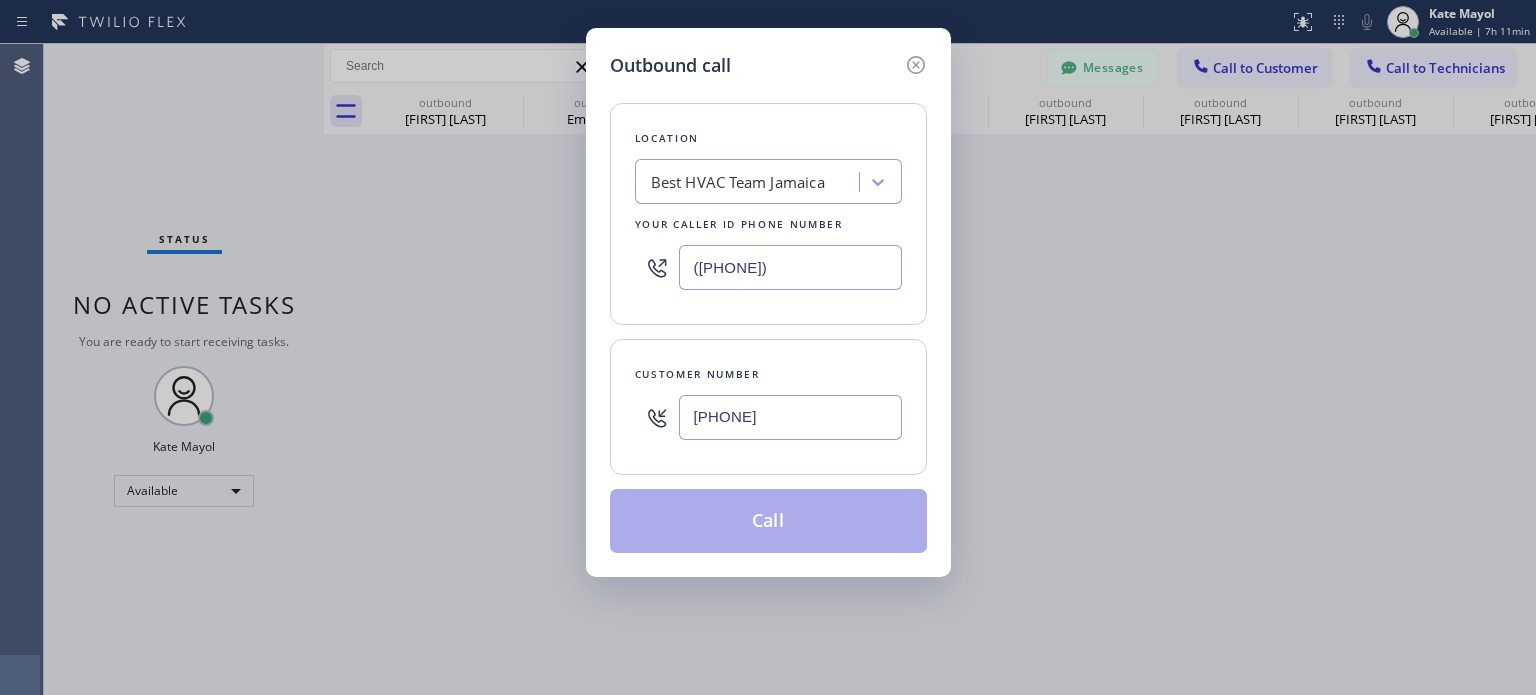 type on "[PHONE]" 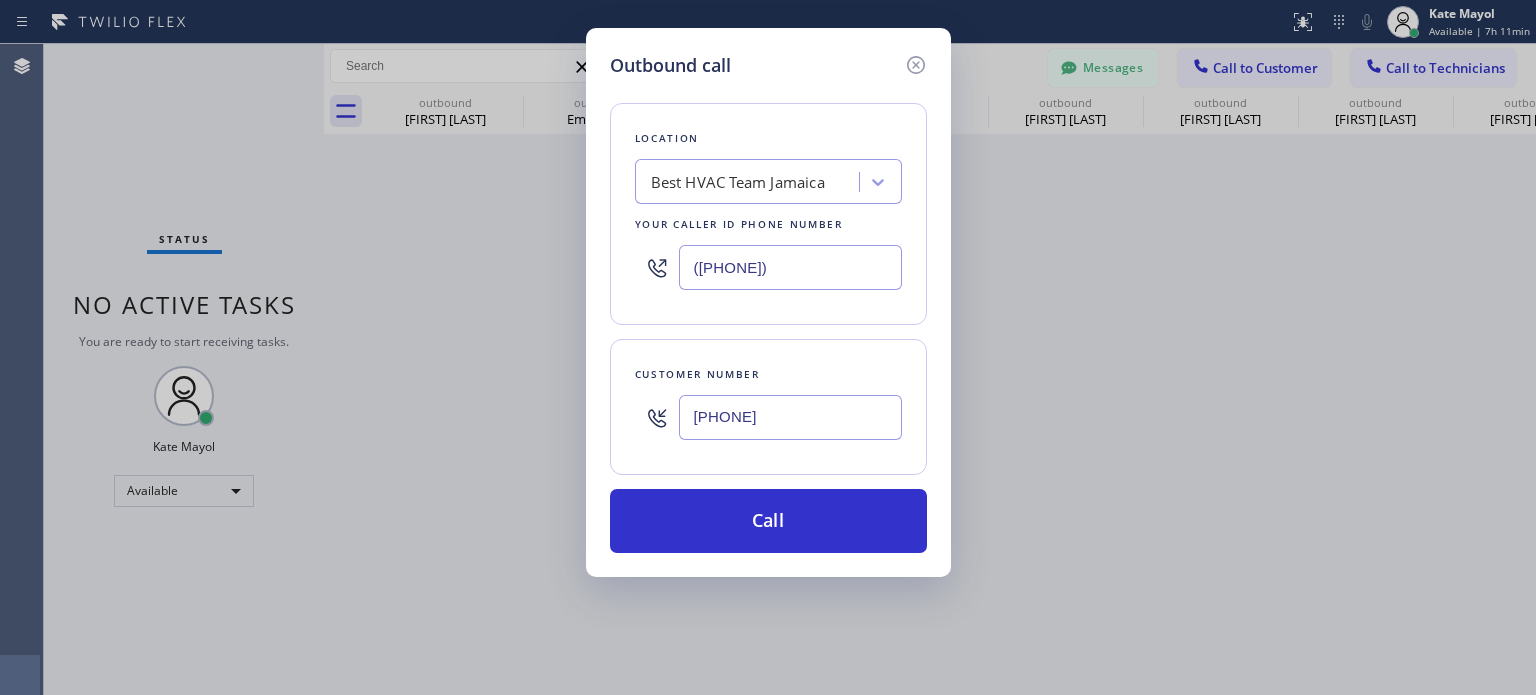 click on "([PHONE])" at bounding box center [790, 267] 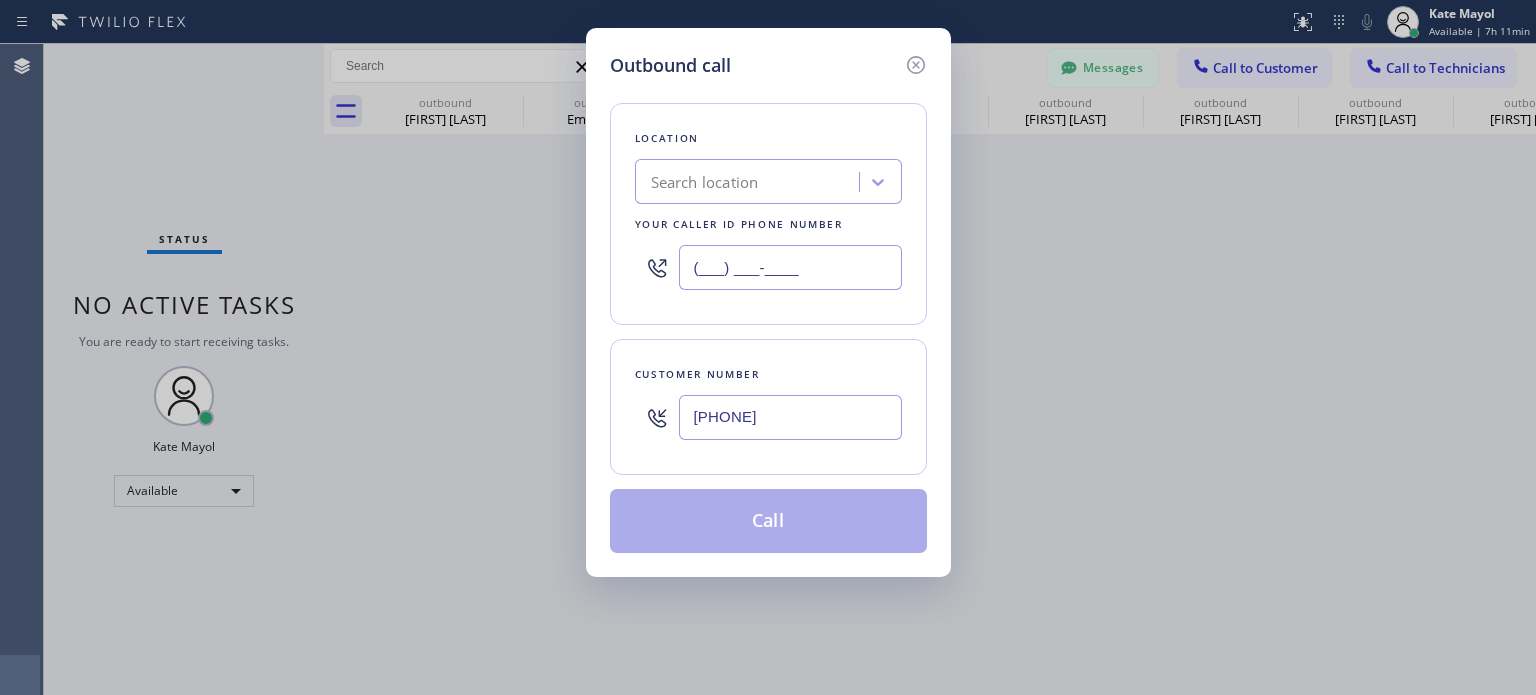 type on "(___) ___-____" 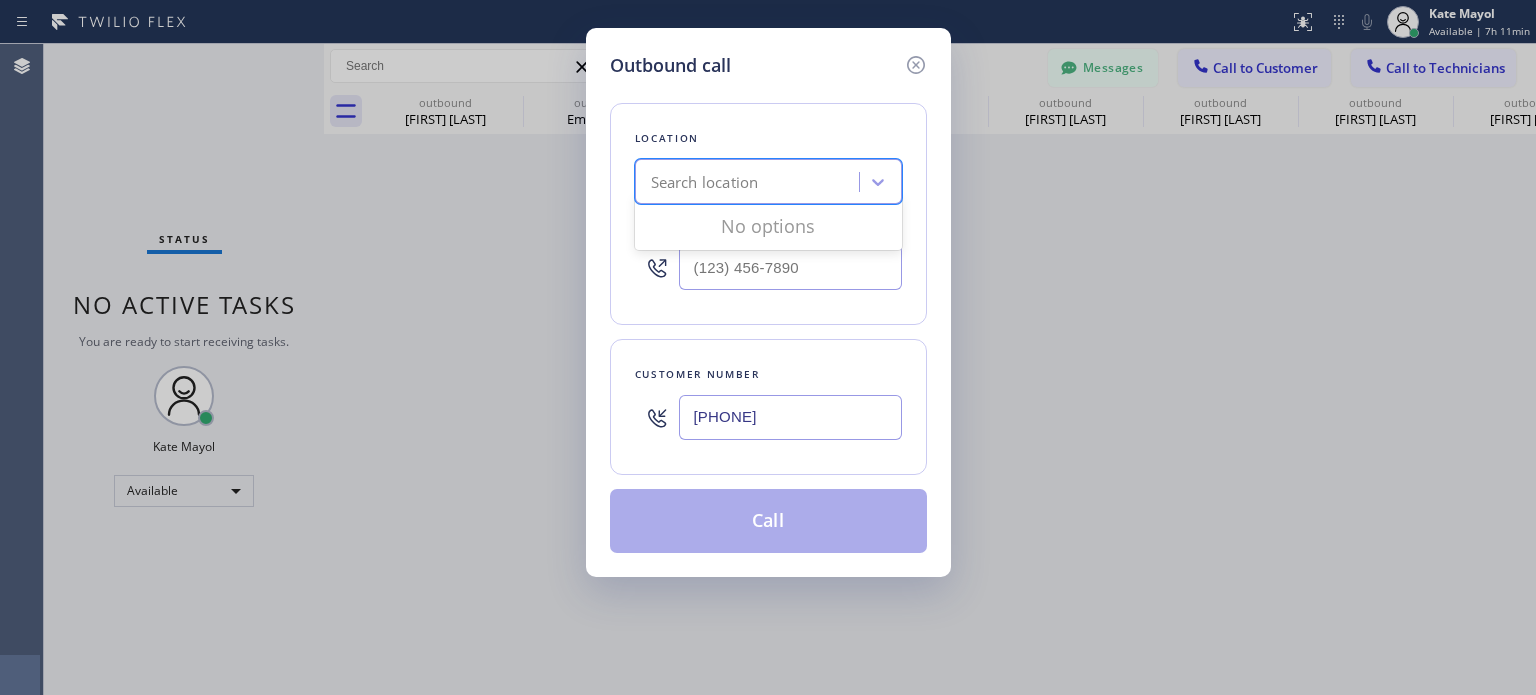 click on "Search location" at bounding box center (705, 182) 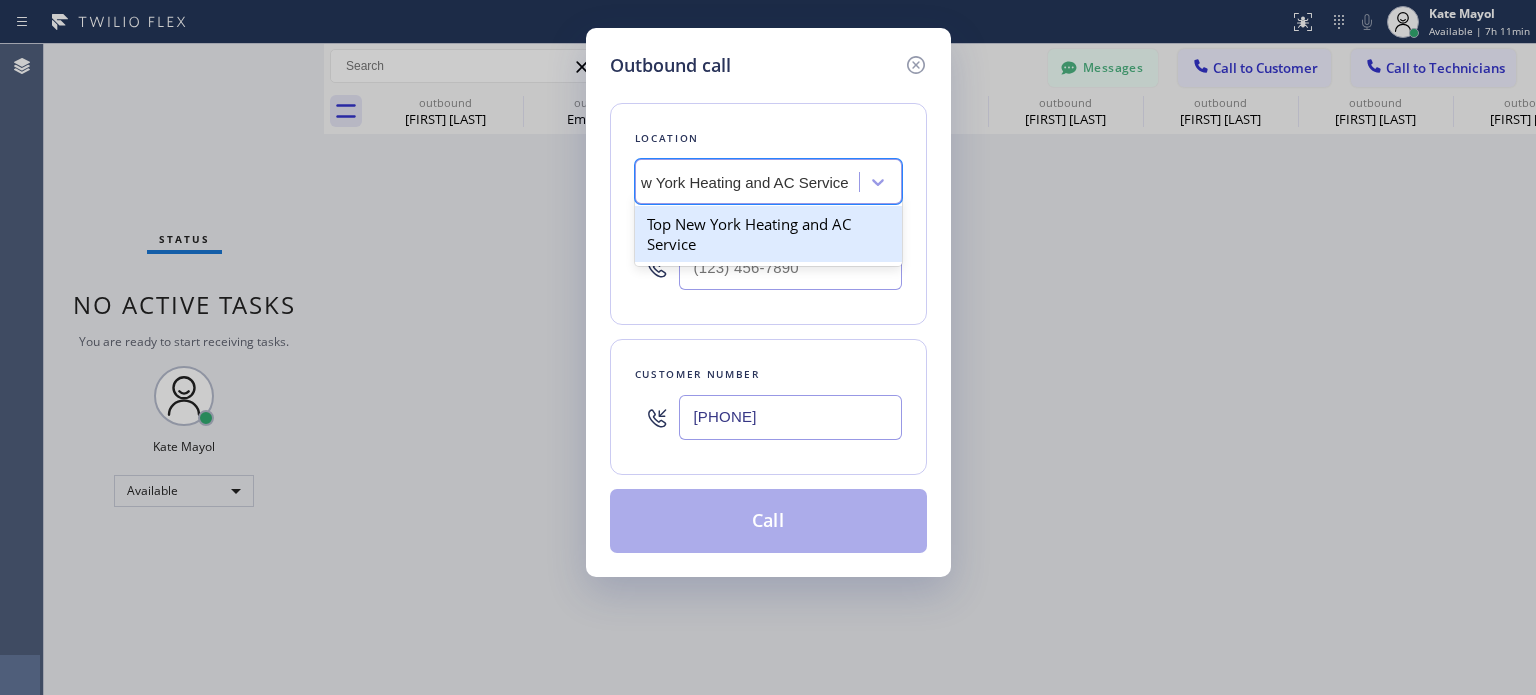 click on "Top New York Heating and AC Service" at bounding box center [768, 234] 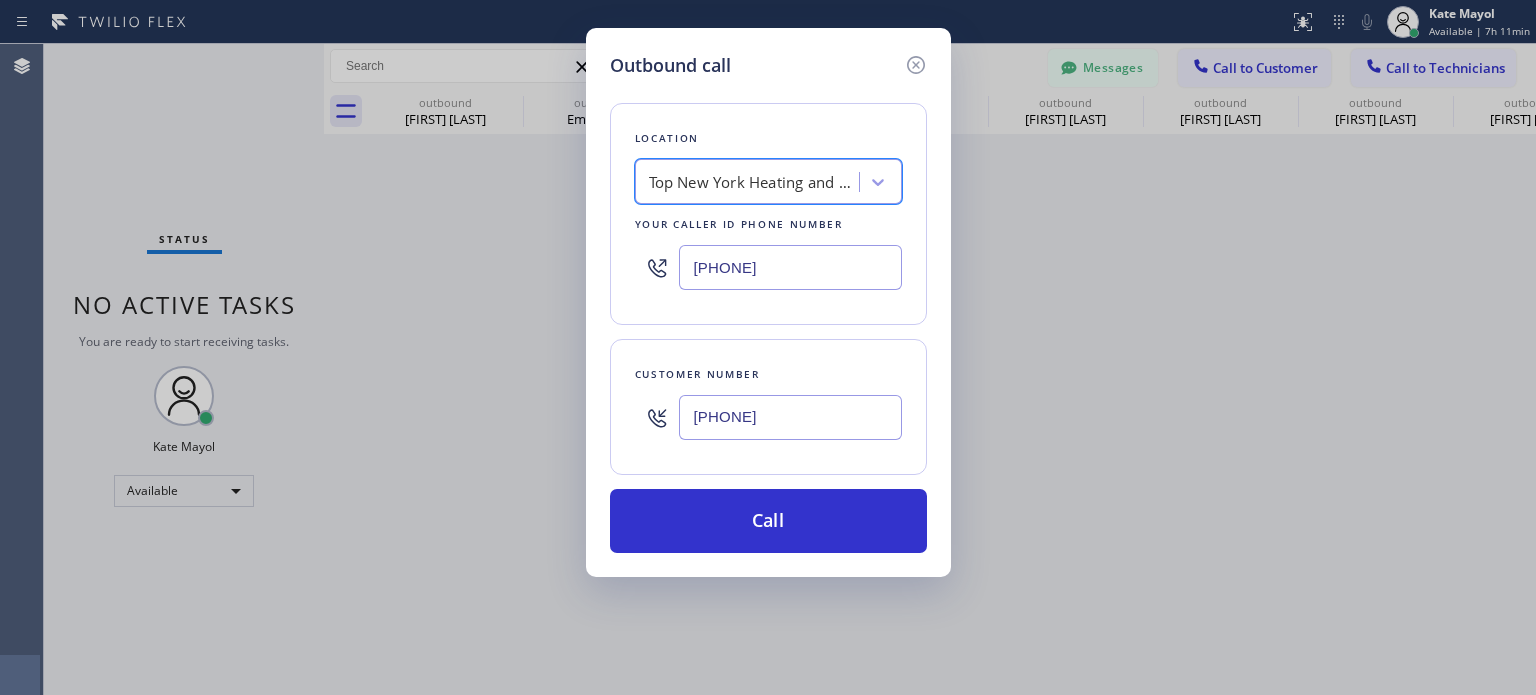 scroll, scrollTop: 0, scrollLeft: 1, axis: horizontal 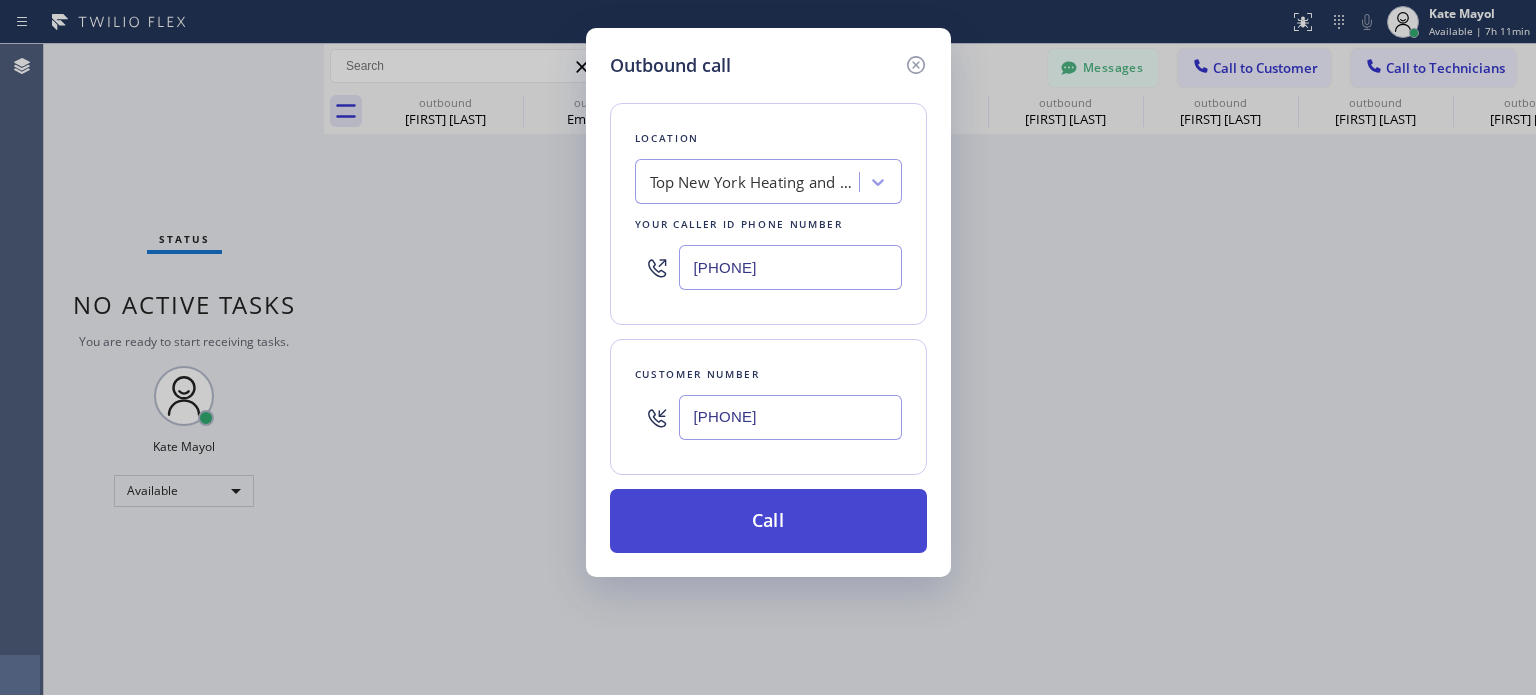 click on "Call" at bounding box center (768, 521) 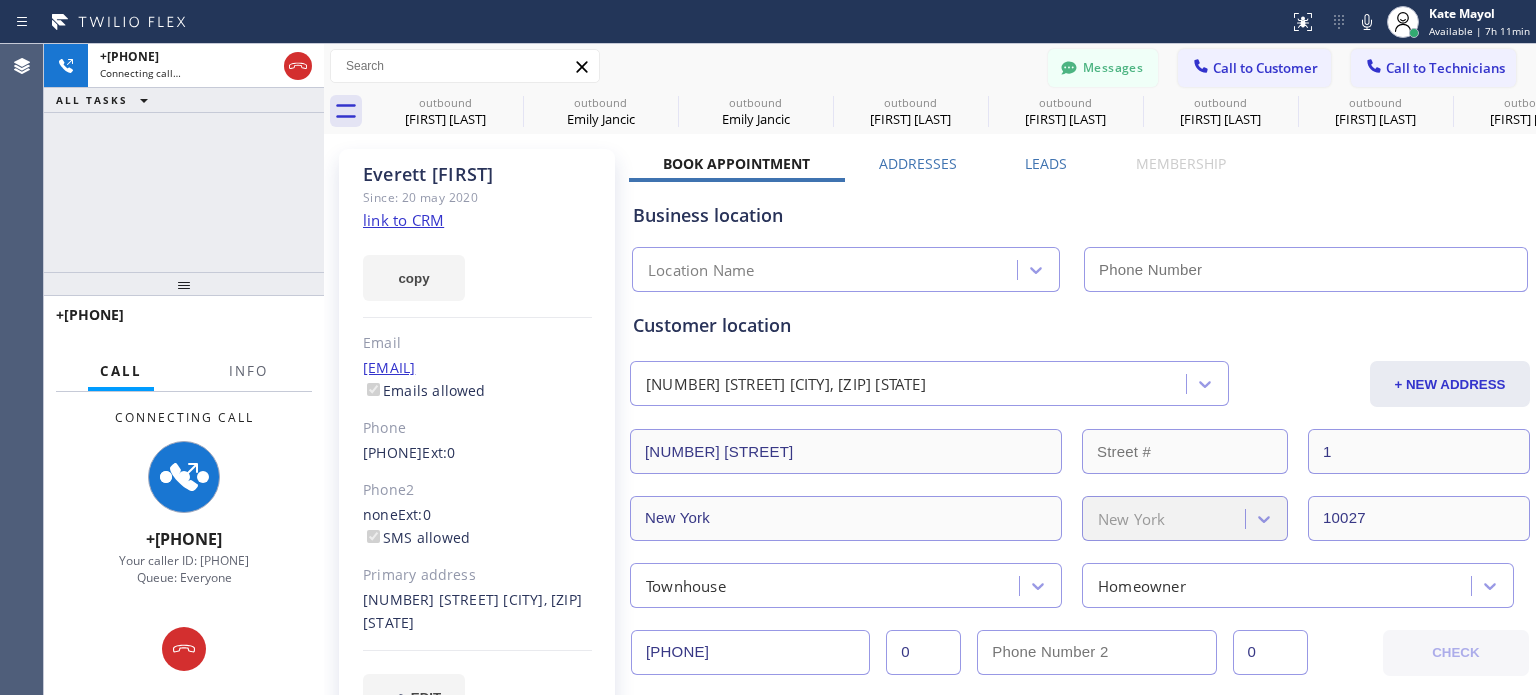 type on "[PHONE]" 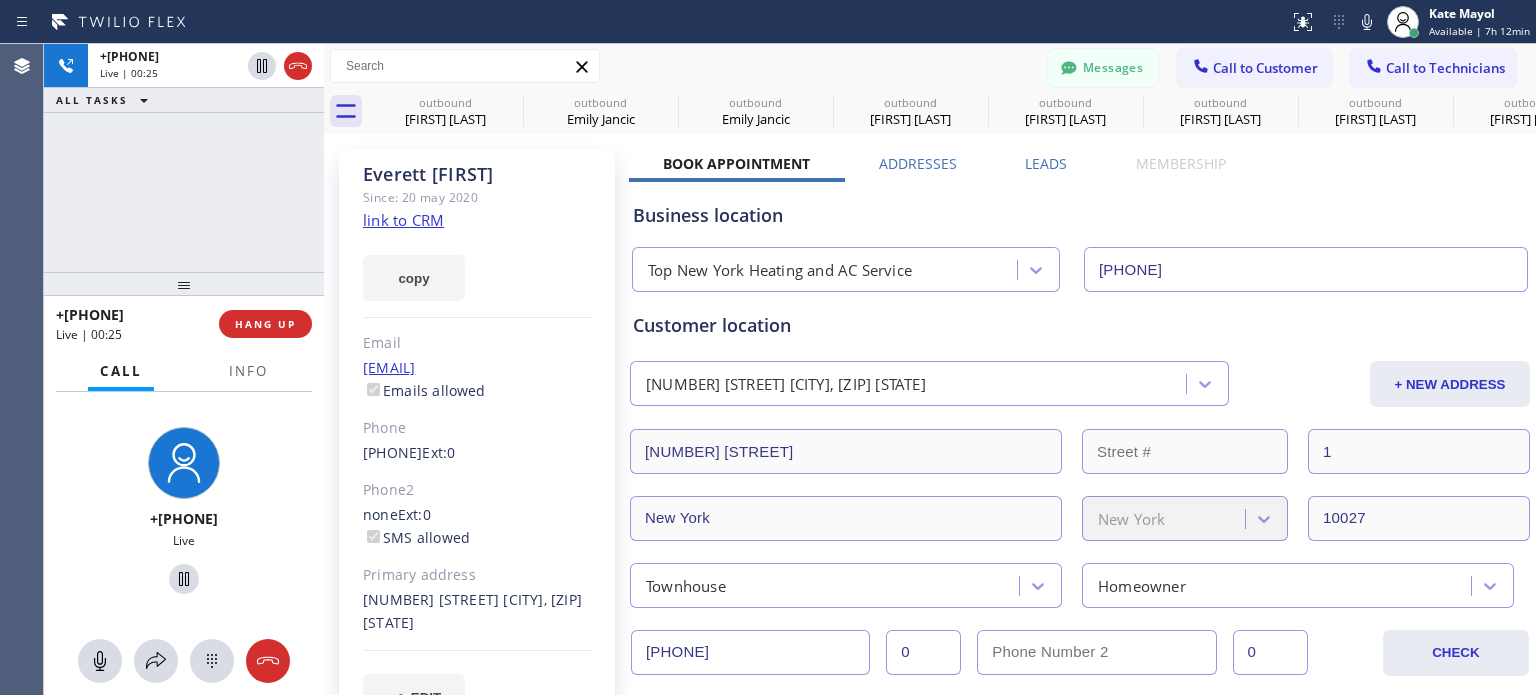 click on "+[COUNTRYCODE][PHONE] Live | [DURATION] HANG UP" at bounding box center (184, 324) 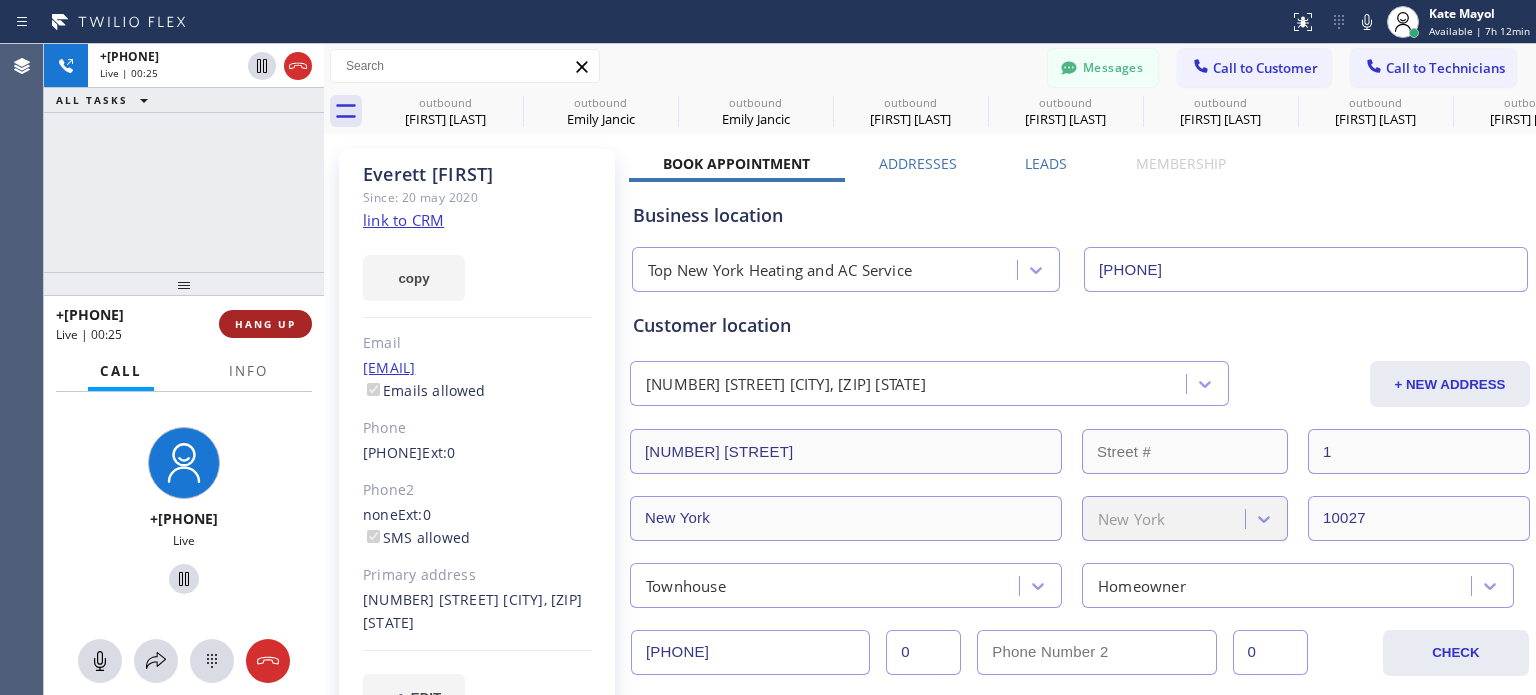 click on "HANG UP" at bounding box center [265, 324] 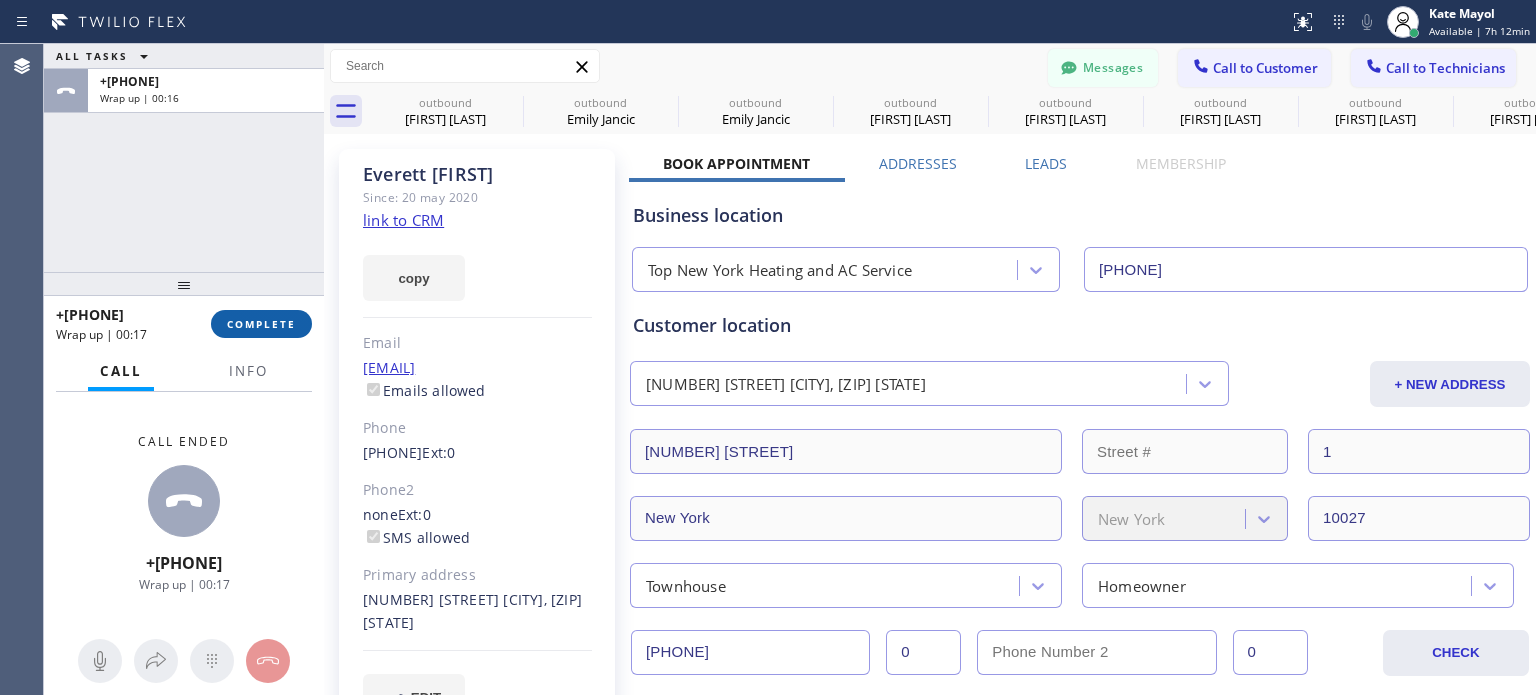 click on "COMPLETE" at bounding box center [261, 324] 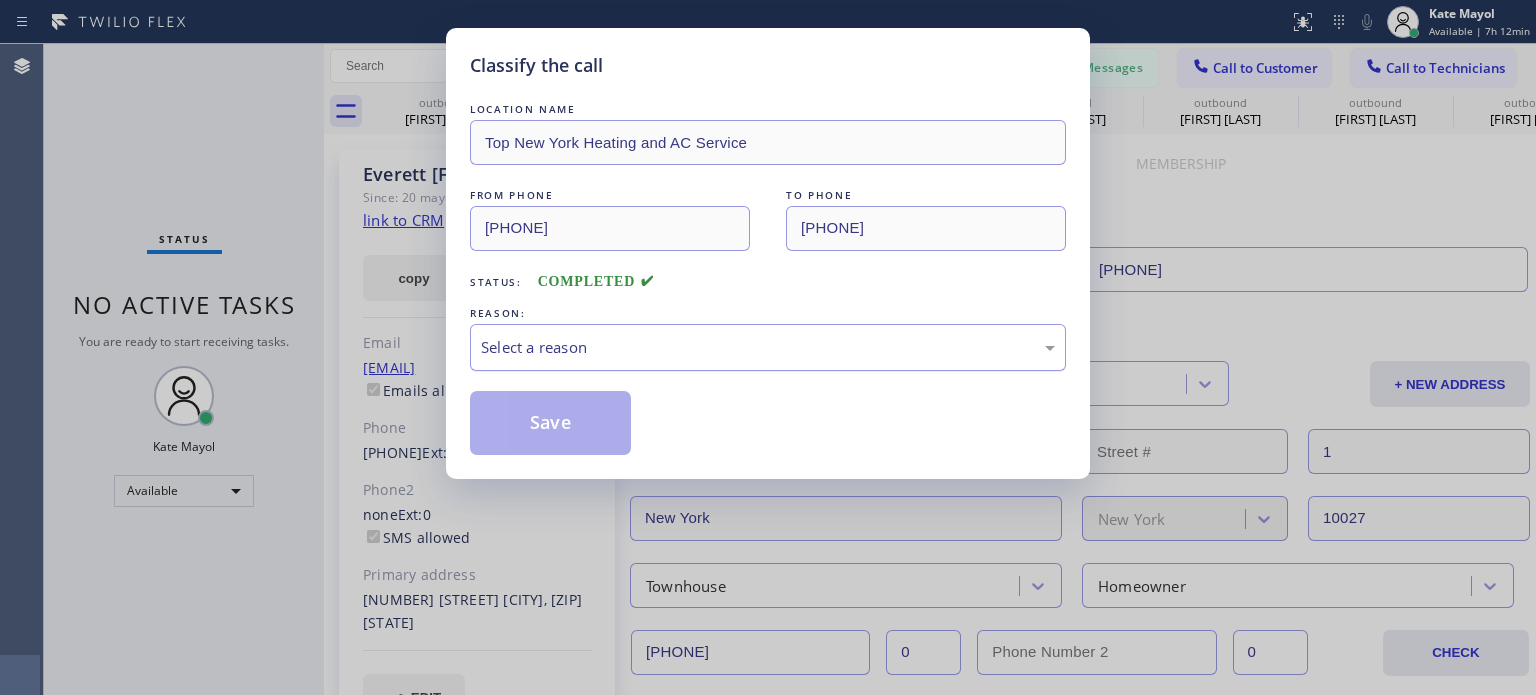 click on "Select a reason" at bounding box center [768, 347] 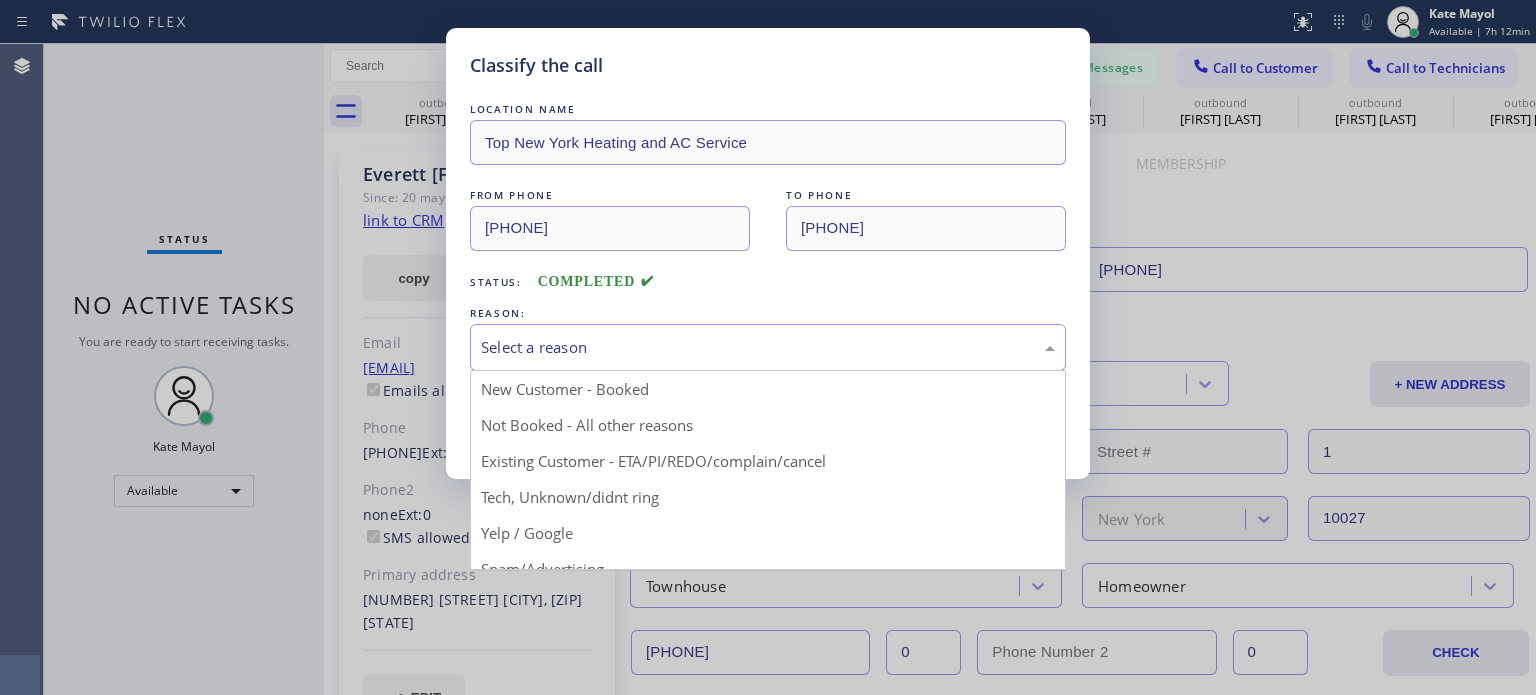 drag, startPoint x: 606, startPoint y: 454, endPoint x: 581, endPoint y: 422, distance: 40.60788 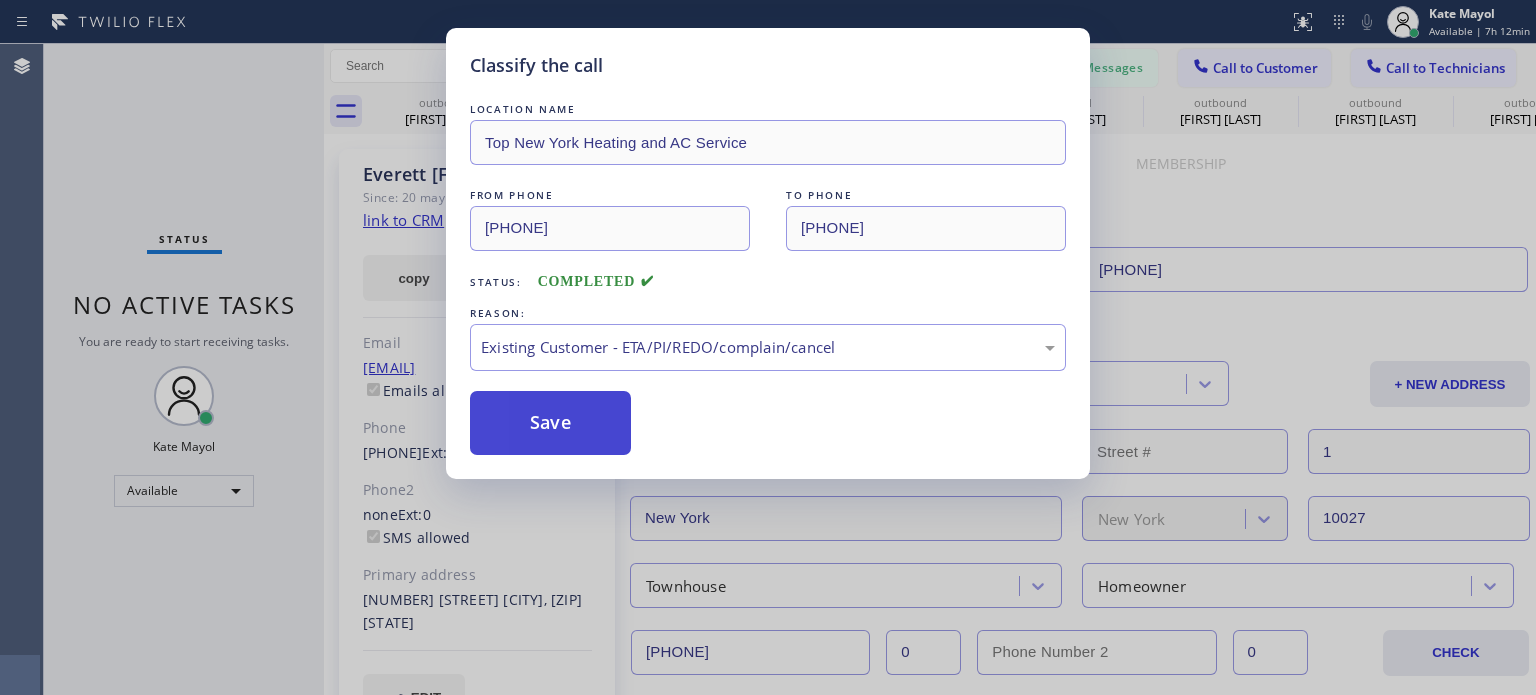 click on "Save" at bounding box center [550, 423] 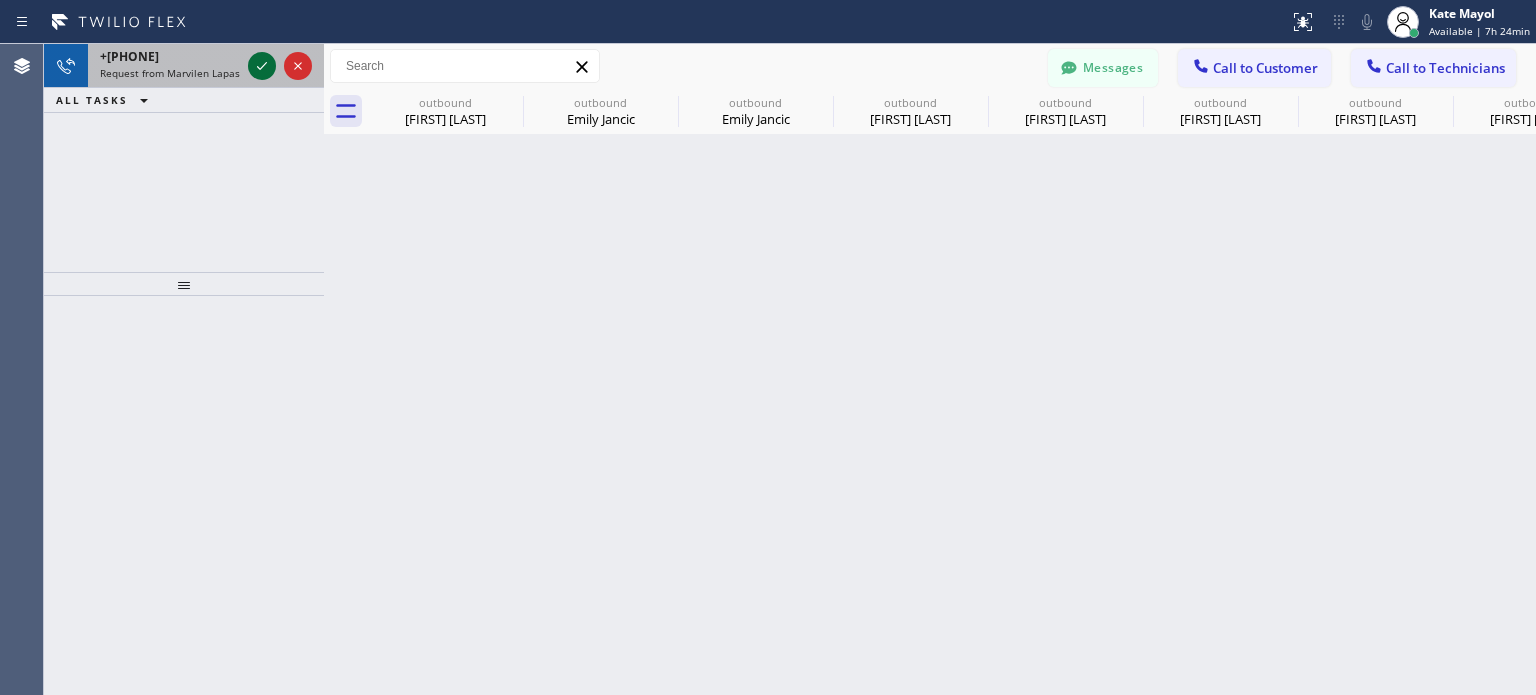 click 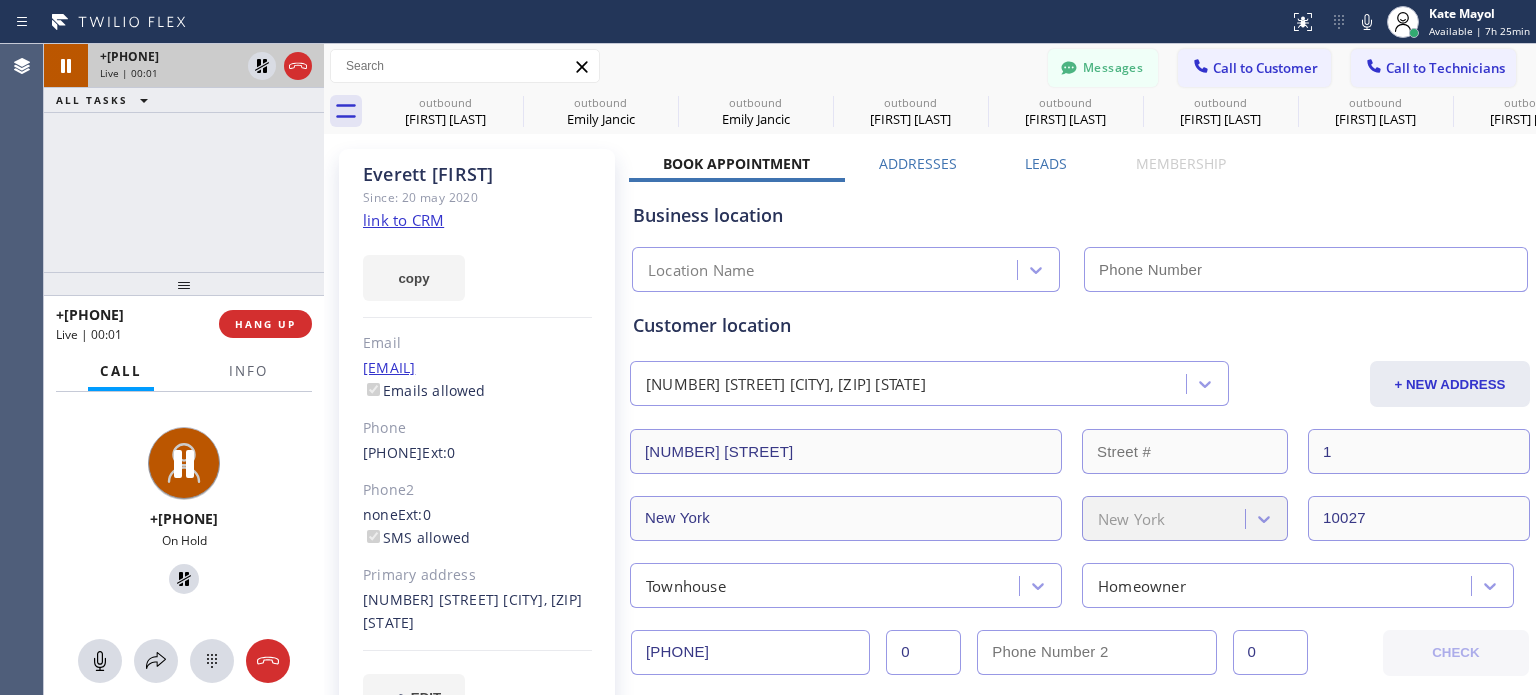 type on "[PHONE]" 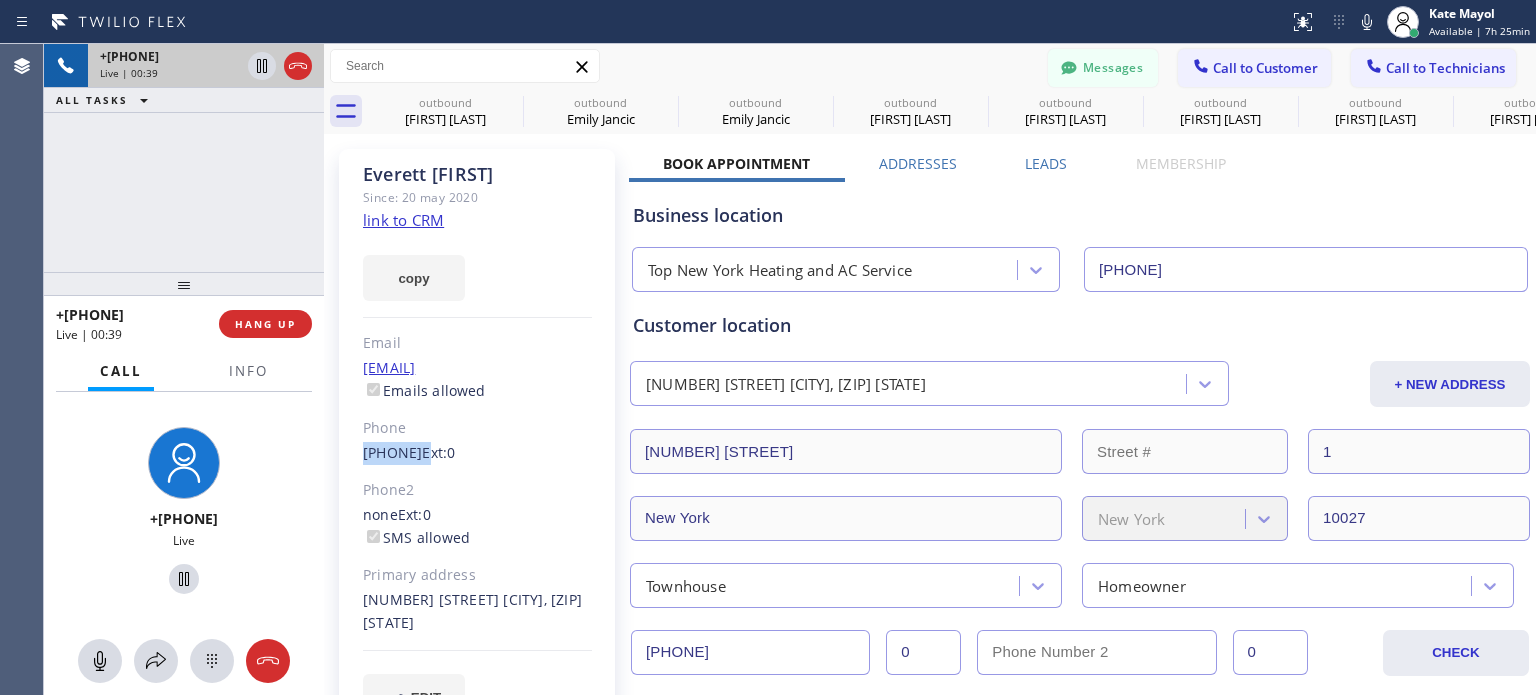 drag, startPoint x: 356, startPoint y: 458, endPoint x: 464, endPoint y: 449, distance: 108.37435 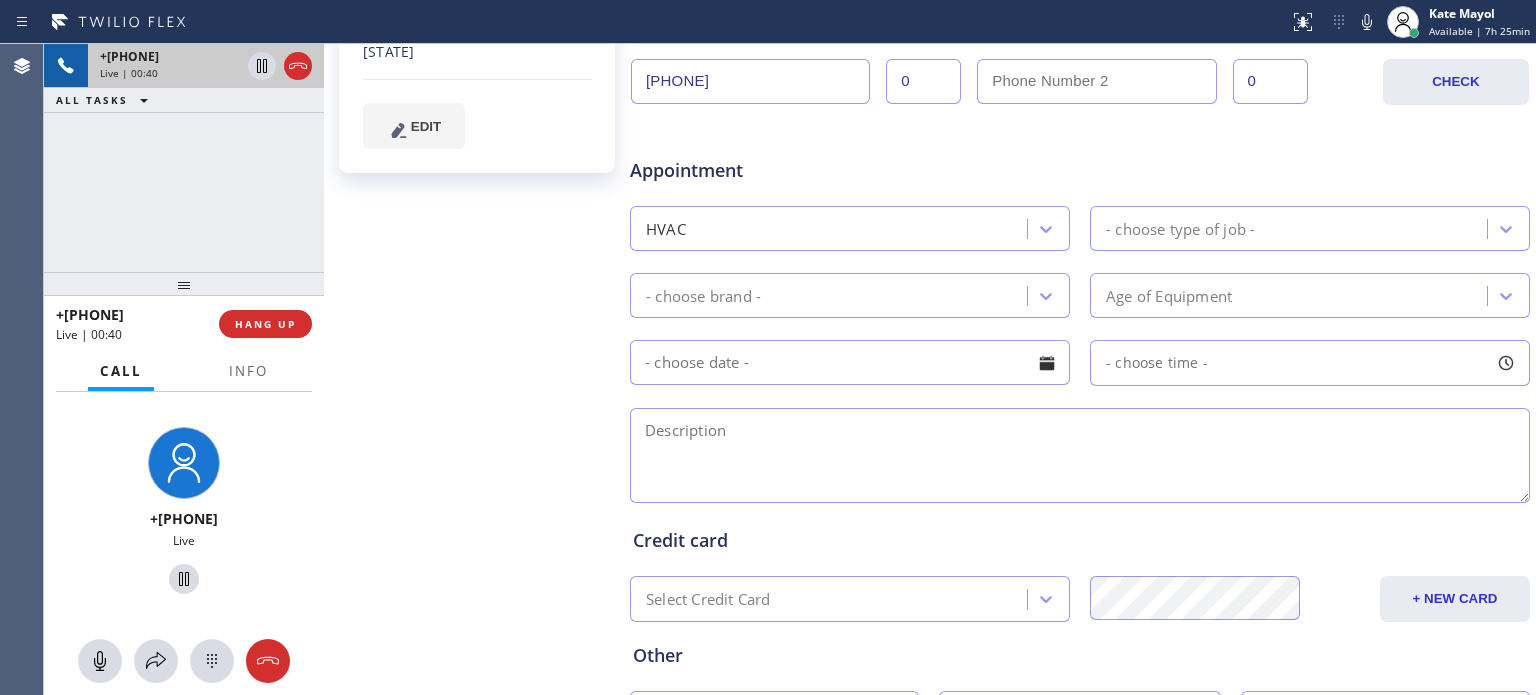 scroll, scrollTop: 600, scrollLeft: 0, axis: vertical 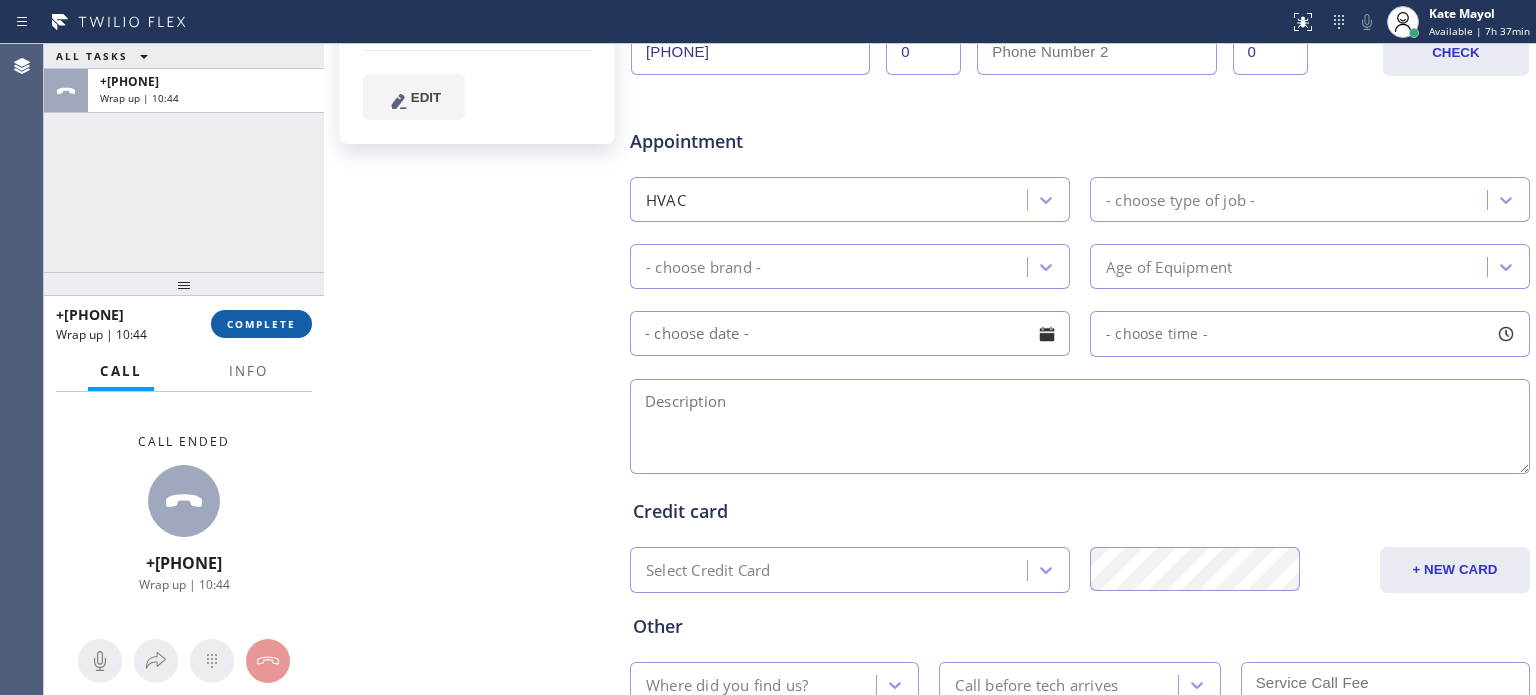 click on "COMPLETE" at bounding box center [261, 324] 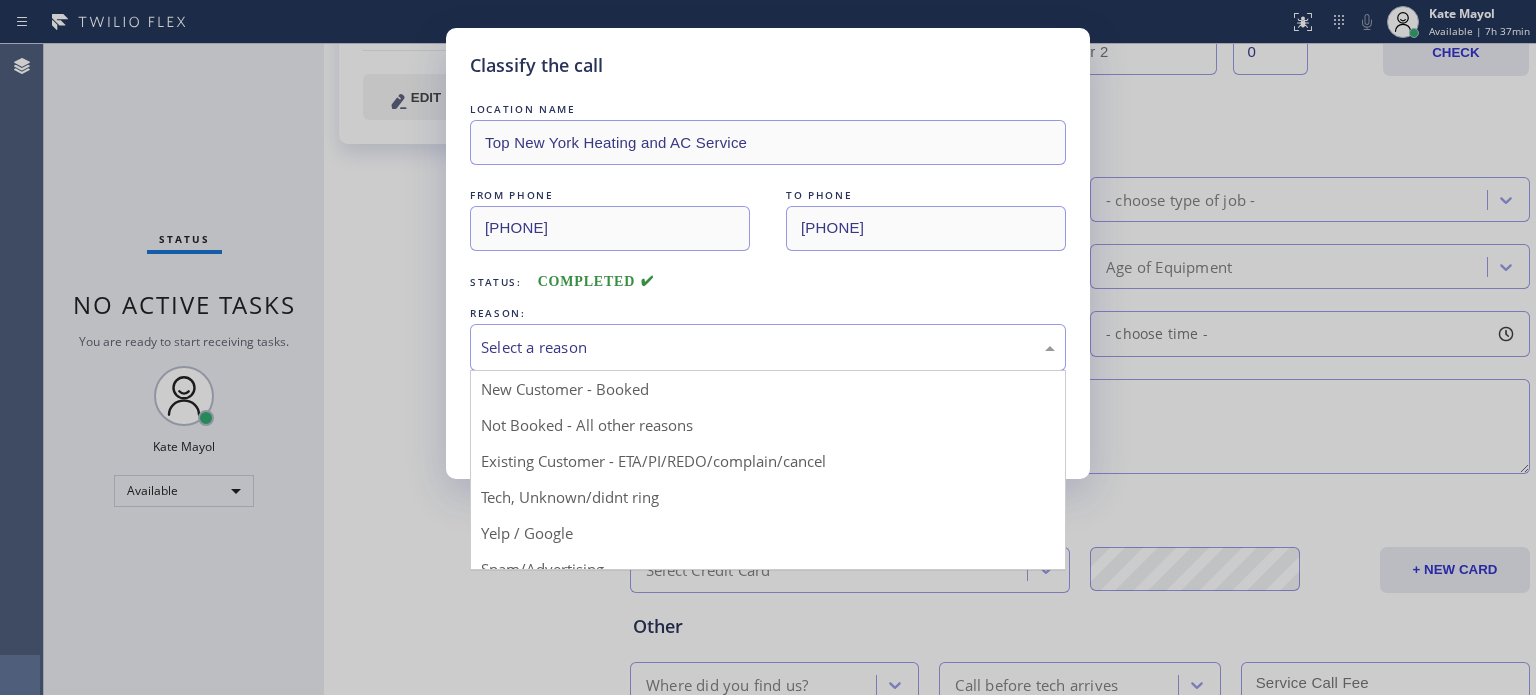 click on "Select a reason" at bounding box center [768, 347] 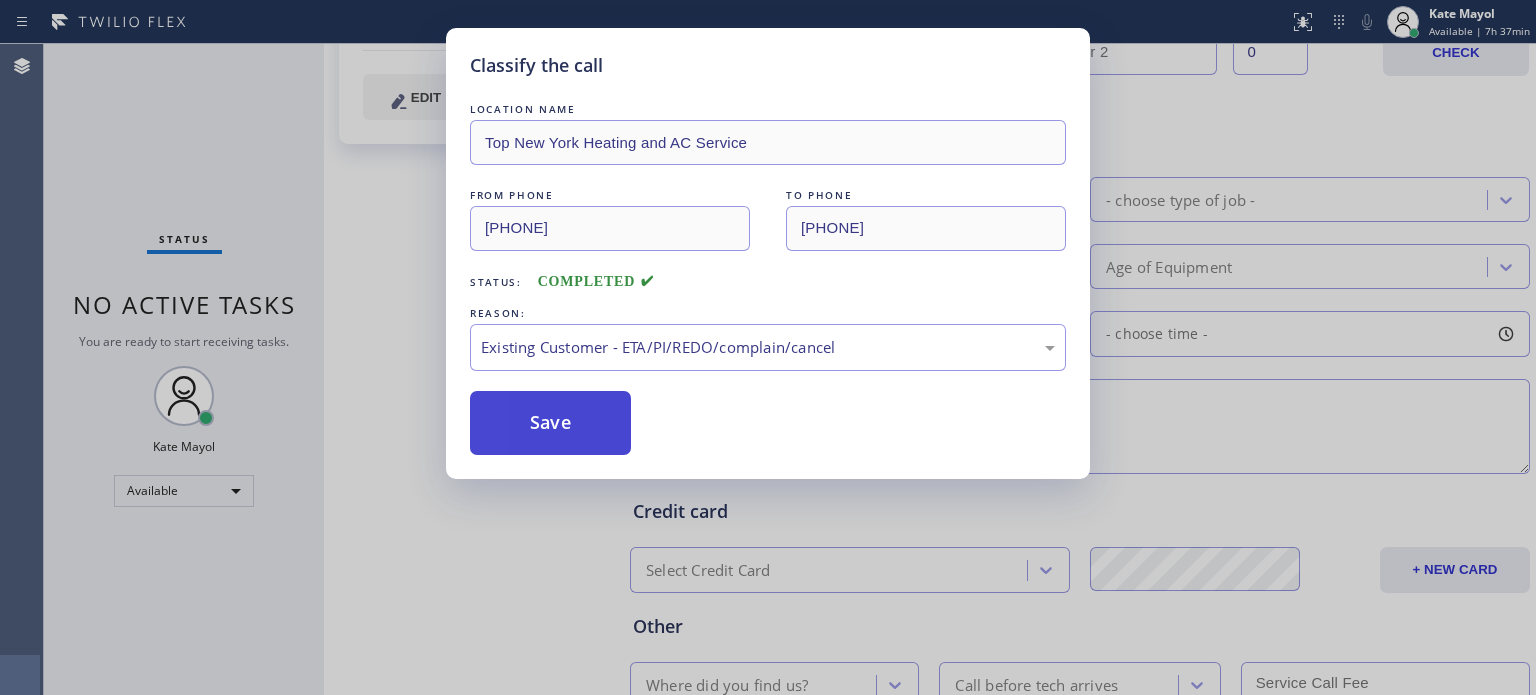 click on "Save" at bounding box center (550, 423) 